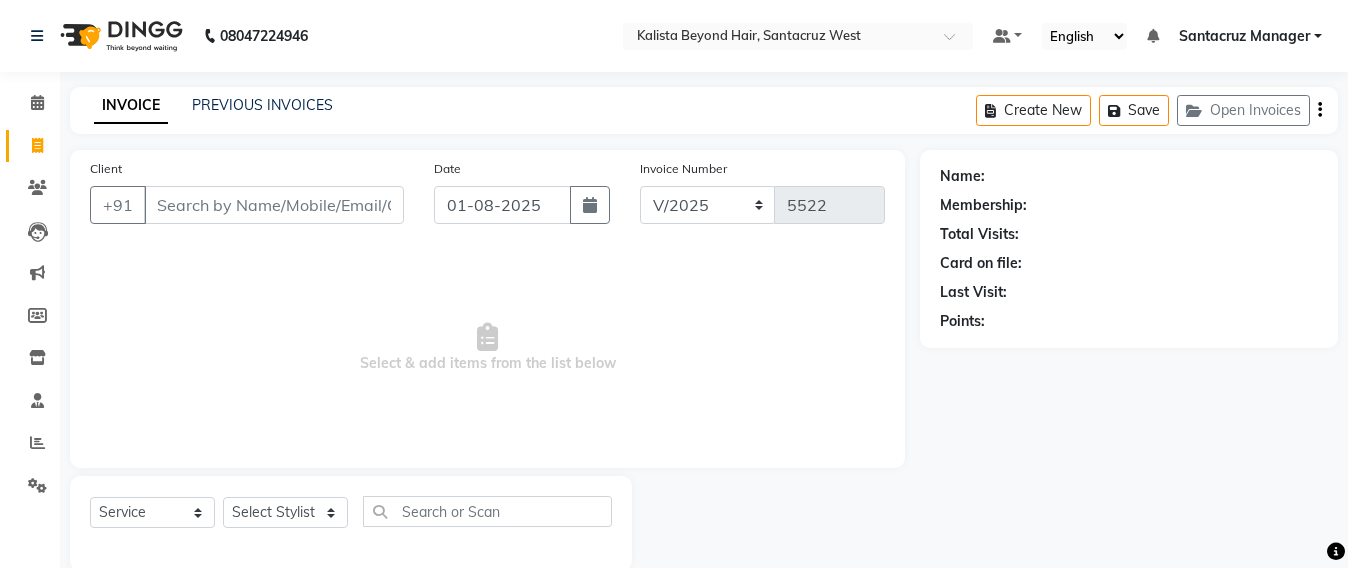 select on "6357" 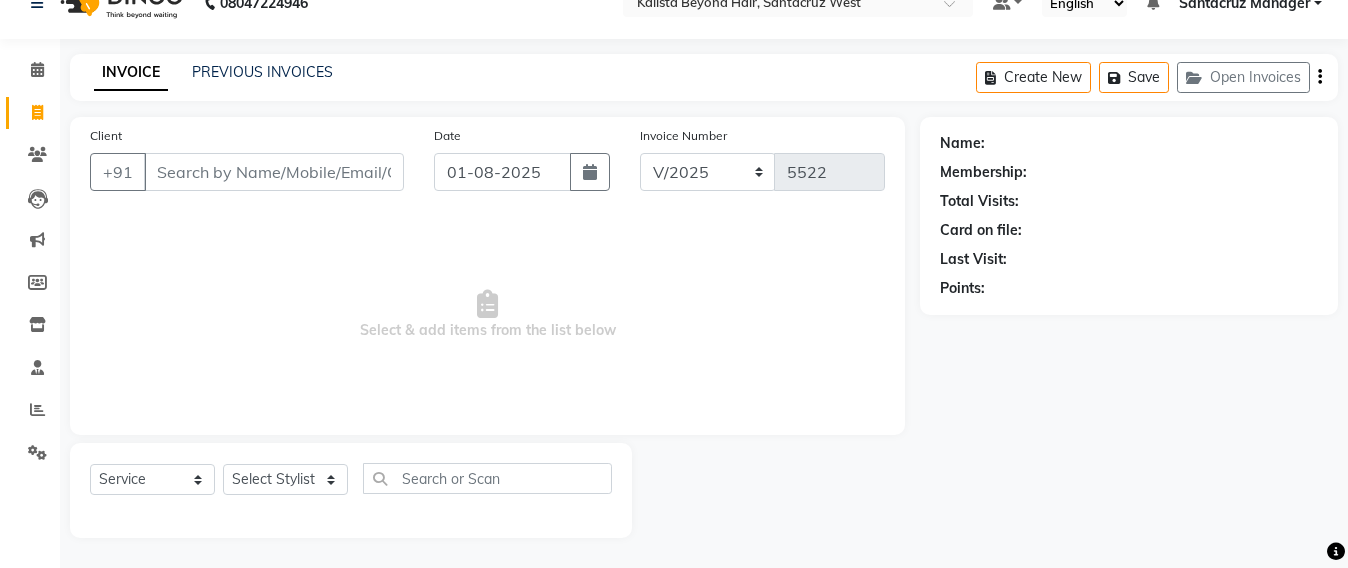 scroll, scrollTop: 33, scrollLeft: 0, axis: vertical 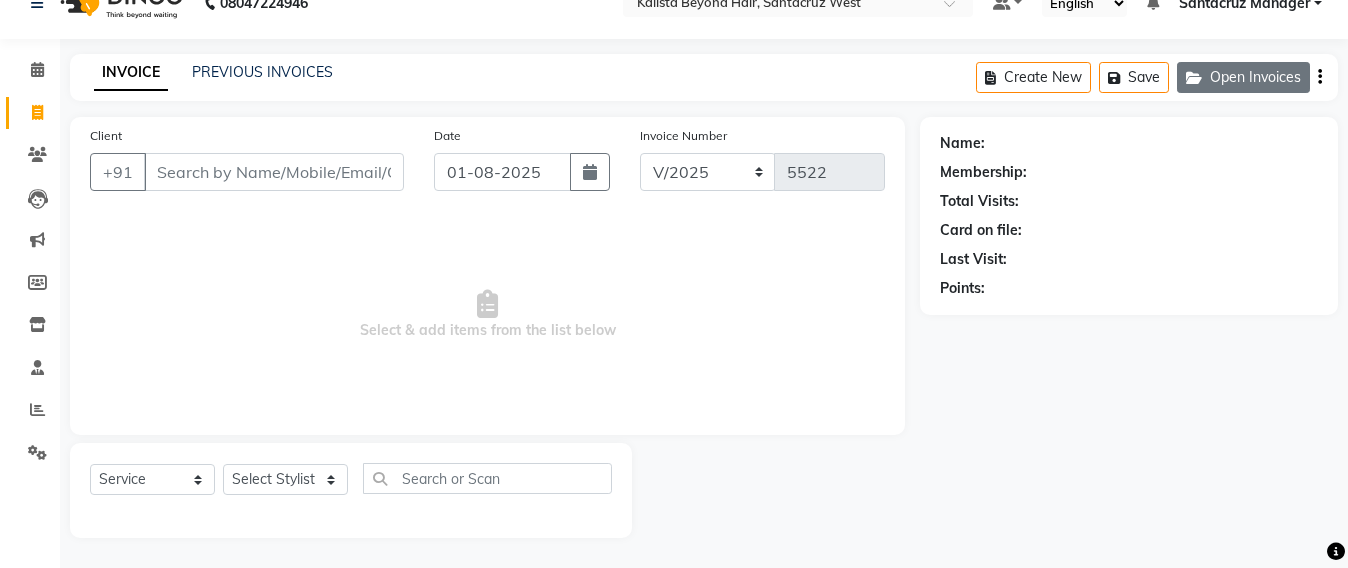 click on "Open Invoices" 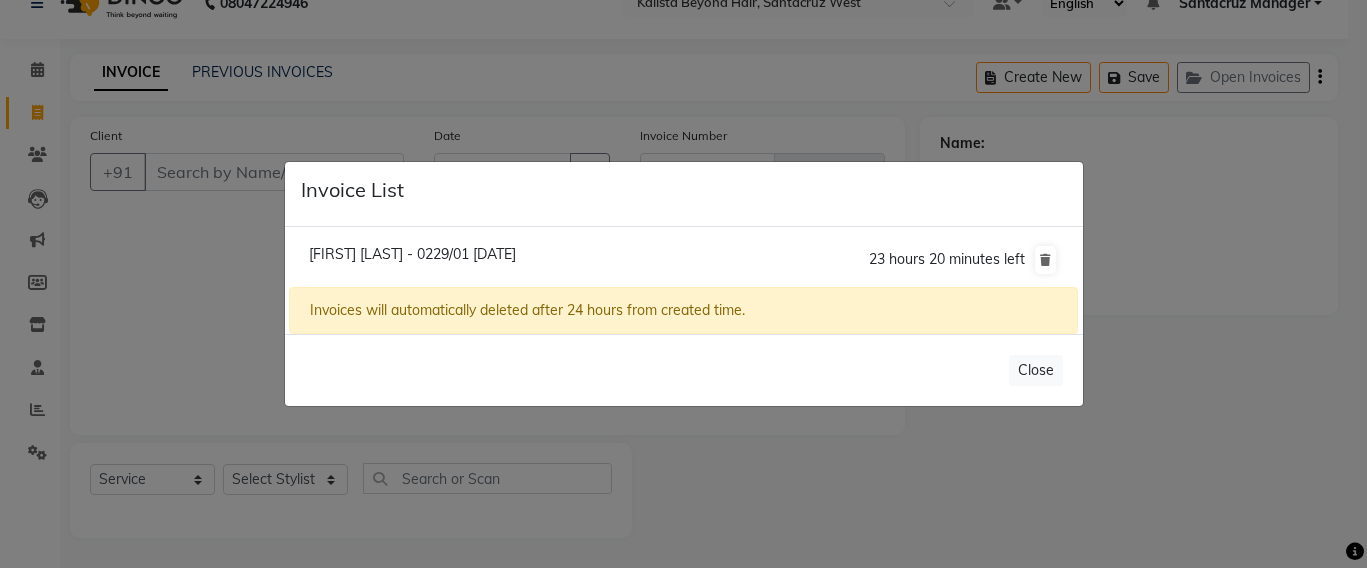 click on "Invoice List  Prathana Nepyune Bhansal - 0229/01 August 2025  23 hours 20 minutes left  Invoices will automatically deleted after 24 hours from created time.   Close" 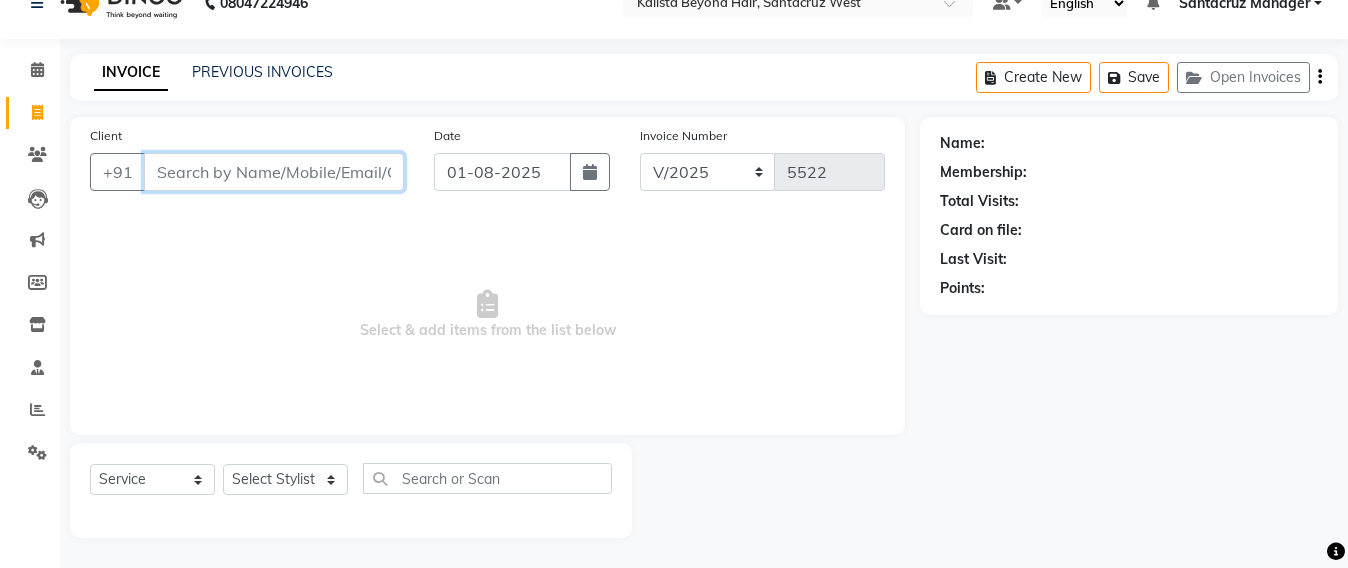 click on "Client" at bounding box center [274, 172] 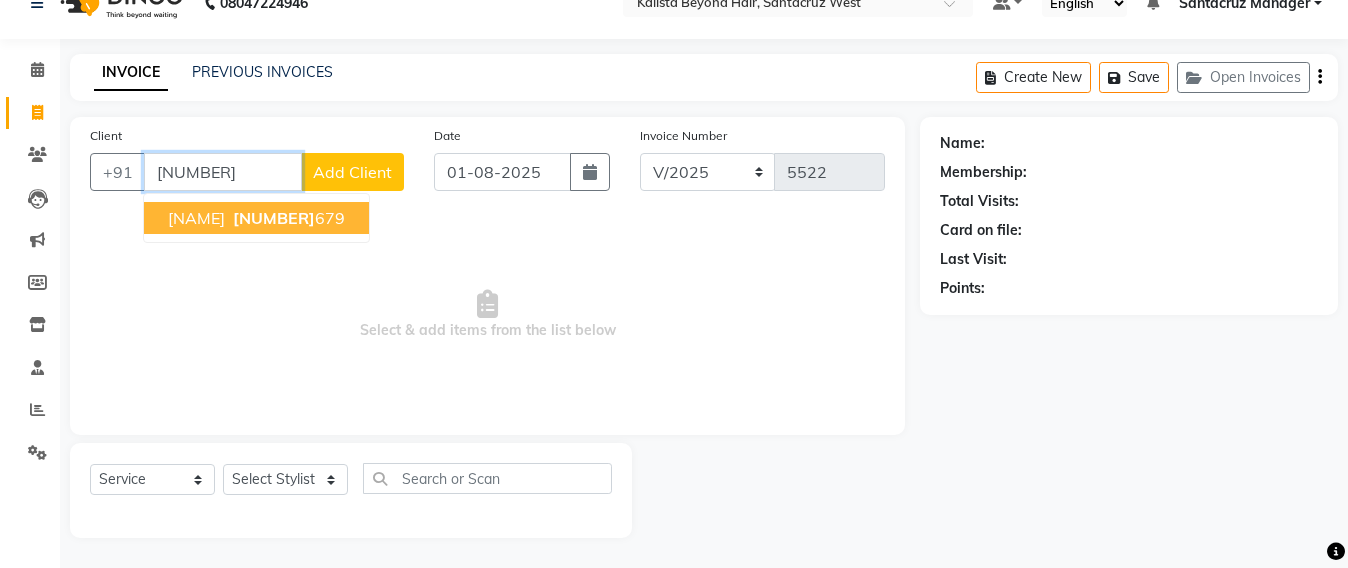 click on "[FIRST] [LAST]" at bounding box center (196, 218) 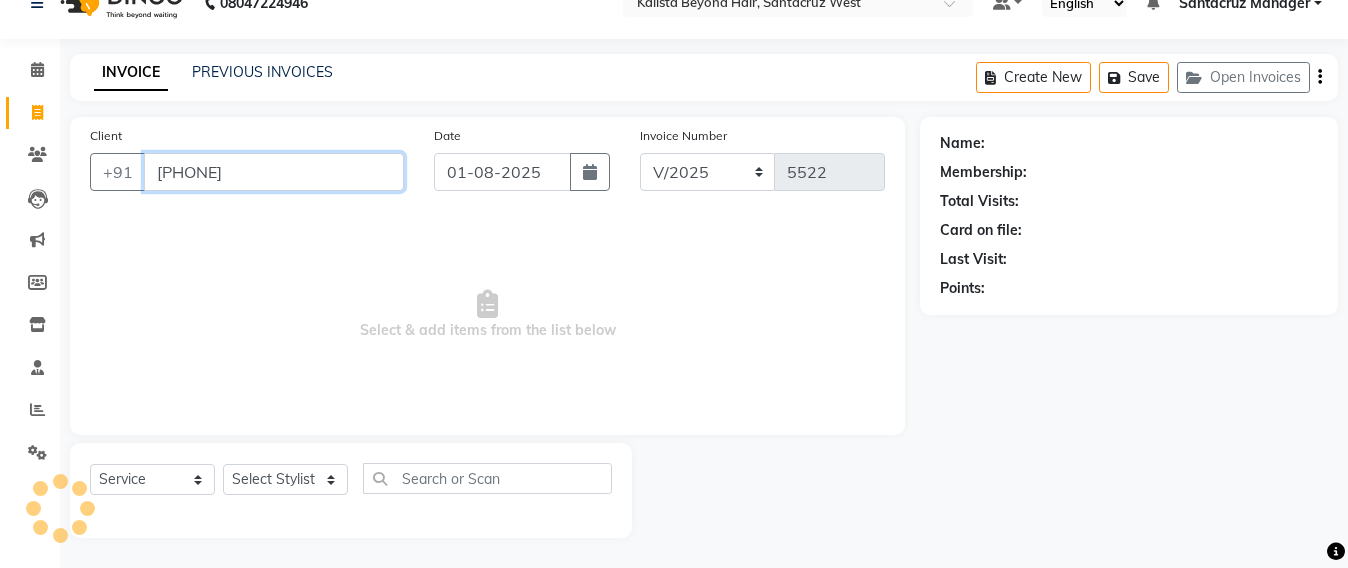 type on "[PHONE]" 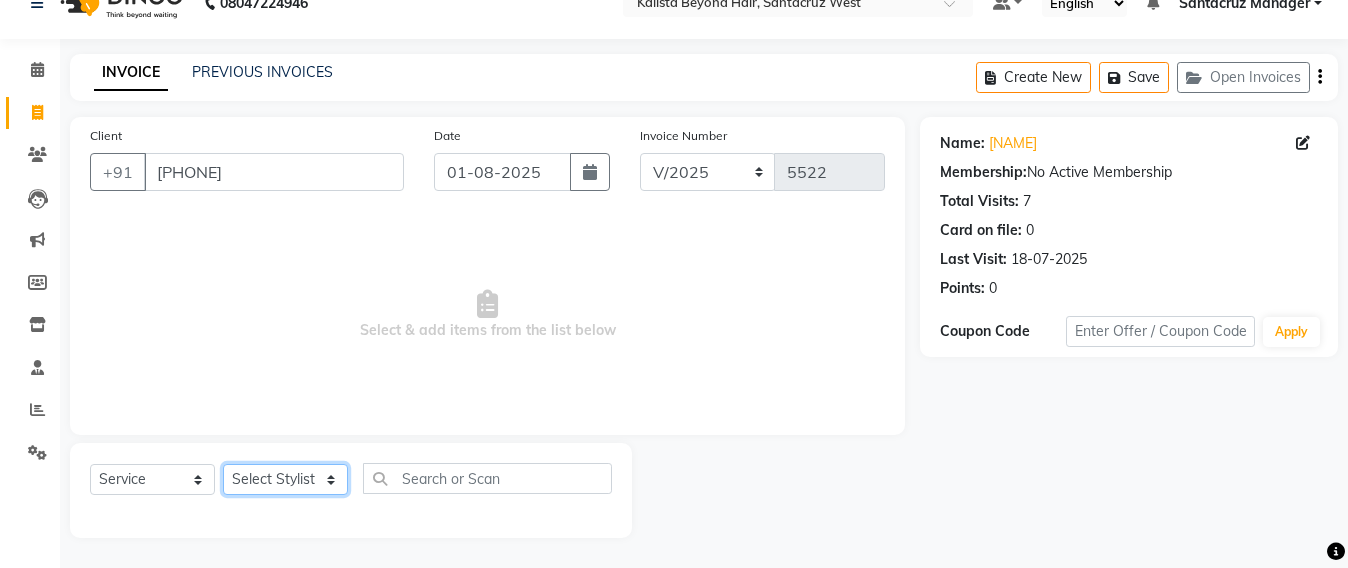 click on "Select Stylist Admin Avesh Sankat AZHER SHAIKH Jayeshree Mahtre Manisha Subodh Shedge Muskaan Pramila Vinayak Mhatre prathmesh mahattre Pratibha Nilesh Sharma RINKI SAV Rosy Sunil Jadhav Sameer shah admin Santacruz Manager SAURAV Siddhi SOMAYANG VASHUM Tejasvi Bhosle" 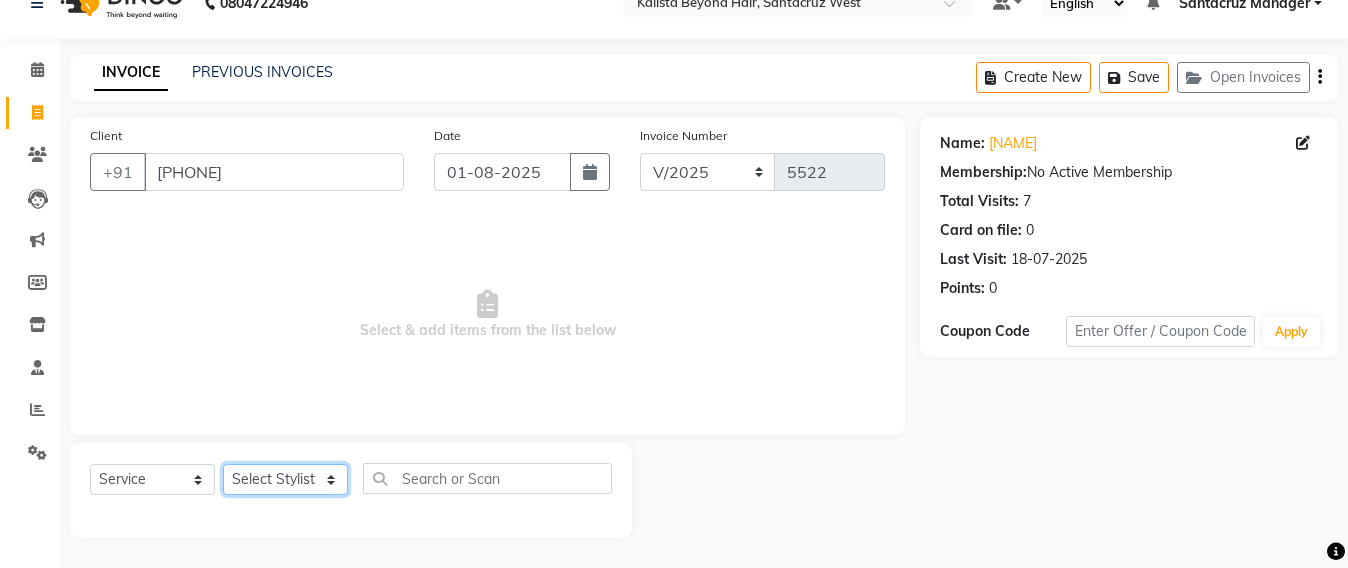 select on "47842" 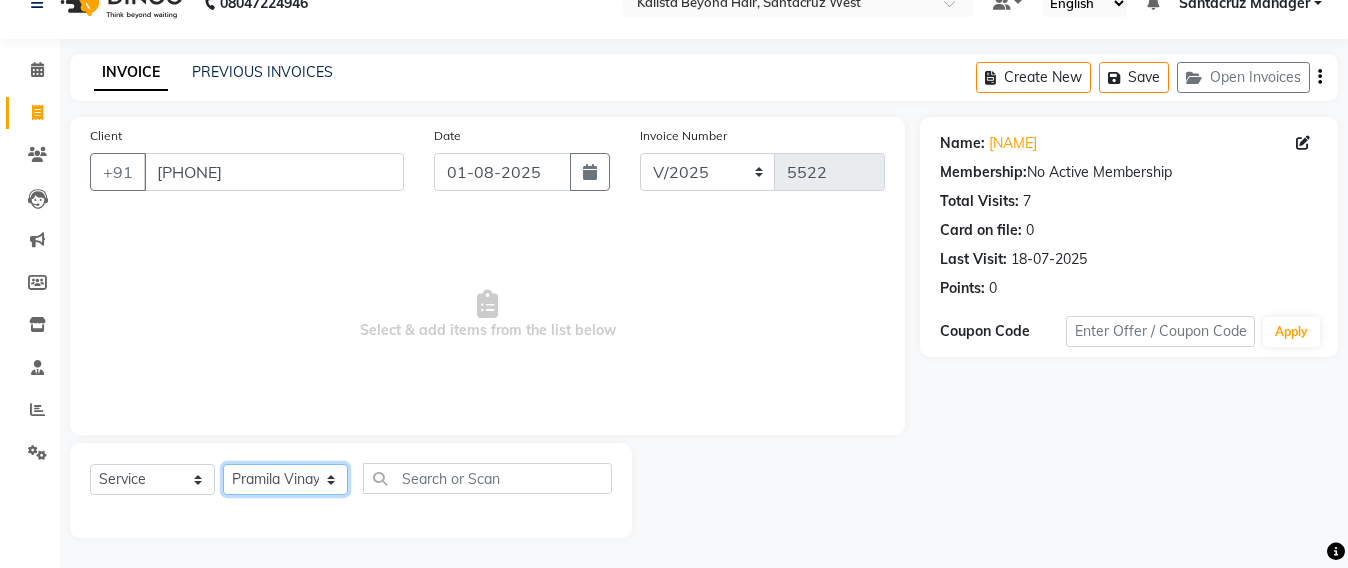 click on "Select Stylist Admin Avesh Sankat AZHER SHAIKH Jayeshree Mahtre Manisha Subodh Shedge Muskaan Pramila Vinayak Mhatre prathmesh mahattre Pratibha Nilesh Sharma RINKI SAV Rosy Sunil Jadhav Sameer shah admin Santacruz Manager SAURAV Siddhi SOMAYANG VASHUM Tejasvi Bhosle" 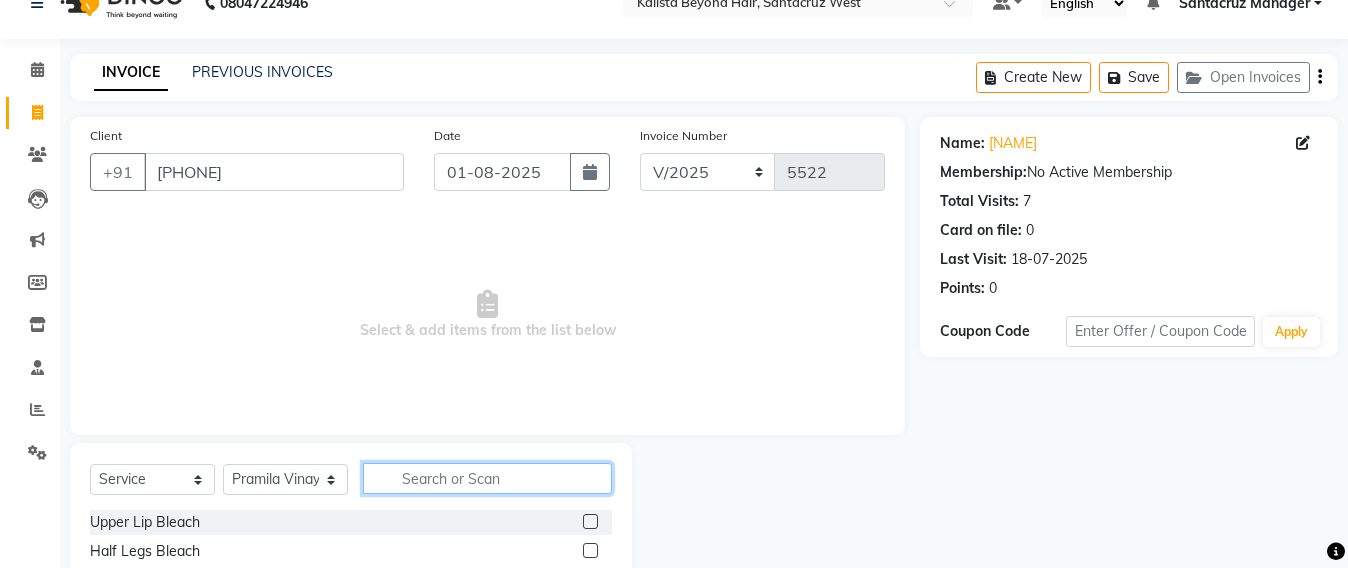click 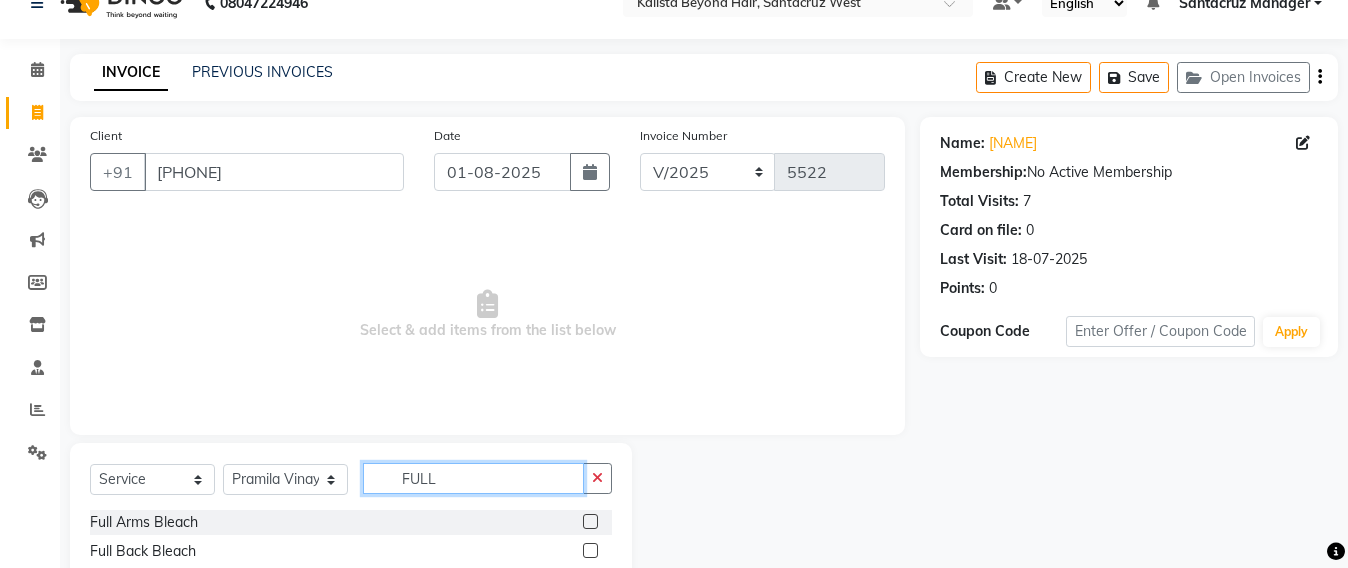 scroll, scrollTop: 233, scrollLeft: 0, axis: vertical 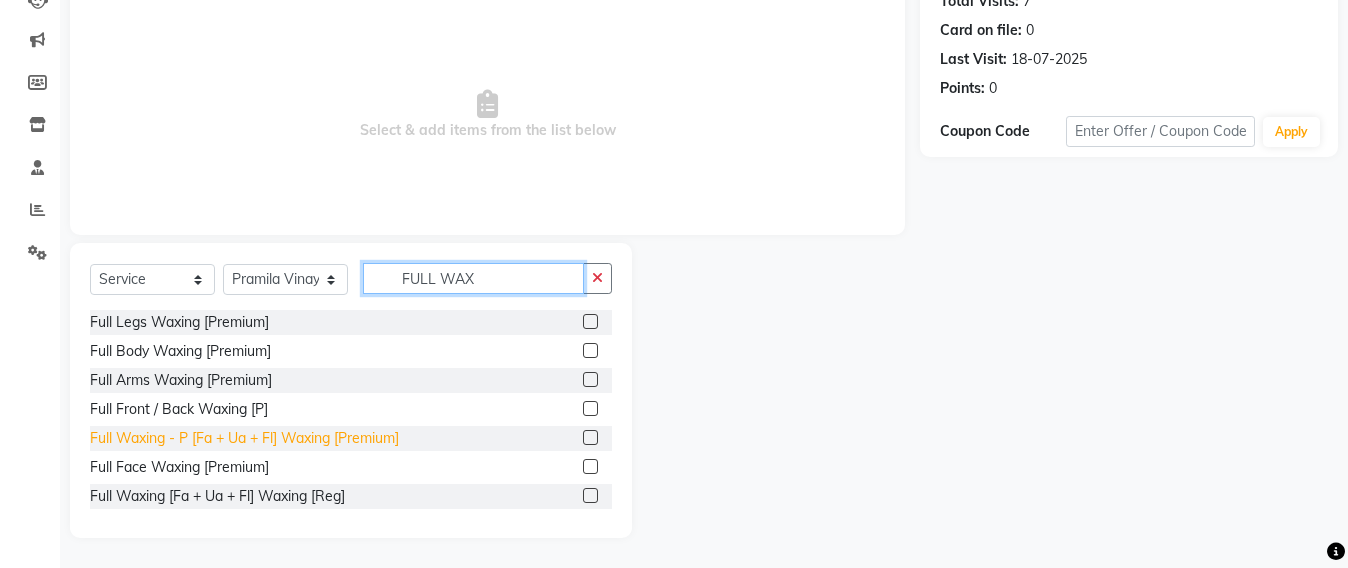 type on "FULL WAX" 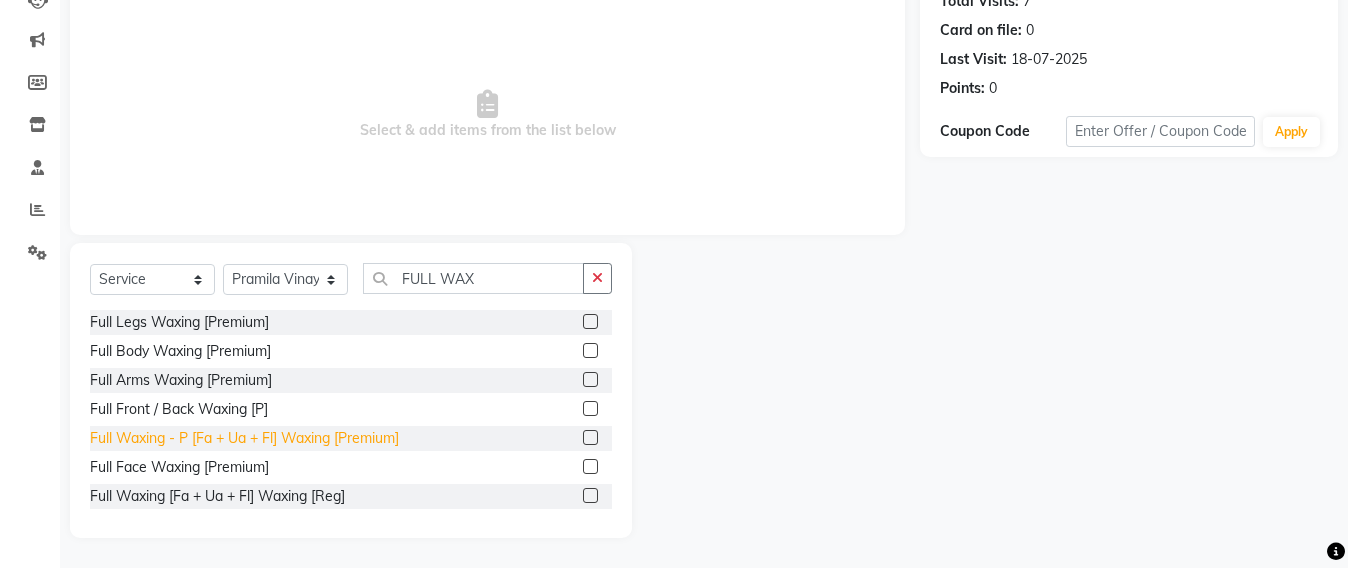 click on "Full Waxing - P [Fa + Ua + Fl] Waxing [Premium]" 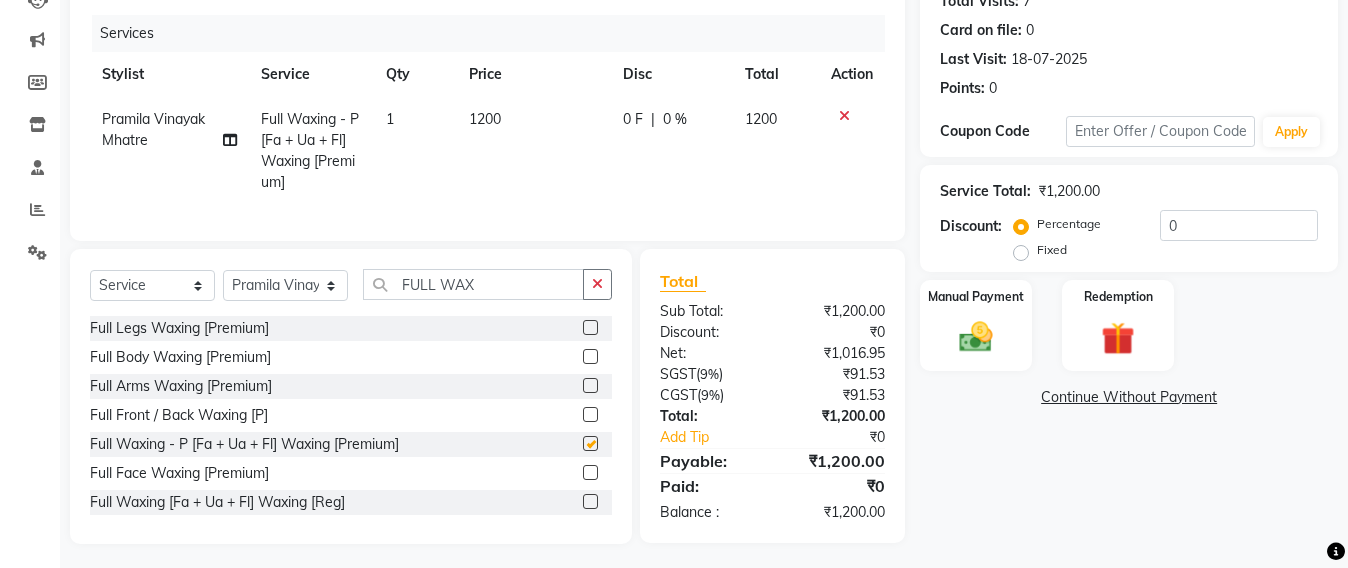 checkbox on "false" 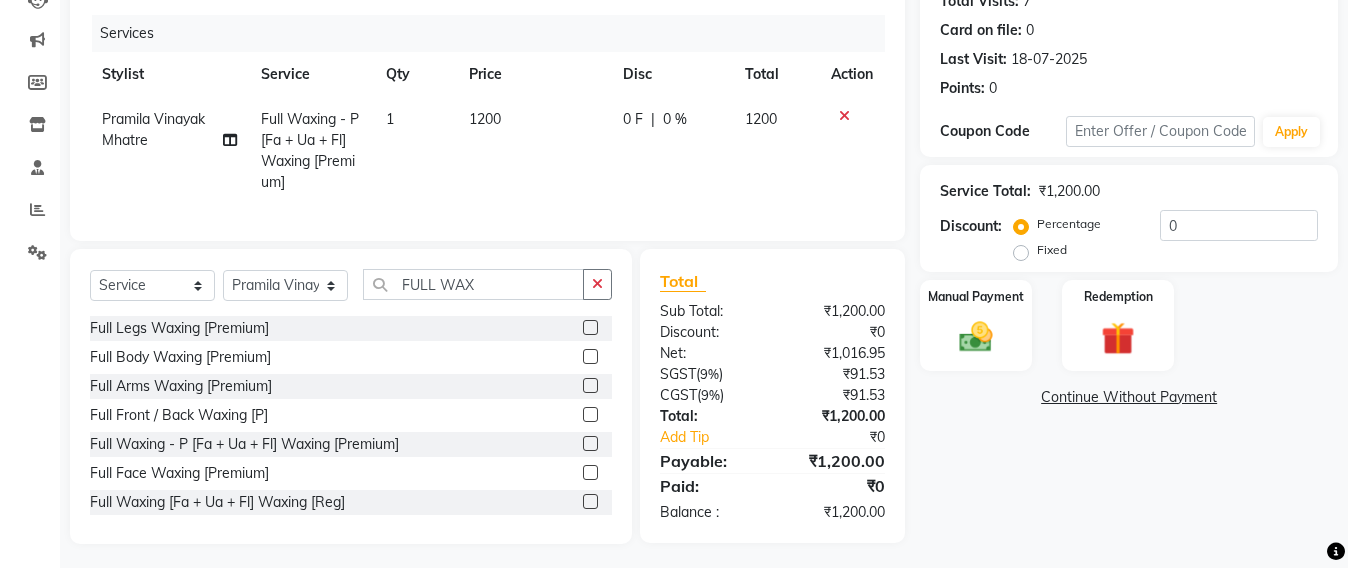 click on "1200" 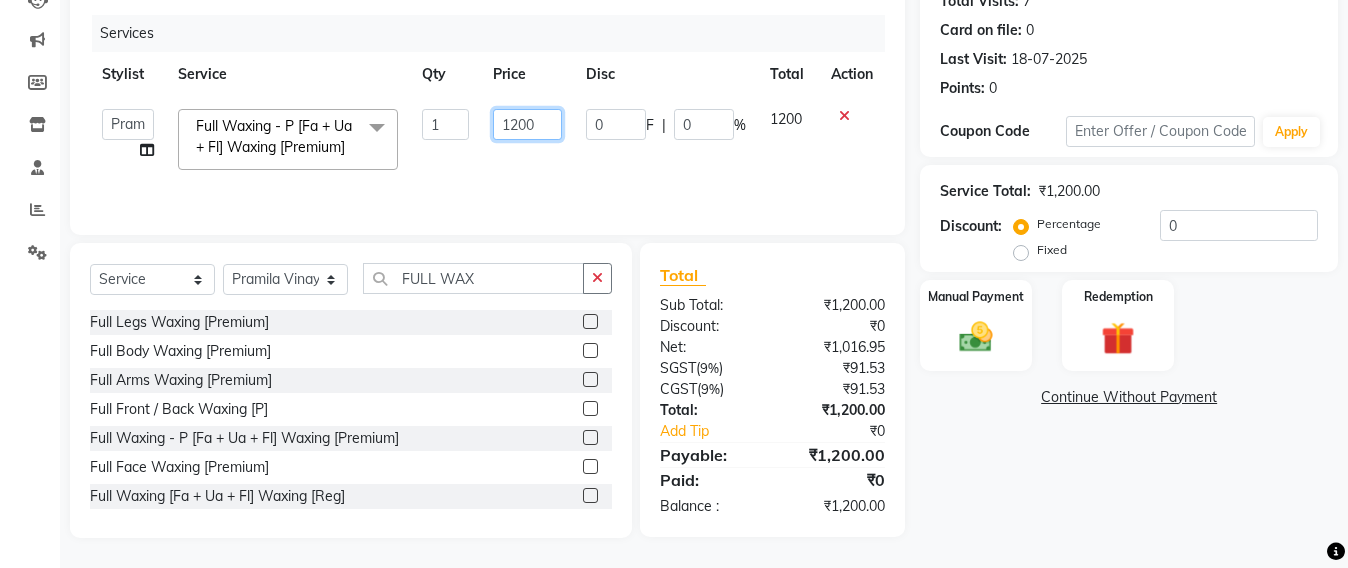 click on "1200" 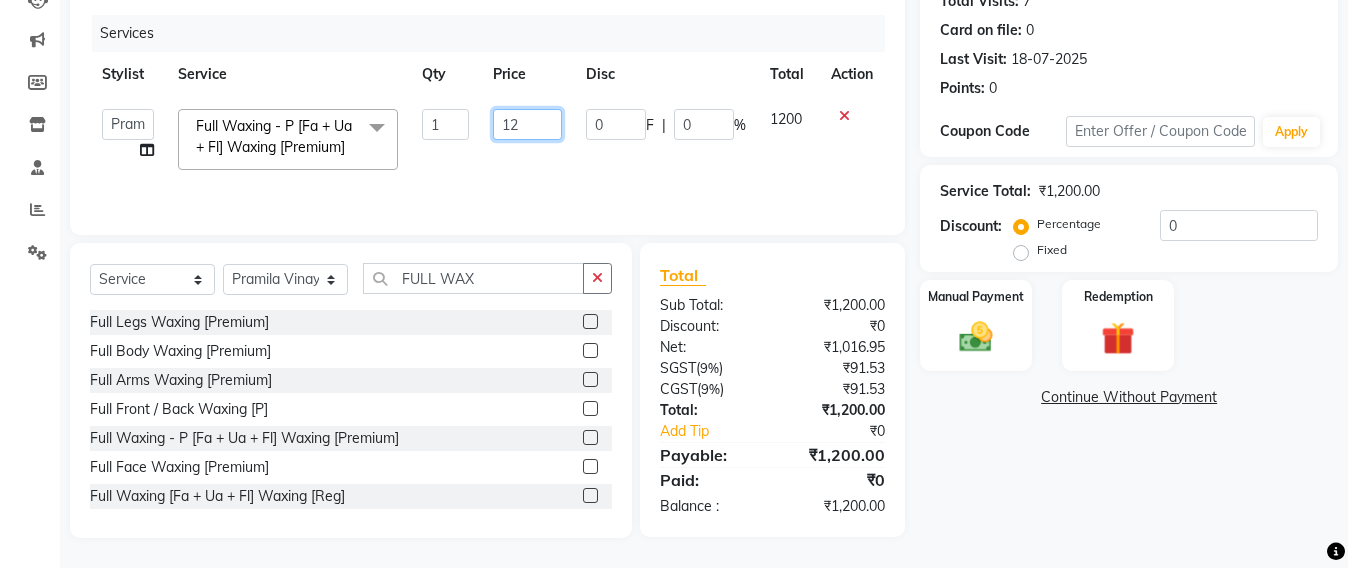 type on "1" 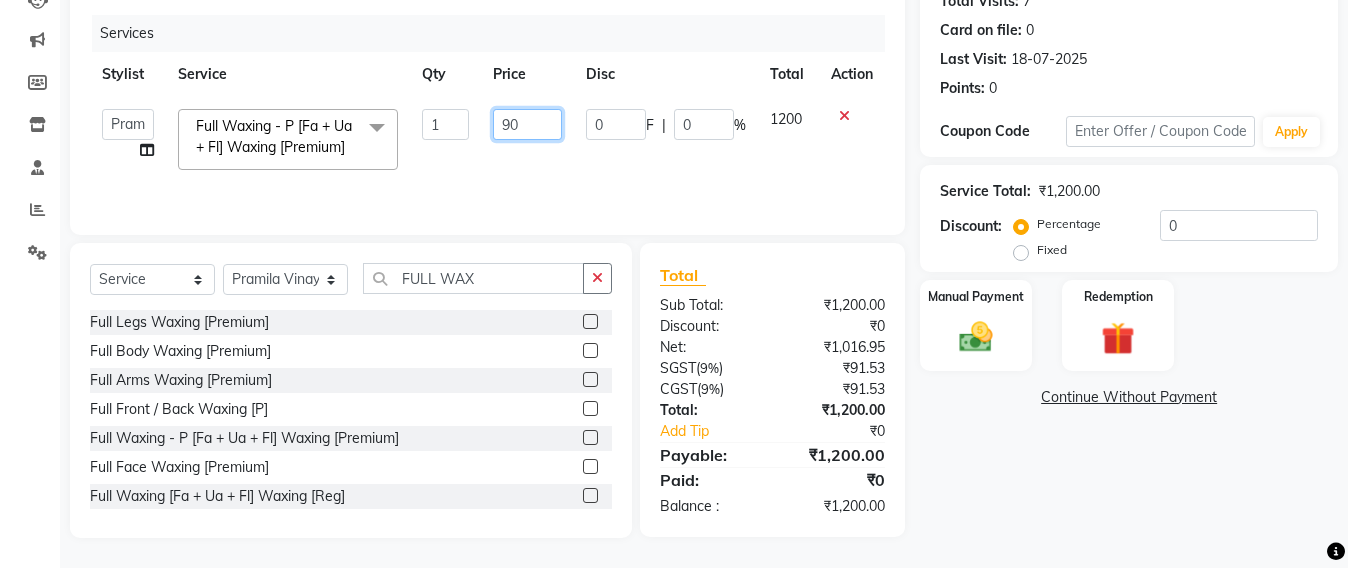 type on "900" 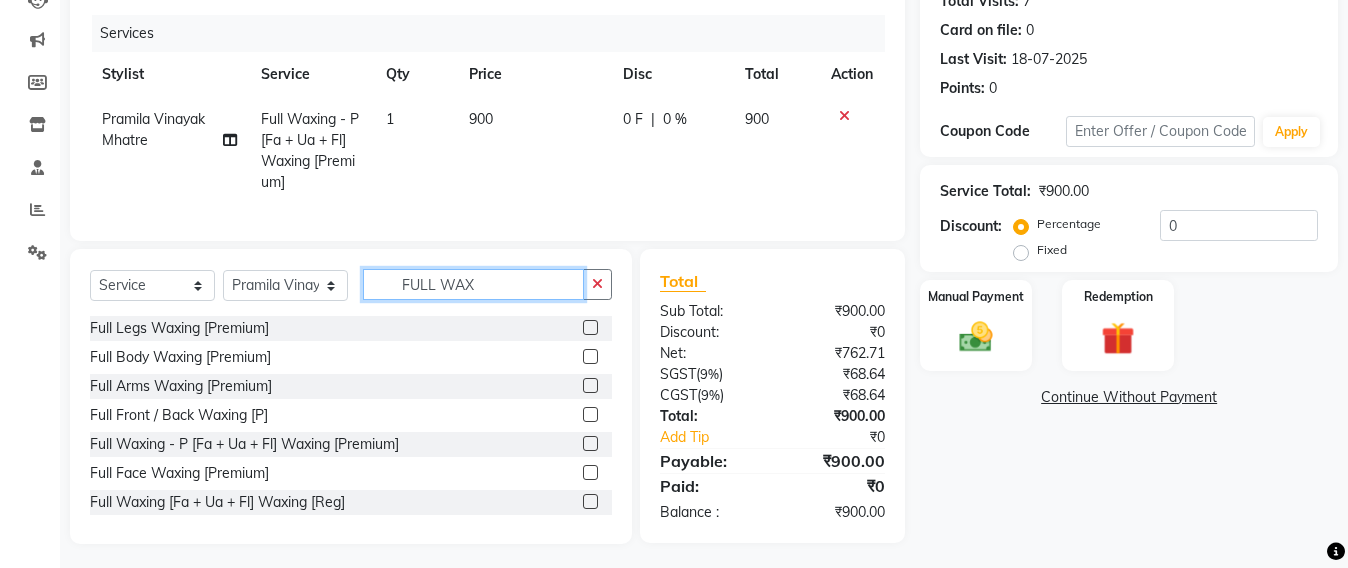 click on "Select  Service  Product  Membership  Package Voucher Prepaid Gift Card  Select Stylist Admin Avesh Sankat AZHER SHAIKH Jayeshree Mahtre Manisha Subodh Shedge Muskaan Pramila Vinayak Mhatre prathmesh mahattre Pratibha Nilesh Sharma RINKI SAV Rosy Sunil Jadhav Sameer shah admin Santacruz Manager SAURAV Siddhi SOMAYANG VASHUM Tejasvi Bhosle FULL WAX Full Legs  Waxing [Premium]  Full Body Waxing [Premium]  Full Arms Waxing [Premium]  Full Front / Back Waxing [P]  Full Waxing - P [Fa + Ua + Fl] Waxing [Premium]  Full Face Waxing [Premium]  Full Waxing [Fa + Ua + Fl] Waxing [Reg]  Full Face Waxing [Reg]  Full Arms Waxing [Reg]  Full Front / Back Waxing [Reg]  Full Legs Waxing [Reg]  Full Body Waxing [Reg]  Full Back Waxing [MP]  Full Arms Waxing [MP]  Full Legs Waxing [MP]  Full Front Waxing [MP]  Full Body Waxing [MP]  Full Hand Waxing [MR]  Full Legs Waxing [MR]  Full Front Waxing [MR]  Full Body Waxing [MR]  Full Back Waxing [MR]" 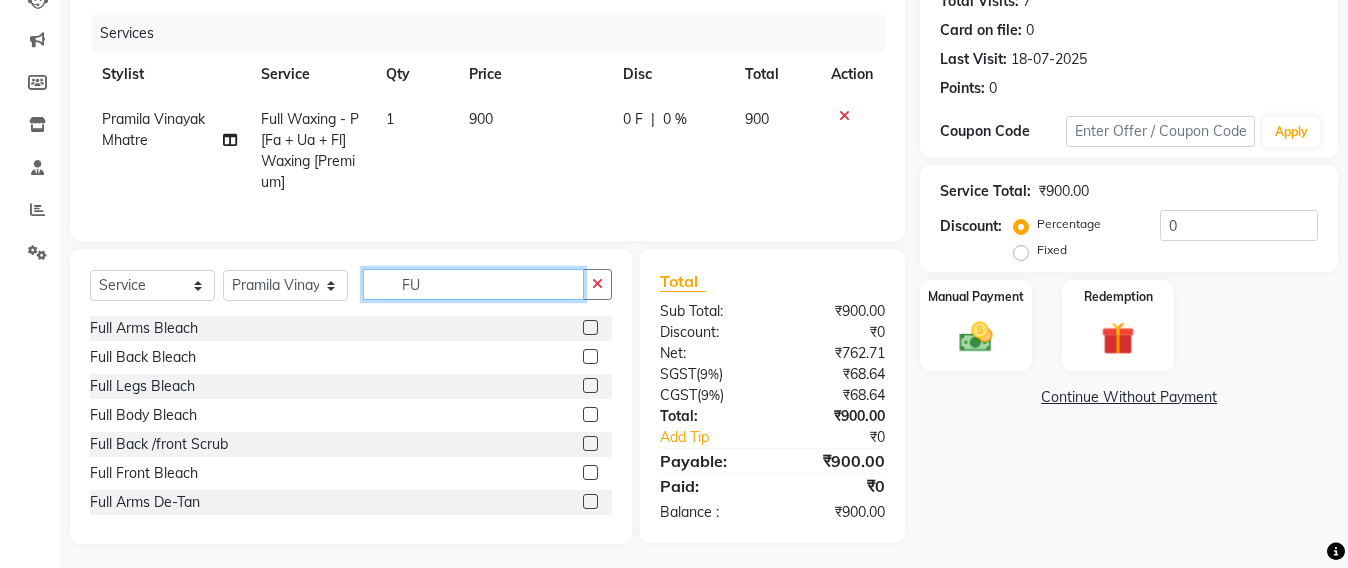 type on "F" 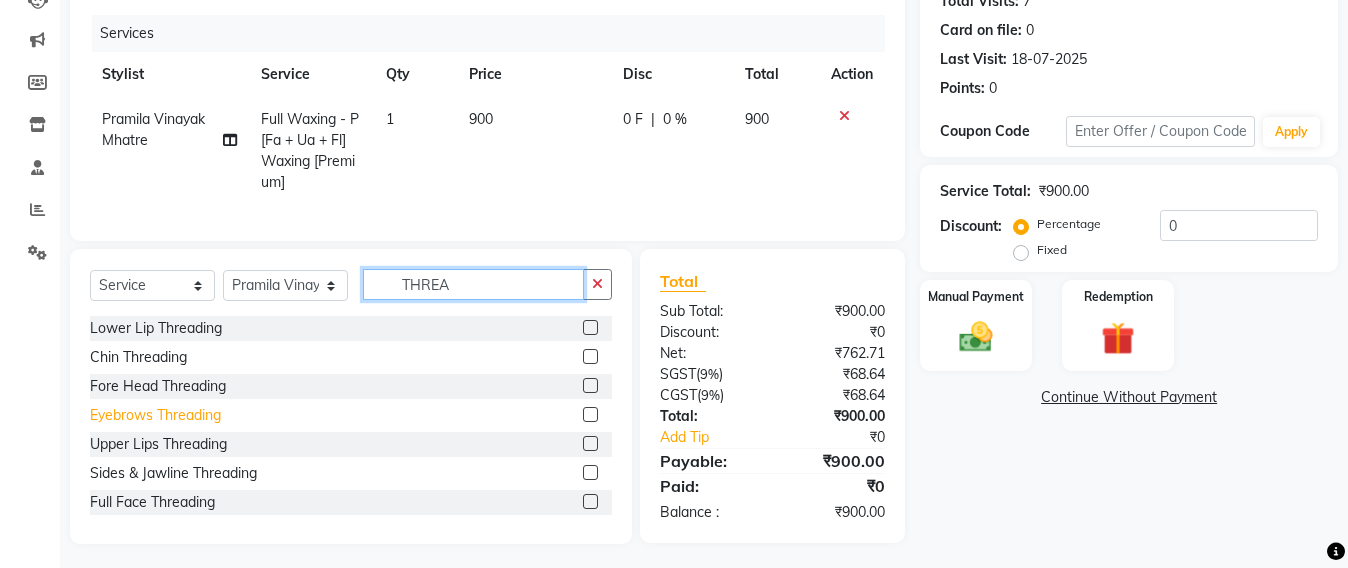 type on "THREA" 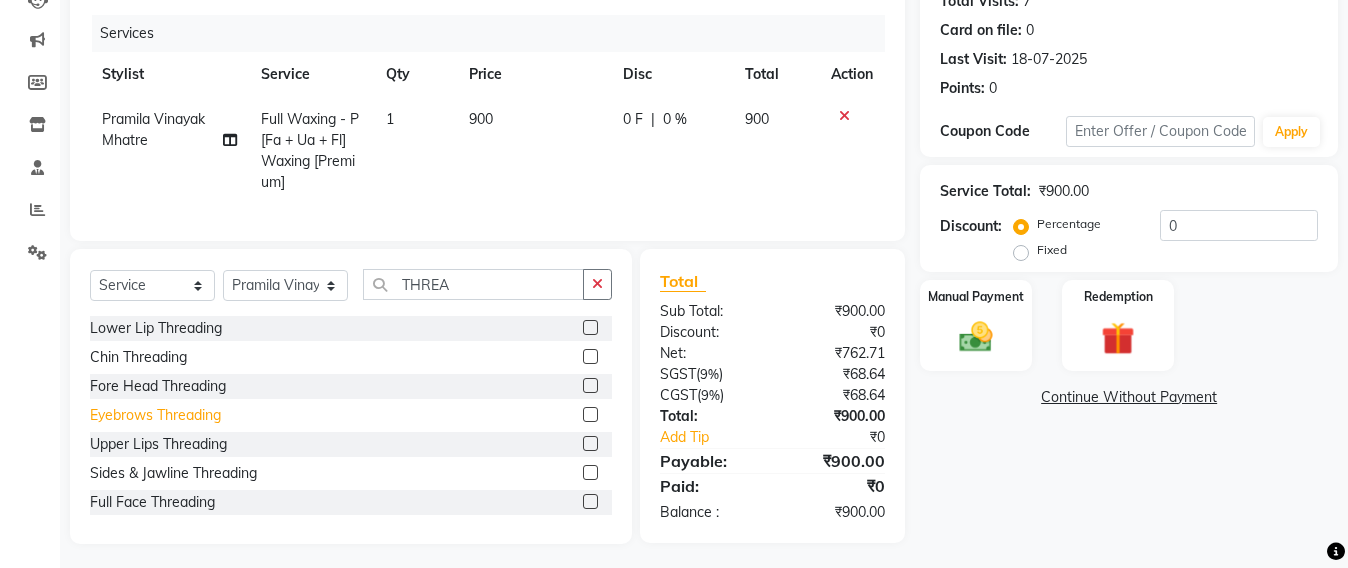 click on "Eyebrows Threading" 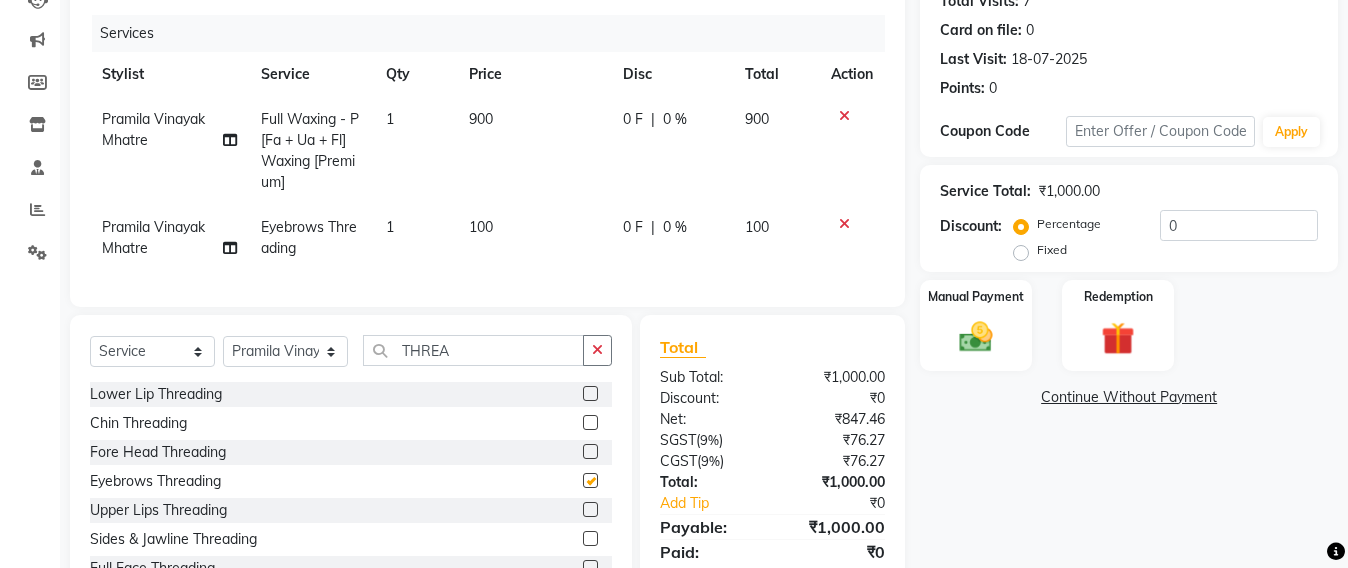 checkbox on "false" 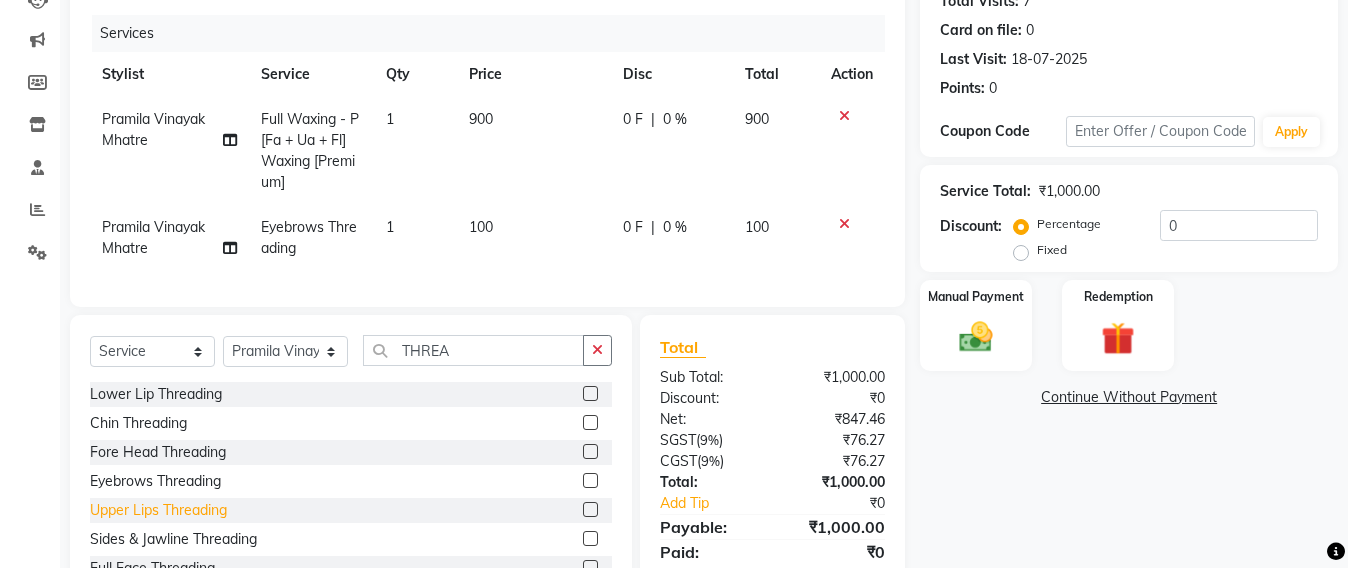 click on "Upper Lips Threading" 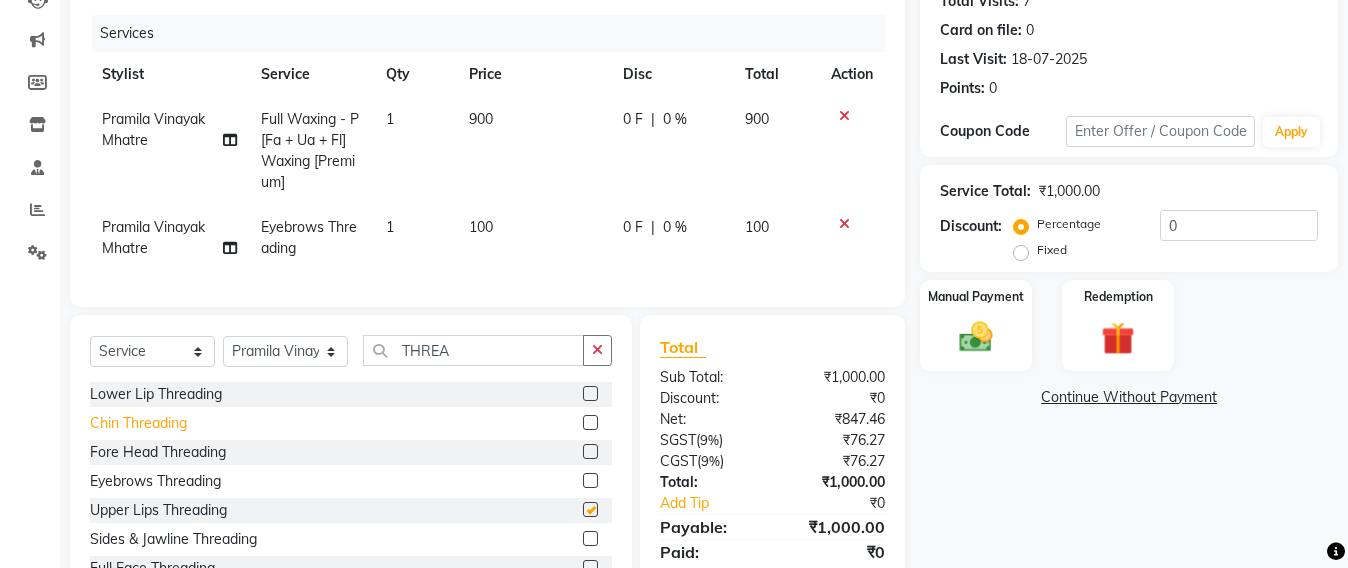 checkbox on "false" 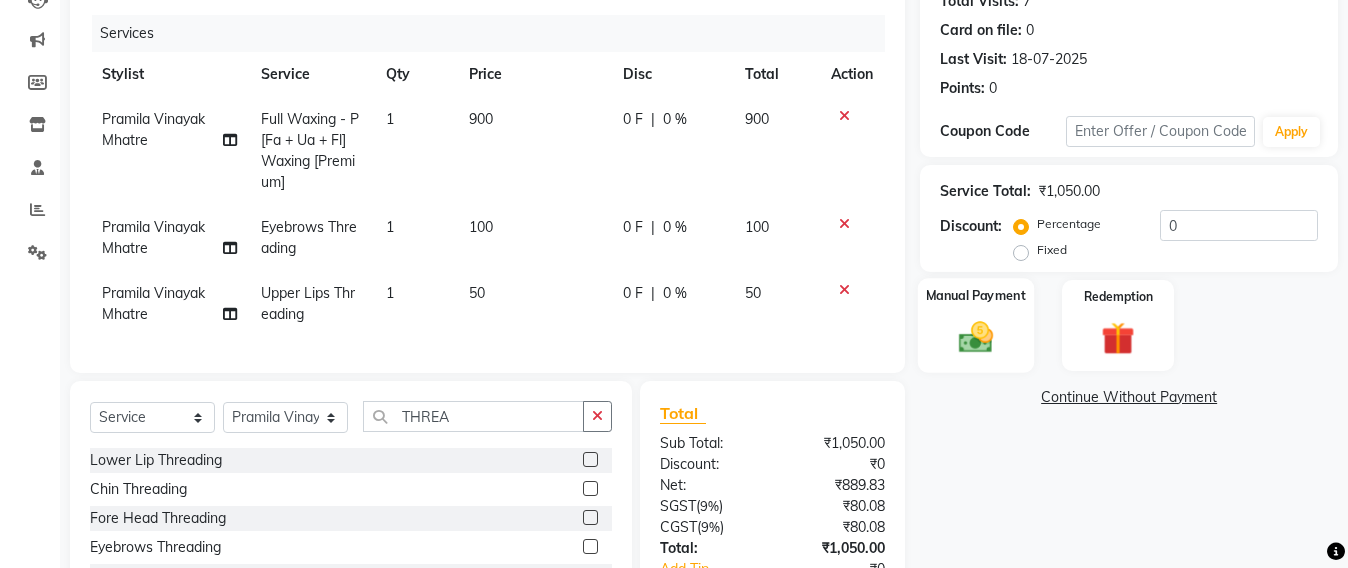 click 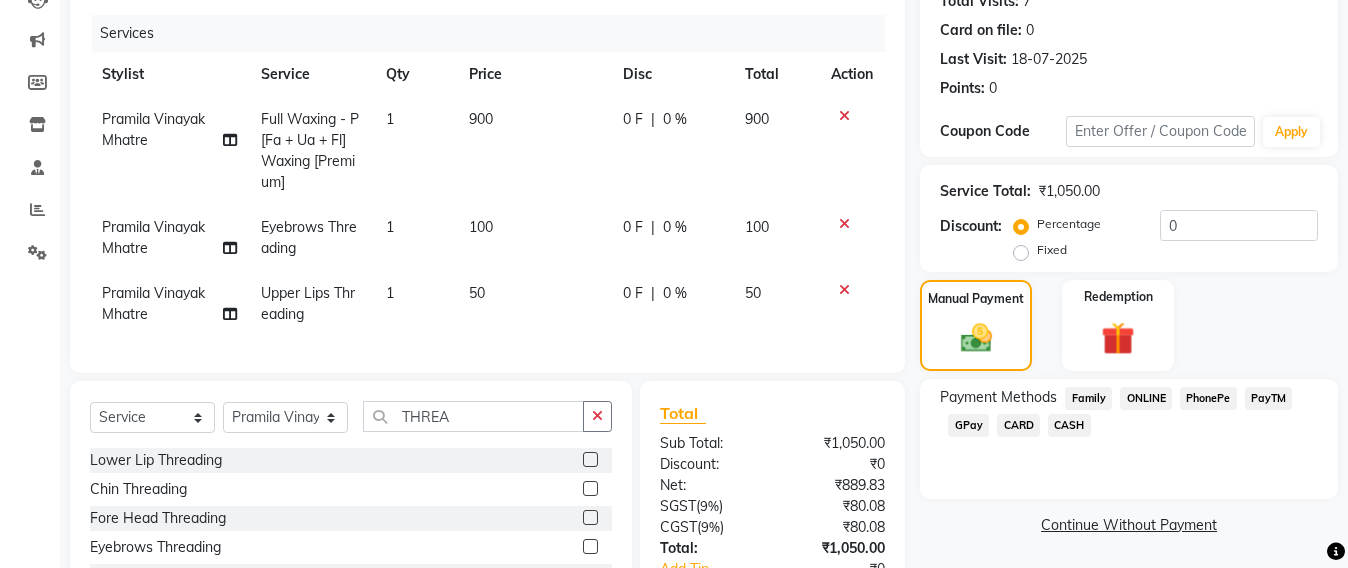 click on "GPay" 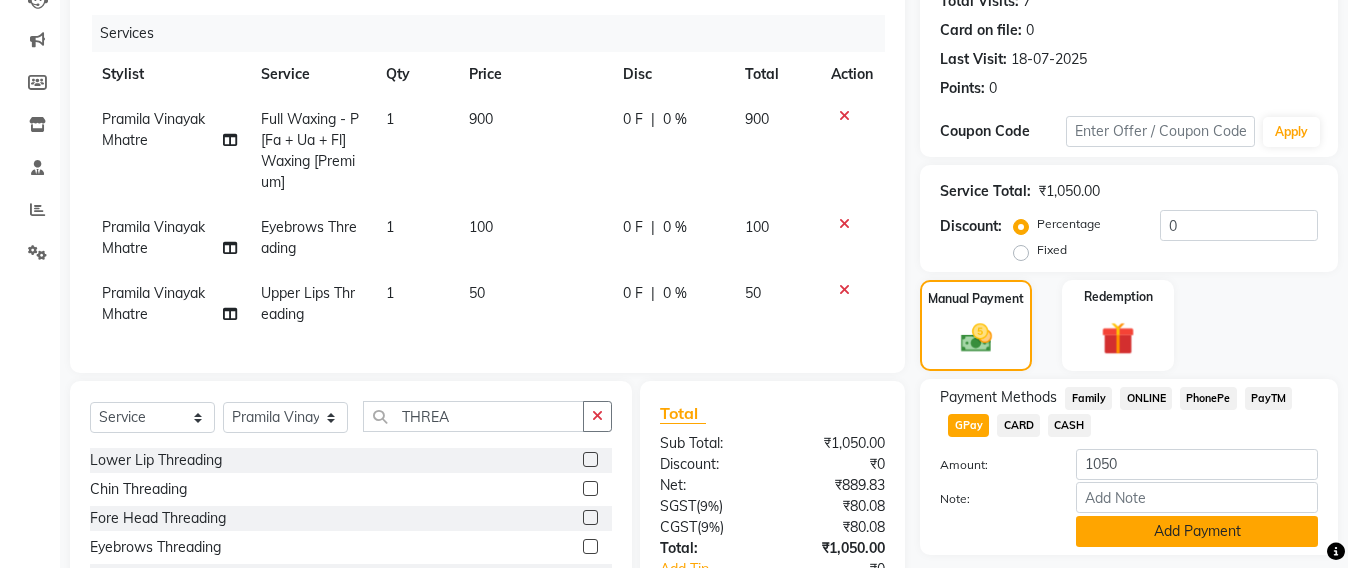 click on "Add Payment" 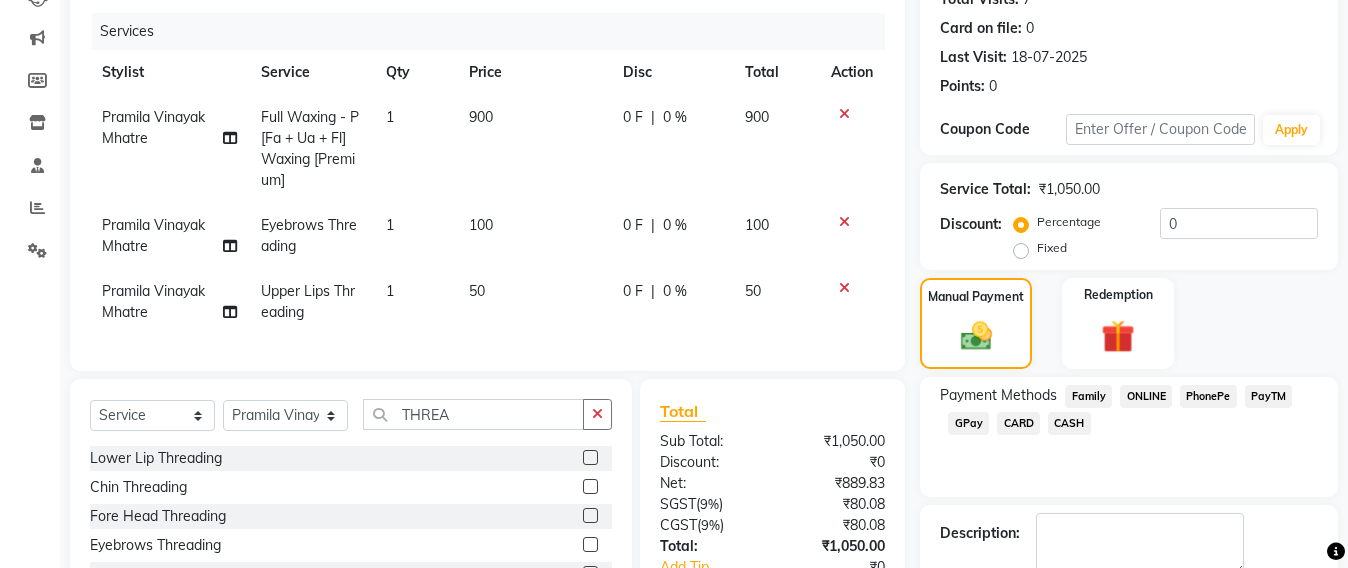 scroll, scrollTop: 431, scrollLeft: 0, axis: vertical 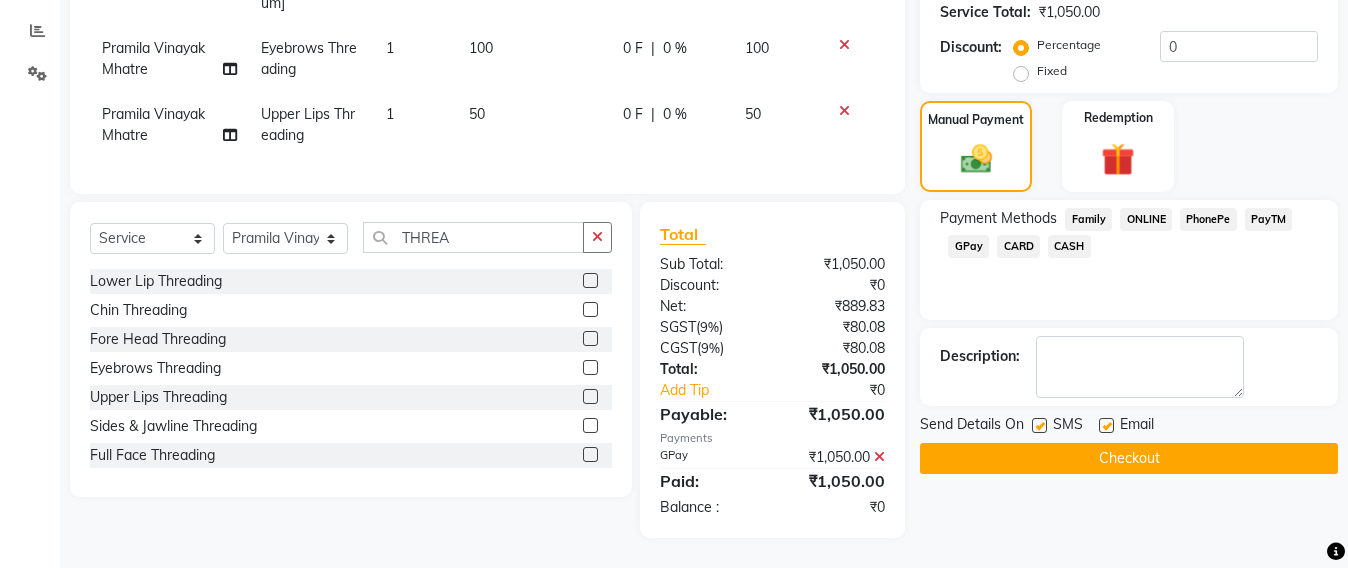 click on "Checkout" 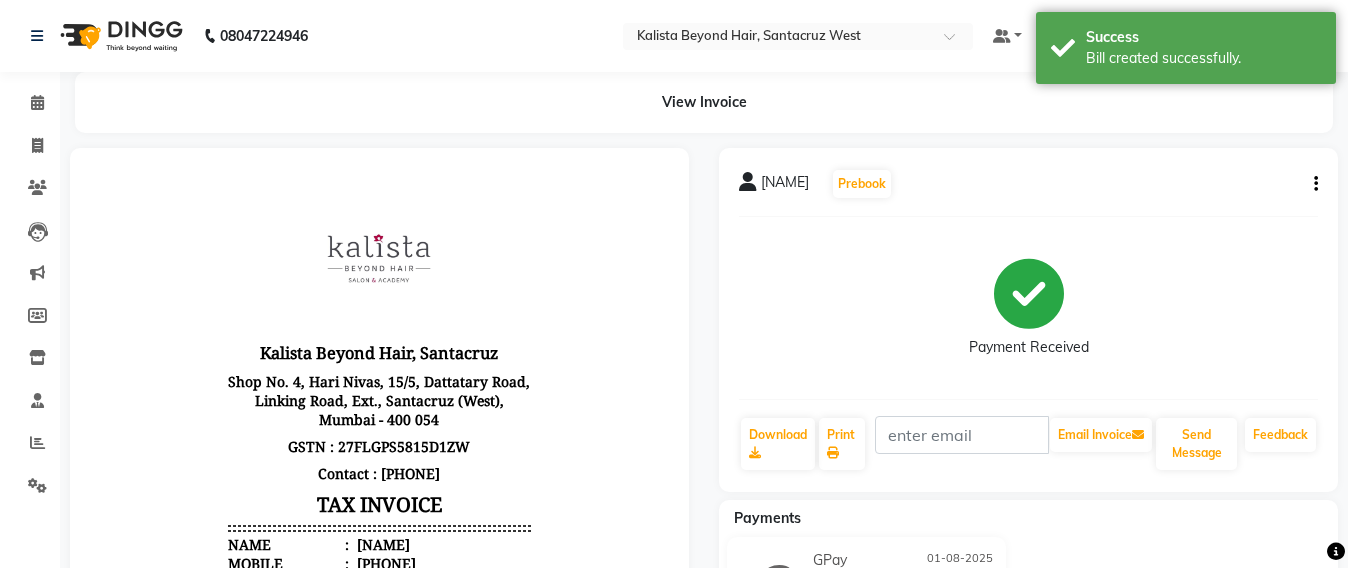 scroll, scrollTop: 0, scrollLeft: 0, axis: both 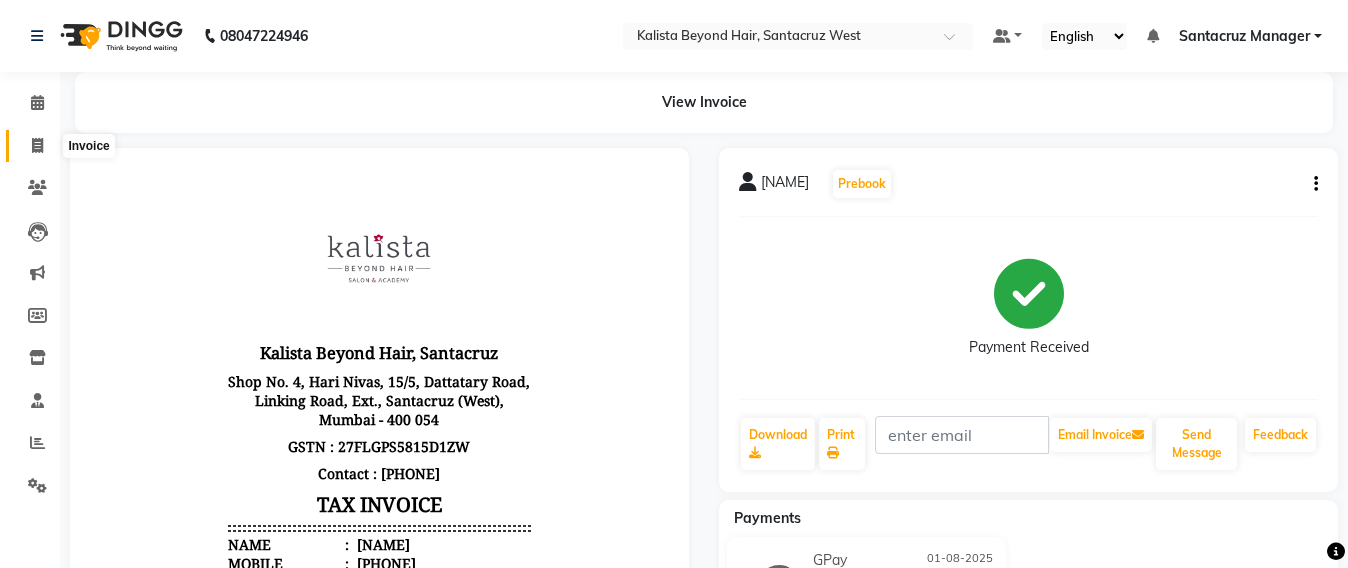 click 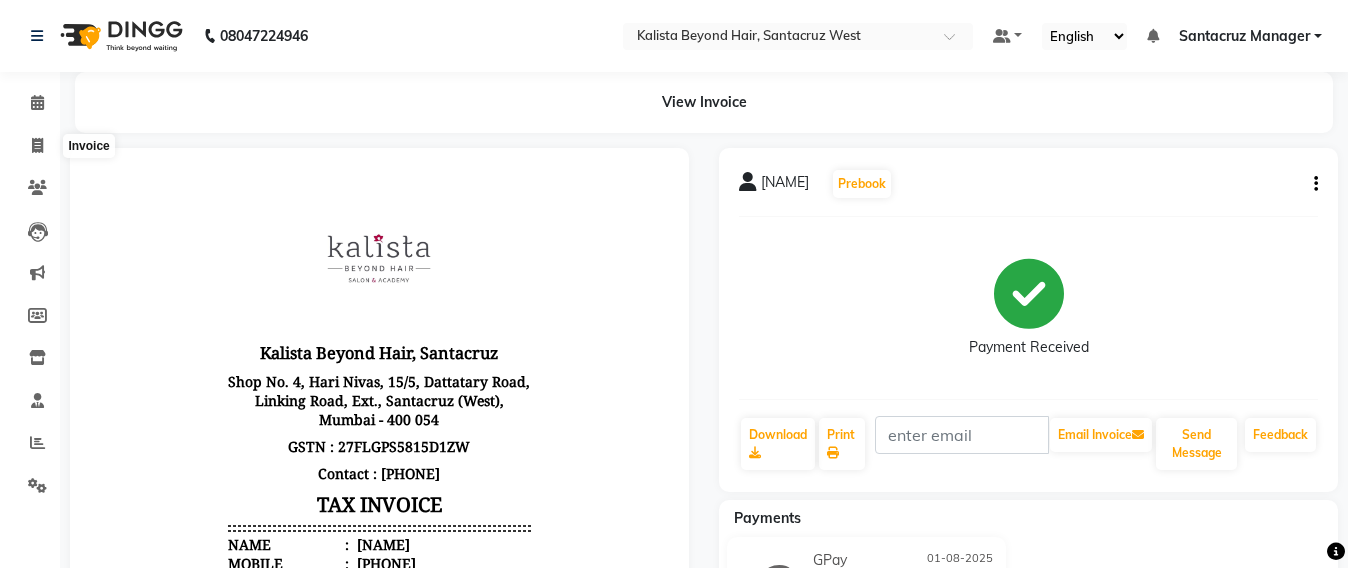 select on "service" 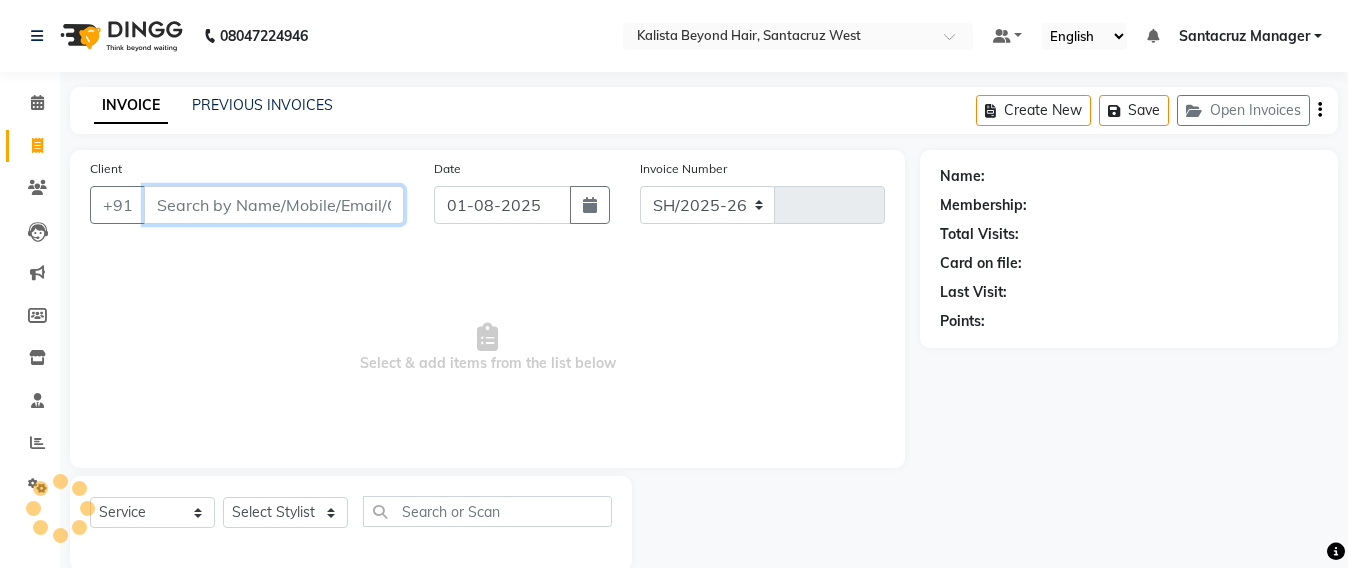scroll, scrollTop: 33, scrollLeft: 0, axis: vertical 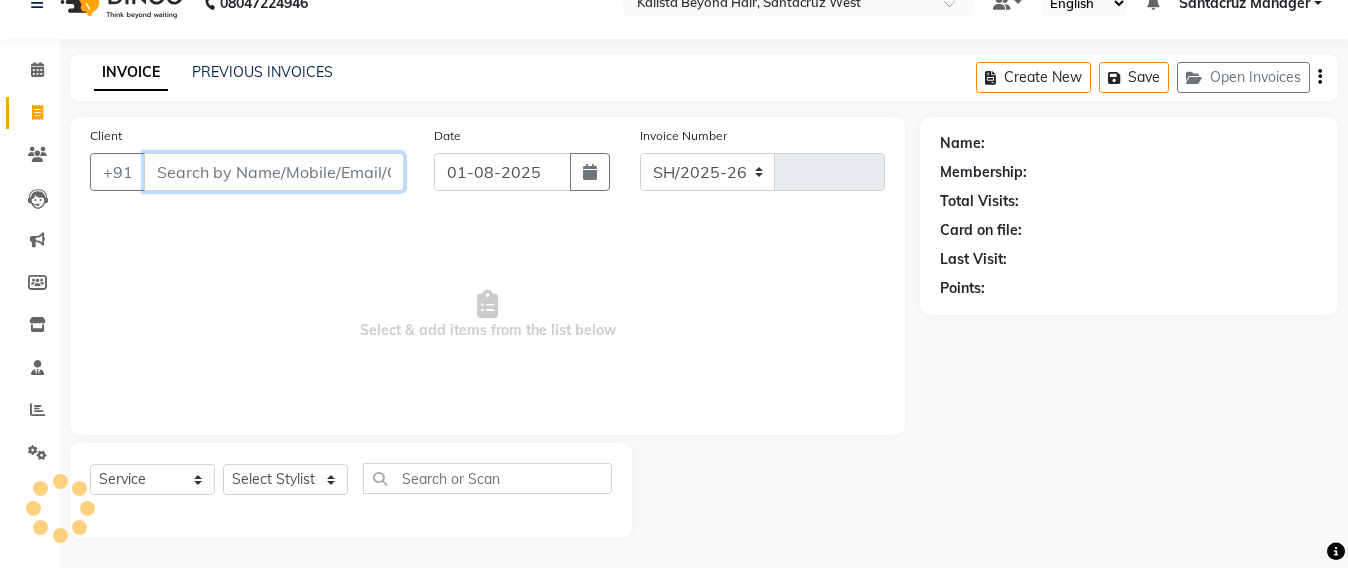 select on "6357" 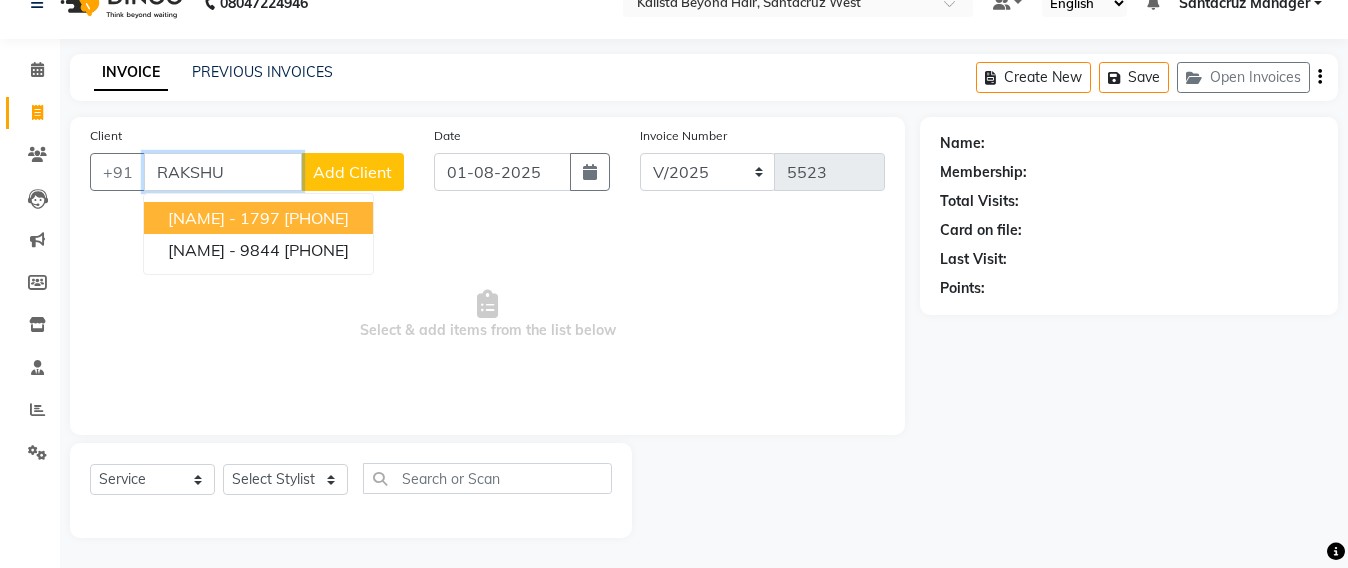 click on "[LAST] - 1797" at bounding box center (224, 218) 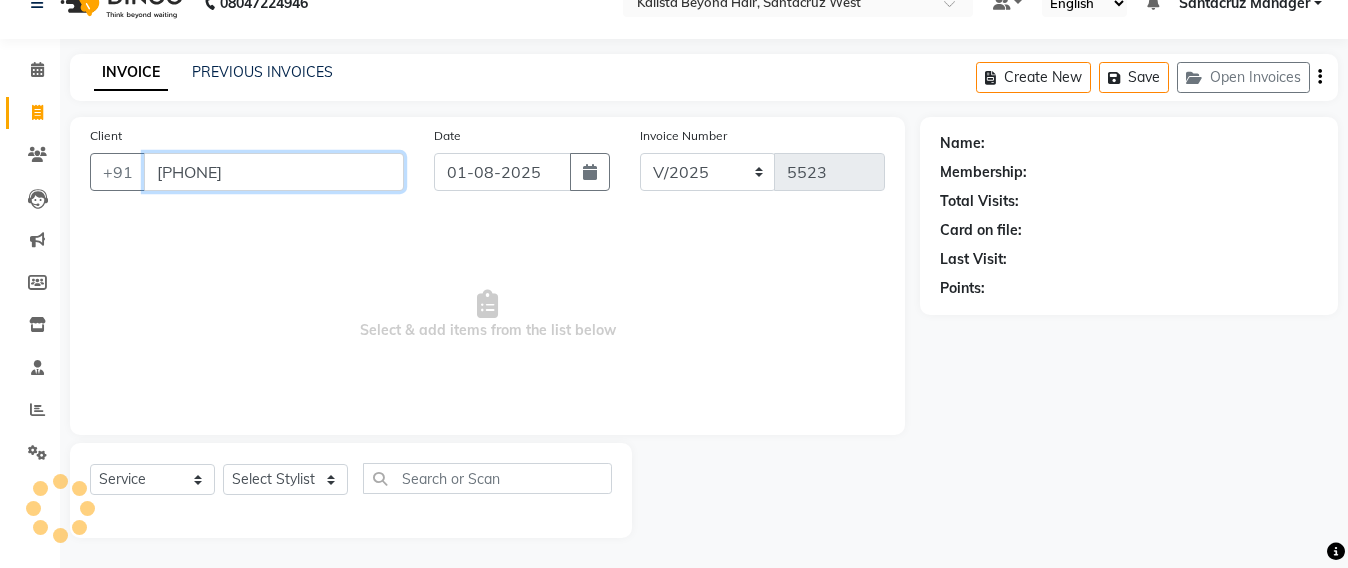 type on "[PHONE]" 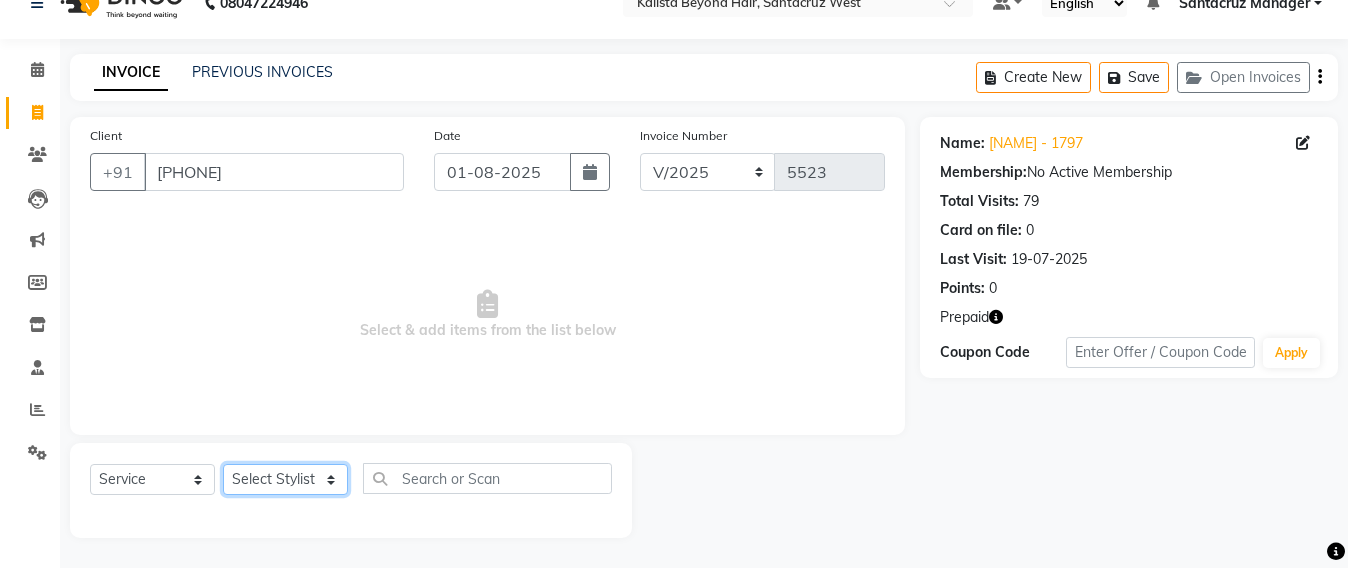 click on "Select Stylist Admin Avesh Sankat AZHER SHAIKH Jayeshree Mahtre Manisha Subodh Shedge Muskaan Pramila Vinayak Mhatre prathmesh mahattre Pratibha Nilesh Sharma RINKI SAV Rosy Sunil Jadhav Sameer shah admin Santacruz Manager SAURAV Siddhi SOMAYANG VASHUM Tejasvi Bhosle" 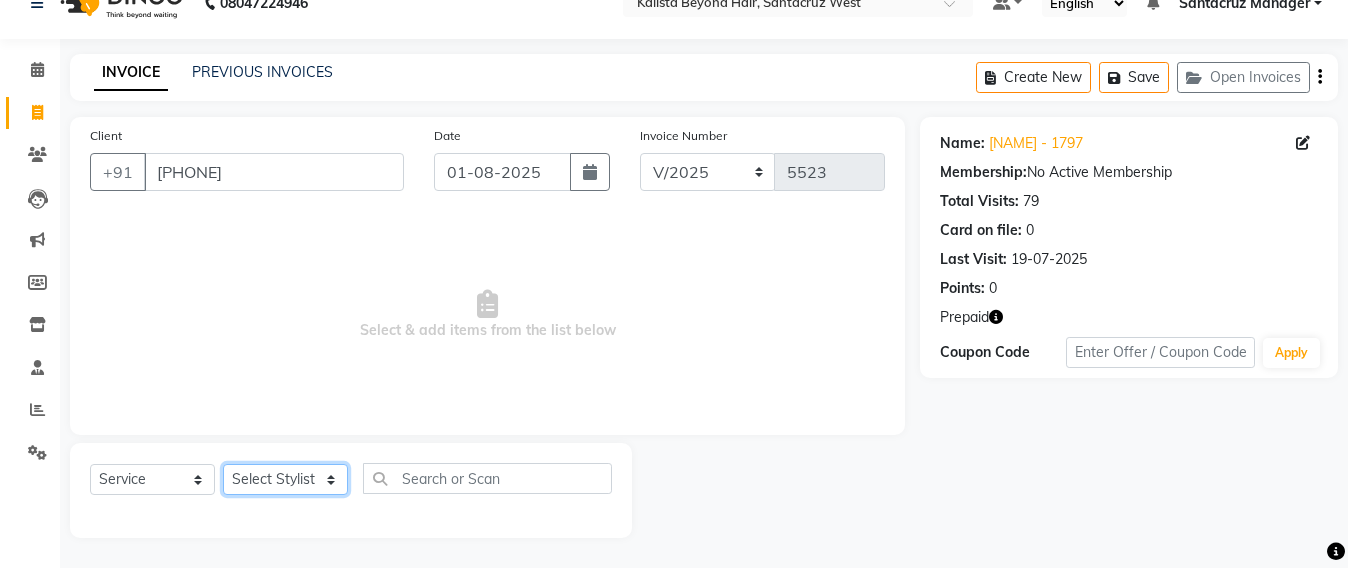 select on "59106" 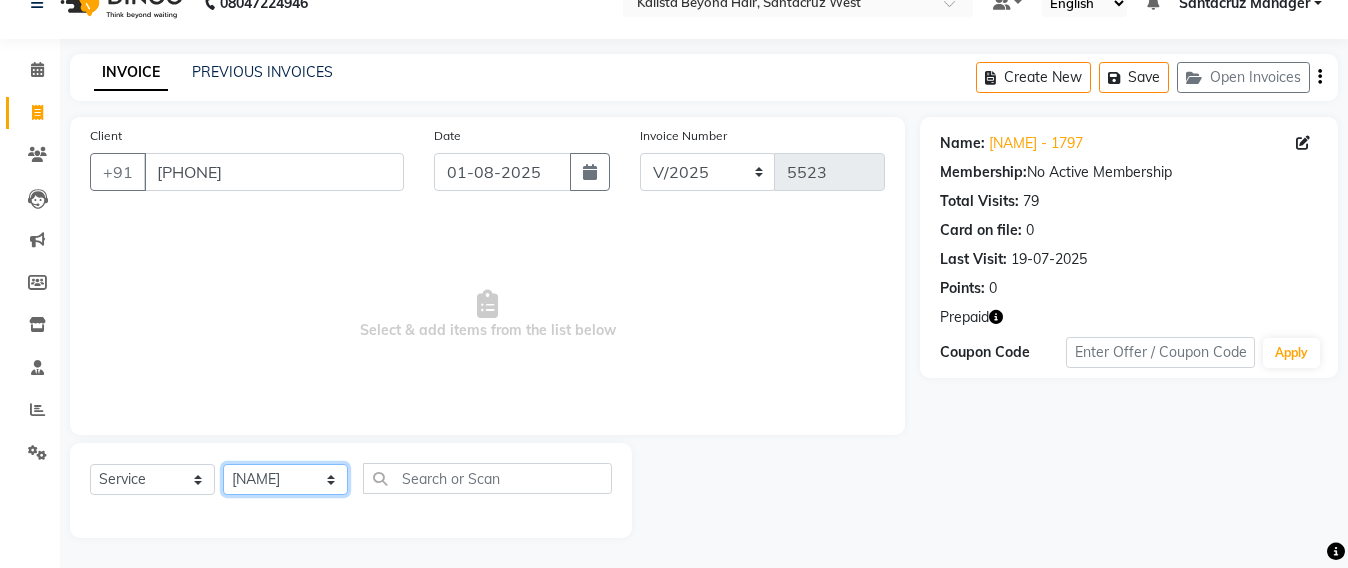 click on "Select Stylist Admin Avesh Sankat AZHER SHAIKH Jayeshree Mahtre Manisha Subodh Shedge Muskaan Pramila Vinayak Mhatre prathmesh mahattre Pratibha Nilesh Sharma RINKI SAV Rosy Sunil Jadhav Sameer shah admin Santacruz Manager SAURAV Siddhi SOMAYANG VASHUM Tejasvi Bhosle" 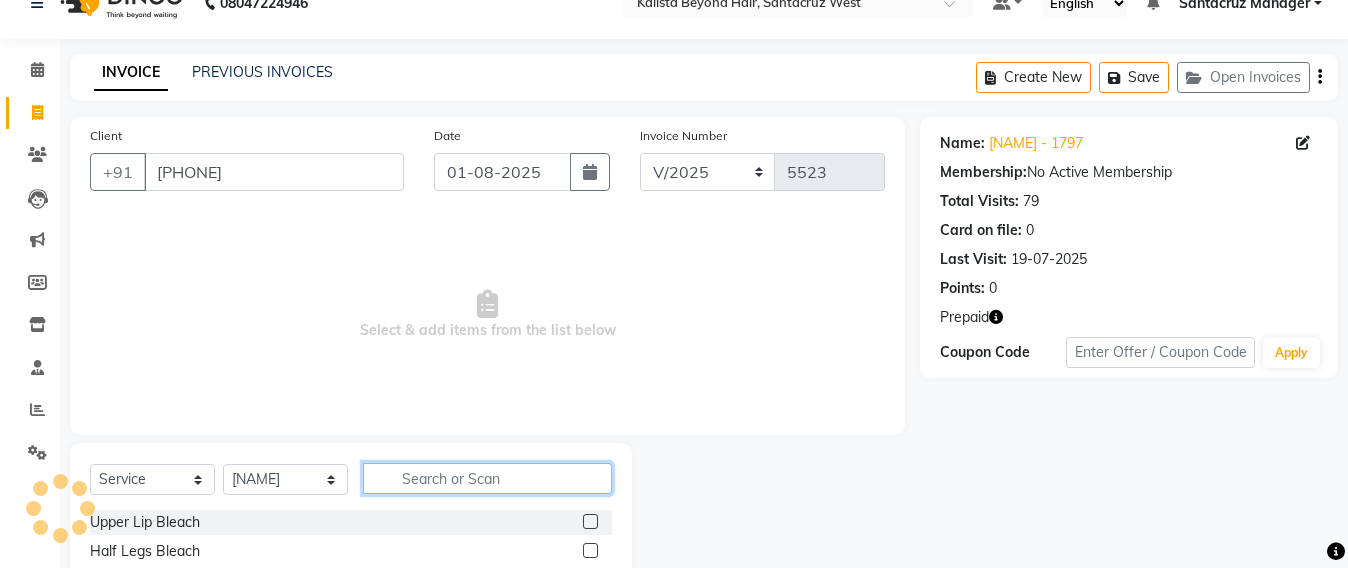 click 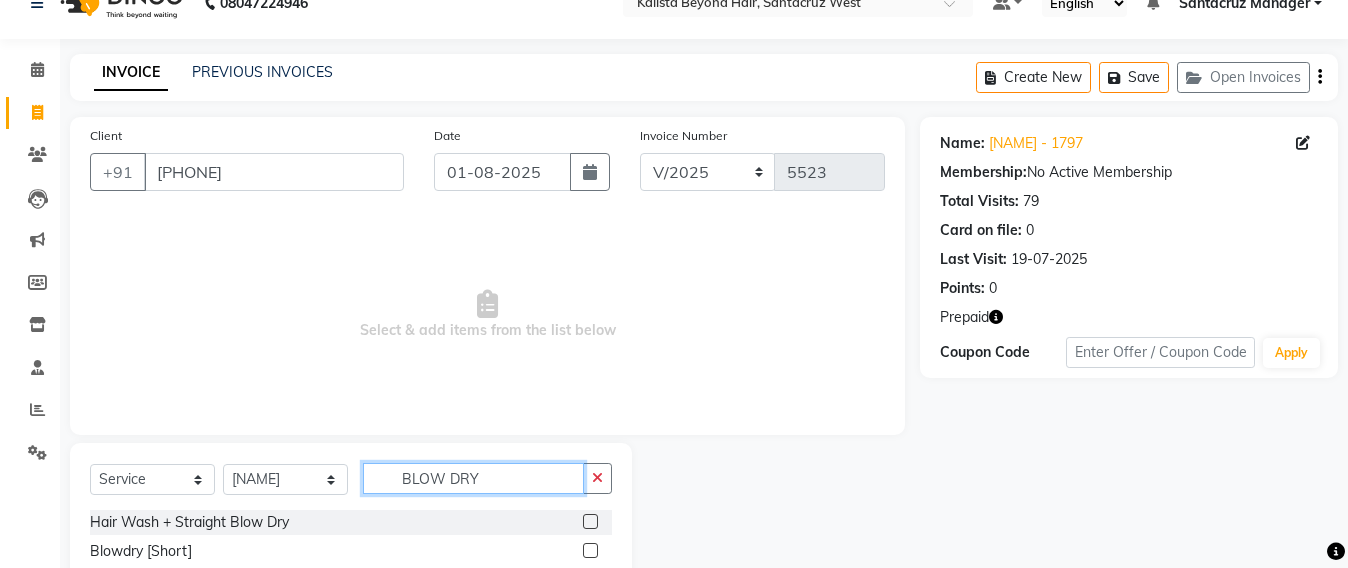 scroll, scrollTop: 178, scrollLeft: 0, axis: vertical 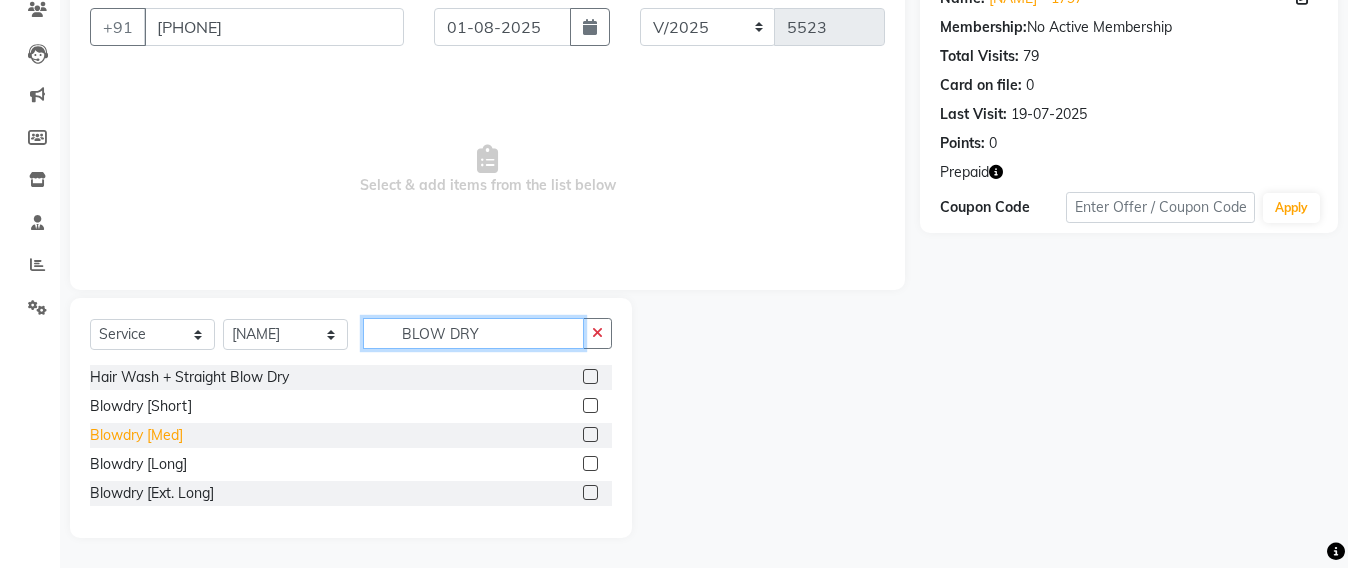 type on "BLOW DRY" 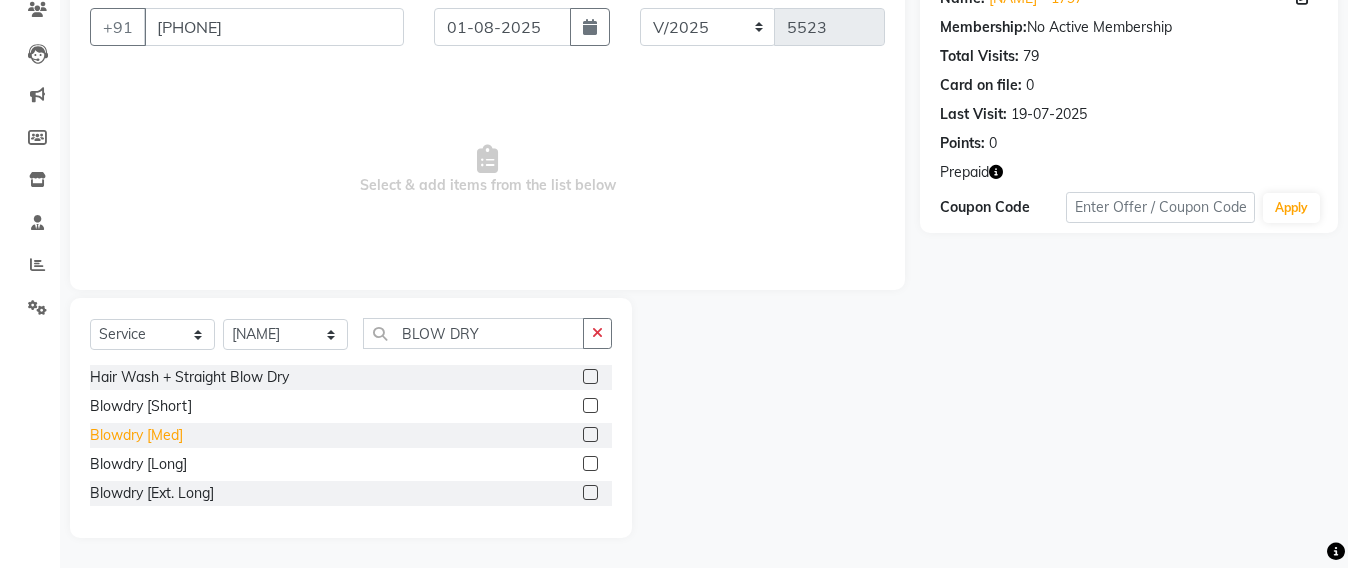 click on "Blowdry [Med]" 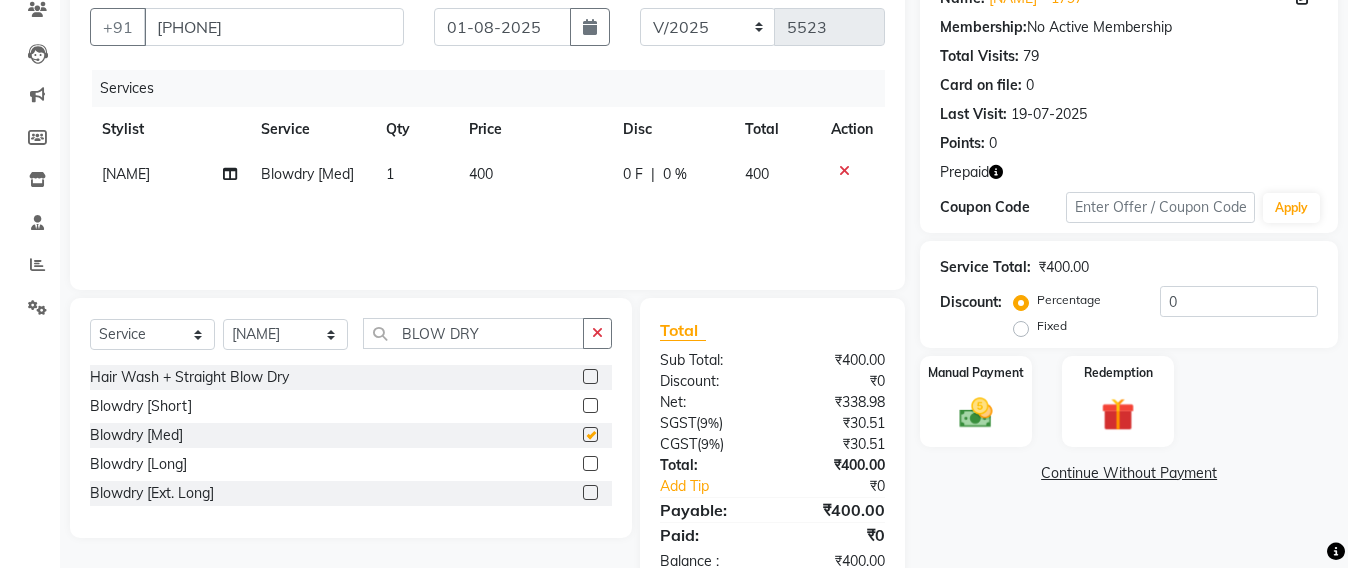 checkbox on "false" 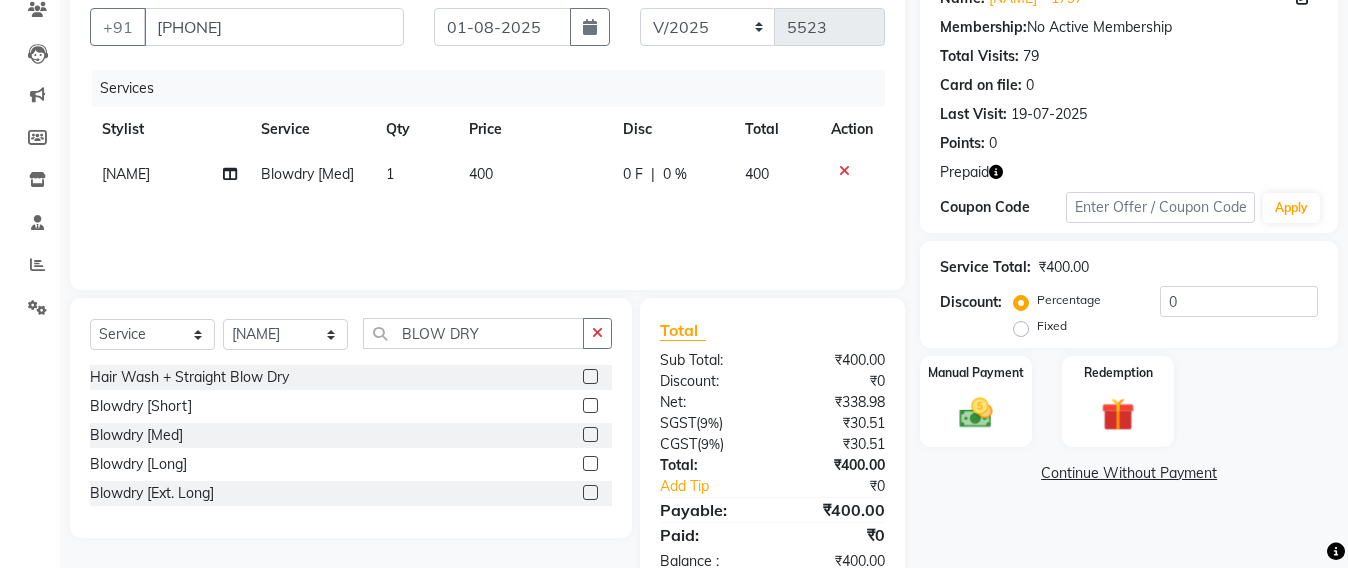 click on "400" 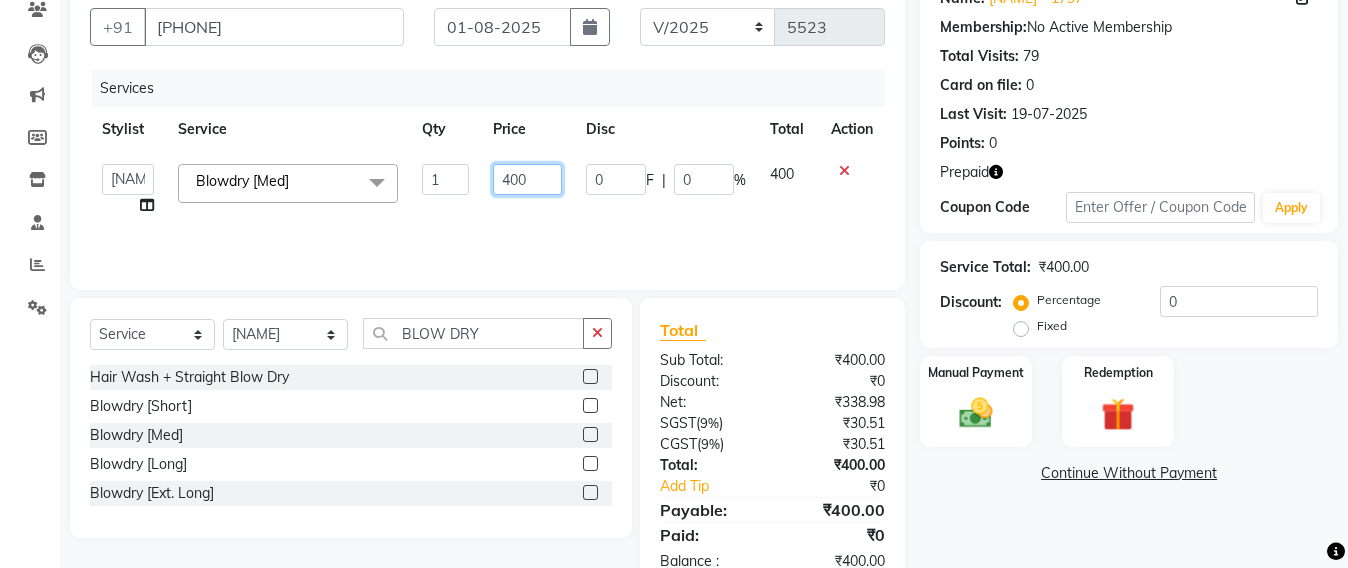 click on "400" 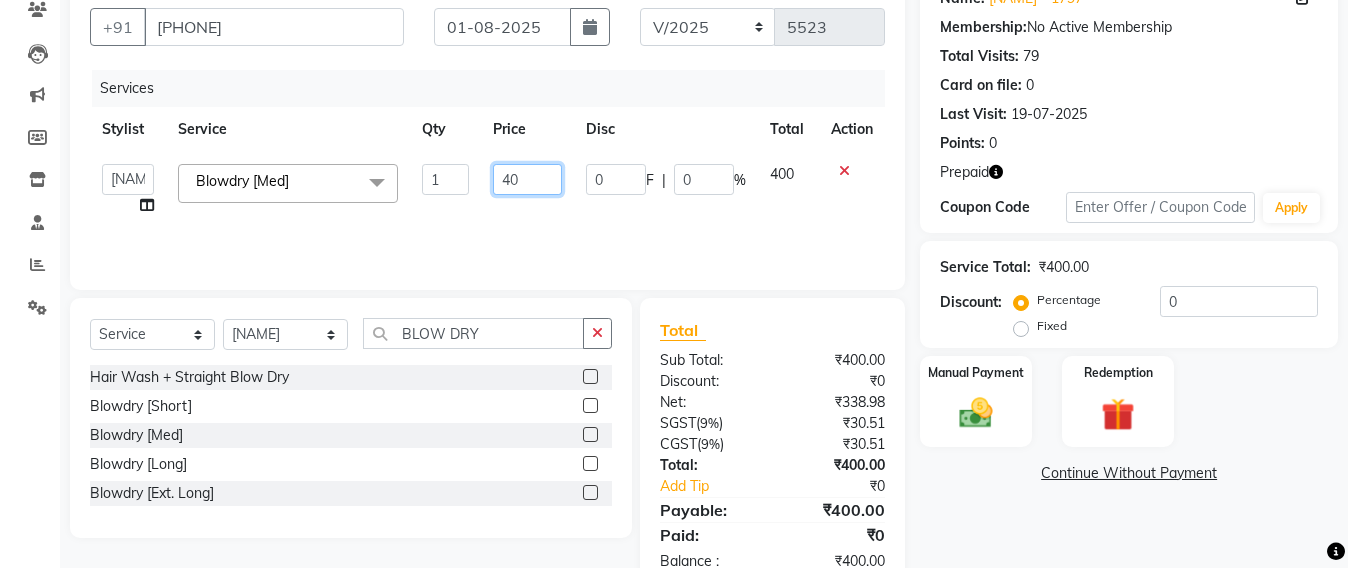 type on "4" 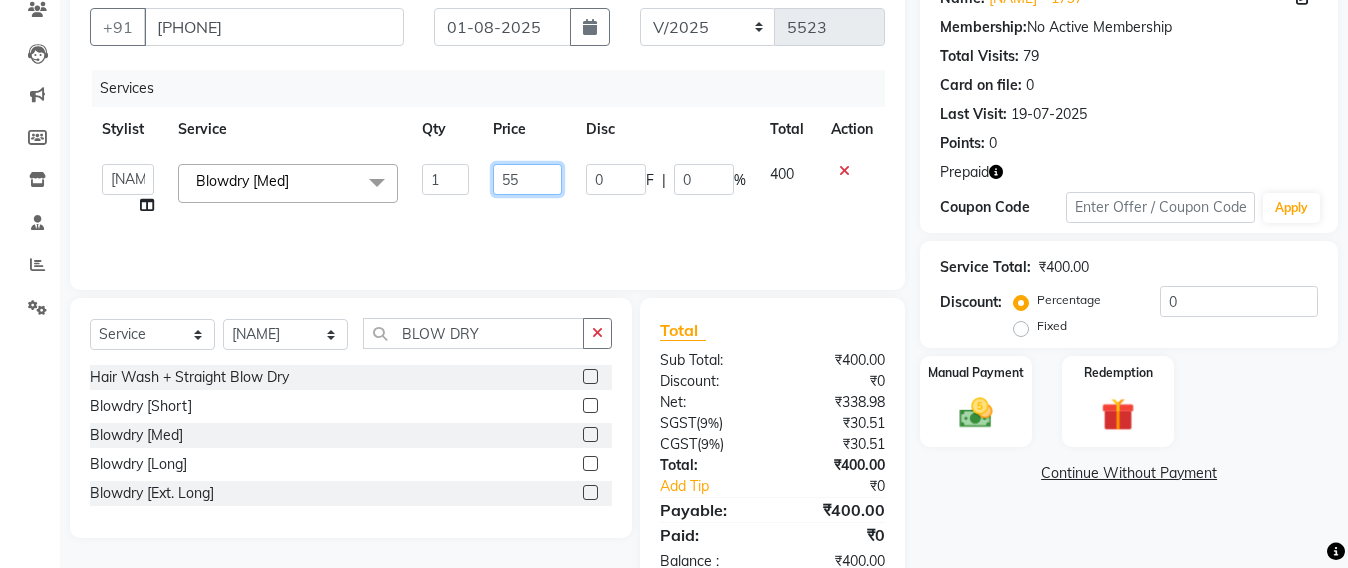 type on "550" 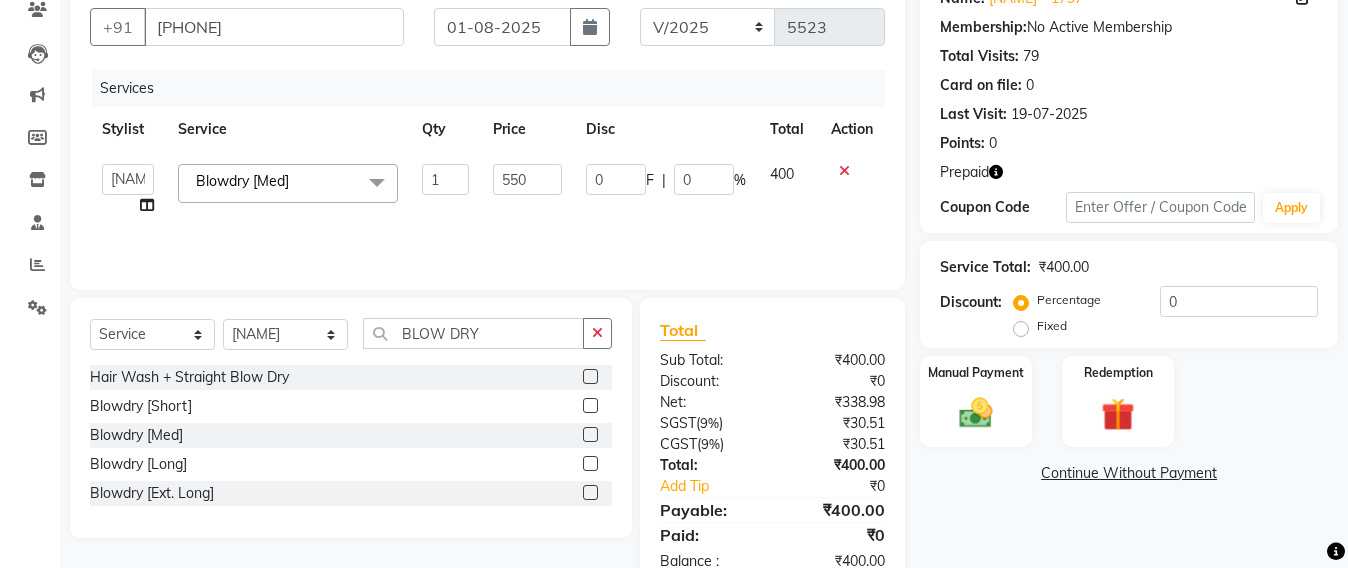 click on "Services Stylist Service Qty Price Disc Total Action  Admin   Avesh Sankat   AZHER SHAIKH   Jayeshree Mahtre   Manisha Subodh Shedge   Muskaan   Pramila Vinayak Mhatre   prathmesh mahattre   Pratibha Nilesh Sharma   RINKI SAV   Rosy Sunil Jadhav   Sameer shah admin   Santacruz Manager   SAURAV   Siddhi   SOMAYANG VASHUM   Tejasvi Bhosle  Blowdry [Med]  x Upper Lip Bleach Half Legs Bleach Face & Neck Bleach Half Arms Bleach Full Arms Bleach Under Arms Bleach Half Front Bleach Full Back Bleach Stomach Bleach Full Legs Bleach Palms Bleach Feet Bleach Full Body Bleach Full Back /front Scrub EYE LINER ELBOW DTAN TASHAN MANICURE TASHAN PEDICURE Full Front Bleach Half Back Bleach Saree Draping Light Makeup Bridal Make Up Groom Makeup Party Make Up Basic Make Up Eye Lashes Regular Clean Up 03+ Seaweed 03+ Whitening Nose Clean Up HYDRA CLEAN UP Balayage Hair Tonning Or Refreshing Hair Color [Short] Hair Color [Ext. Long] Inoa [Ext. Long] Crown Touch Up Root Touch Up Root Touch Up - Inoa Hair Color [Med] Inoa [Short]" 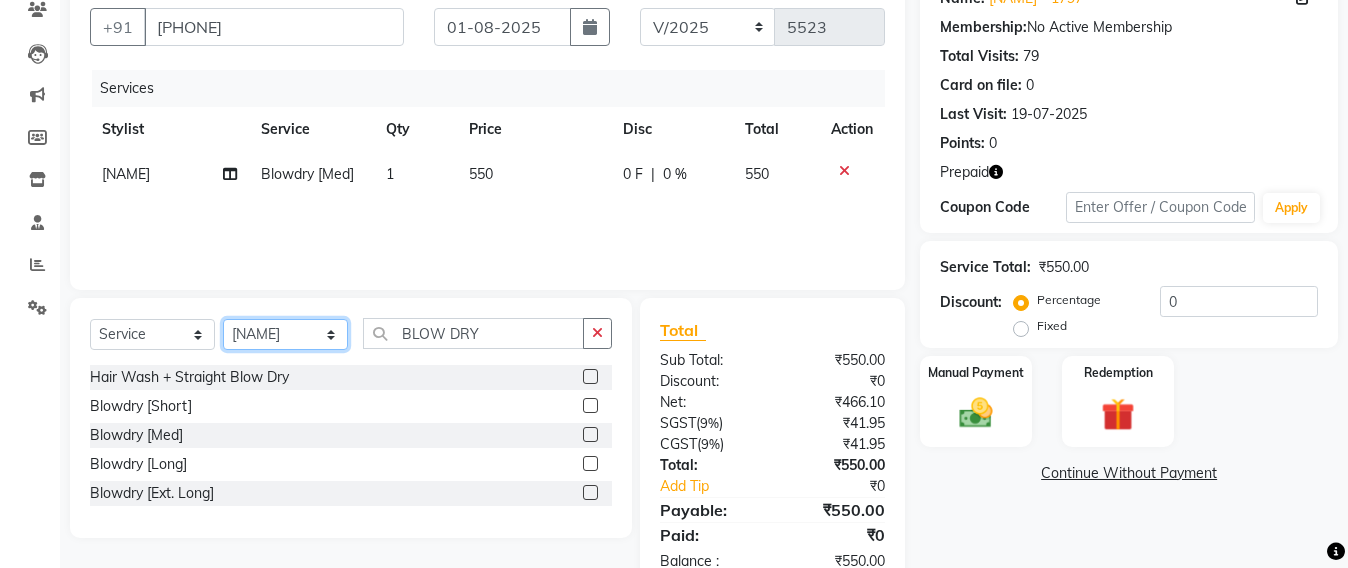 click on "Select Stylist Admin Avesh Sankat AZHER SHAIKH Jayeshree Mahtre Manisha Subodh Shedge Muskaan Pramila Vinayak Mhatre prathmesh mahattre Pratibha Nilesh Sharma RINKI SAV Rosy Sunil Jadhav Sameer shah admin Santacruz Manager SAURAV Siddhi SOMAYANG VASHUM Tejasvi Bhosle" 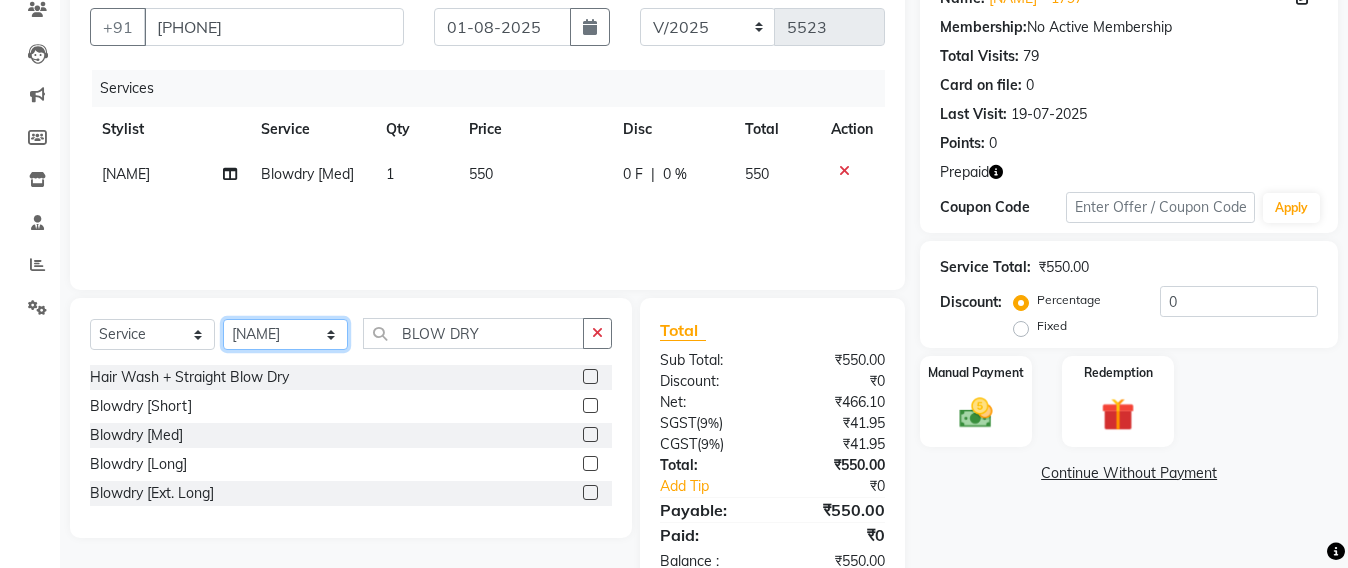 select on "48409" 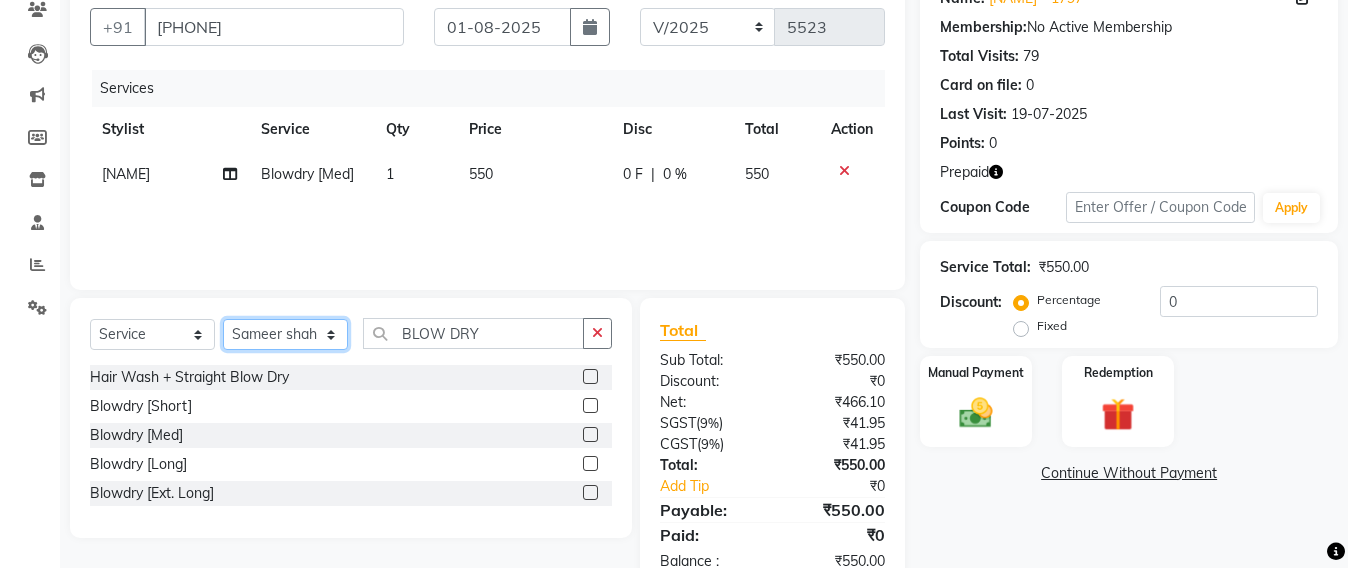 click on "Select Stylist Admin Avesh Sankat AZHER SHAIKH Jayeshree Mahtre Manisha Subodh Shedge Muskaan Pramila Vinayak Mhatre prathmesh mahattre Pratibha Nilesh Sharma RINKI SAV Rosy Sunil Jadhav Sameer shah admin Santacruz Manager SAURAV Siddhi SOMAYANG VASHUM Tejasvi Bhosle" 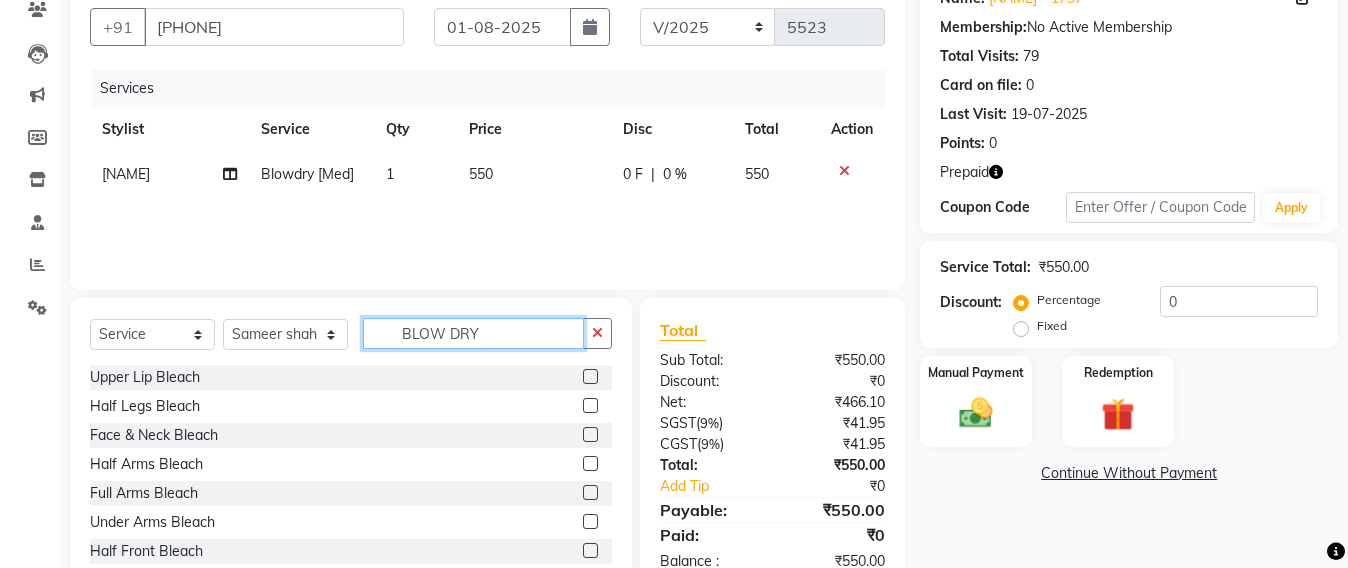 click on "BLOW DRY" 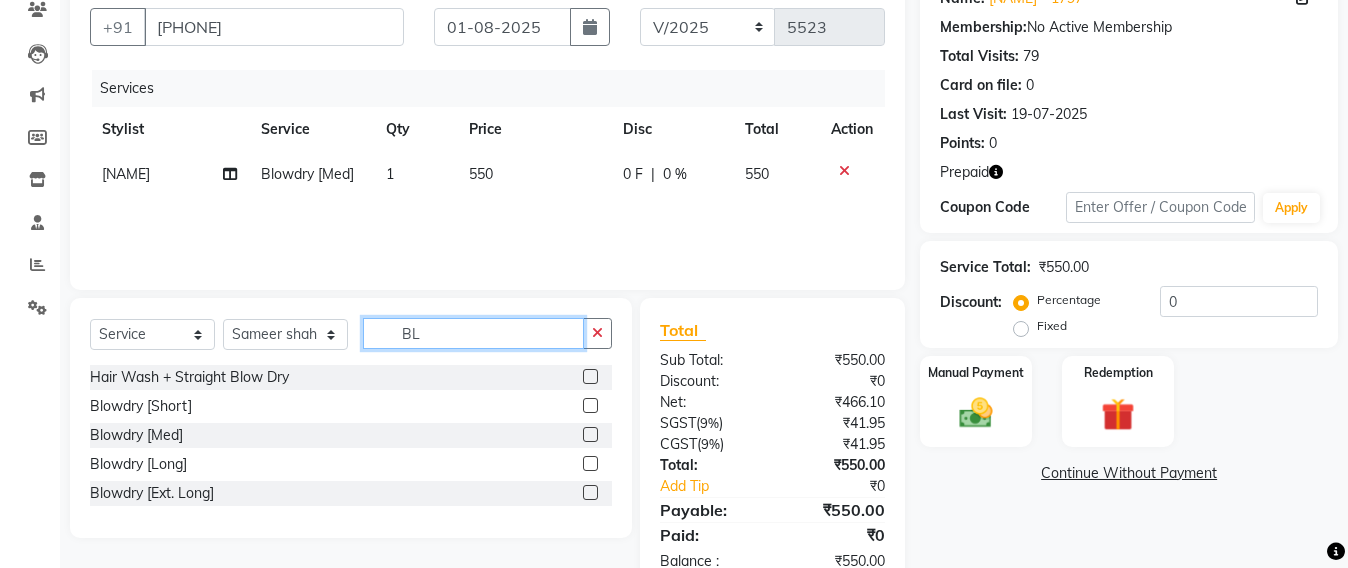 type on "B" 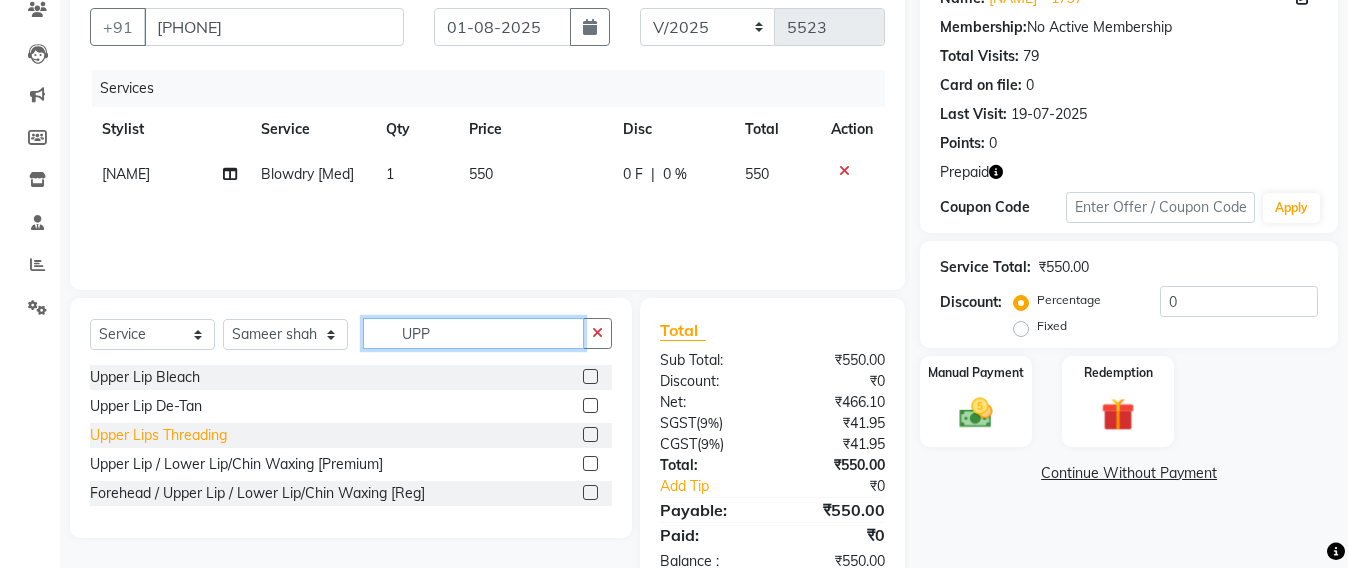 type on "UPP" 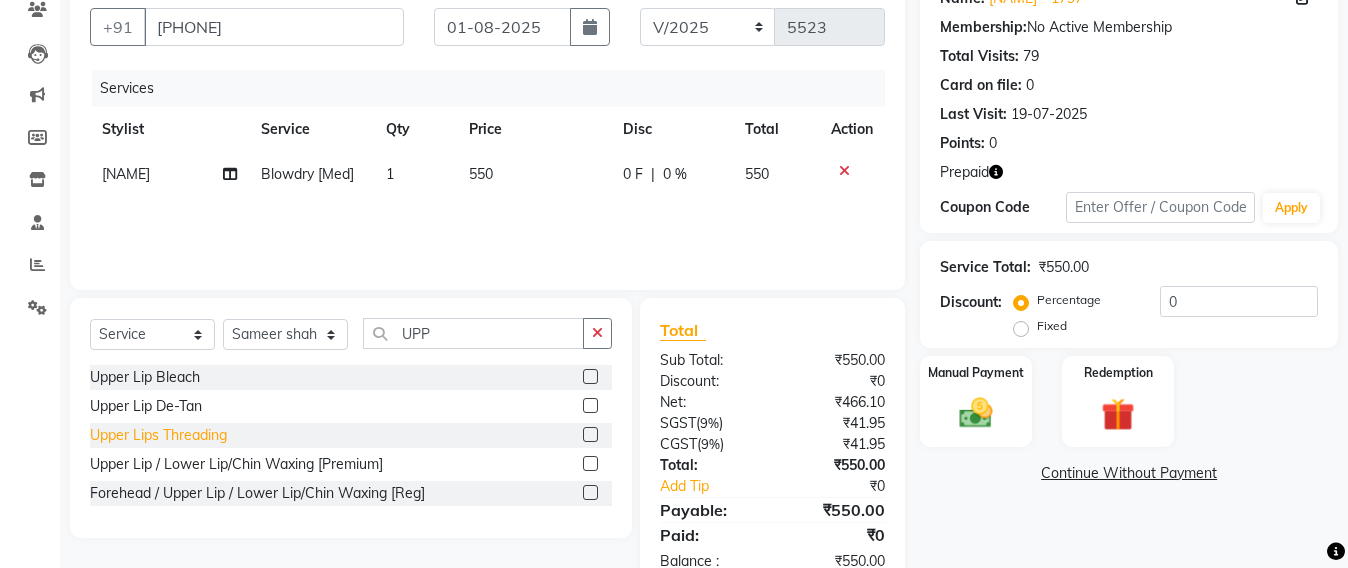 click on "Upper Lips Threading" 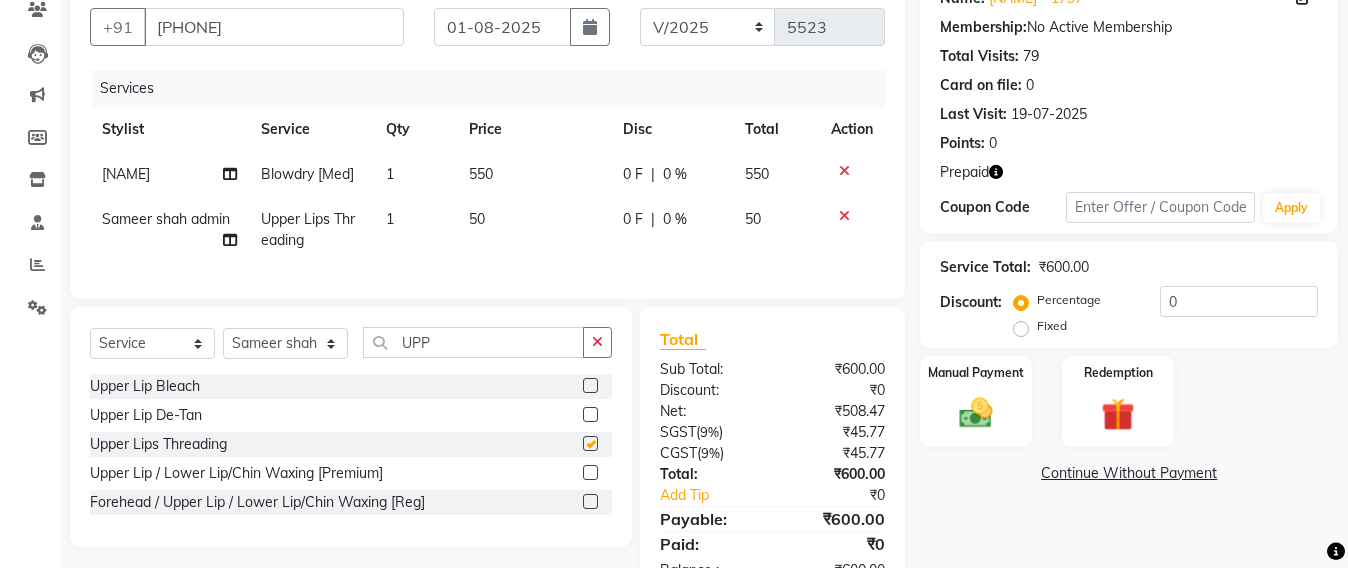 checkbox on "false" 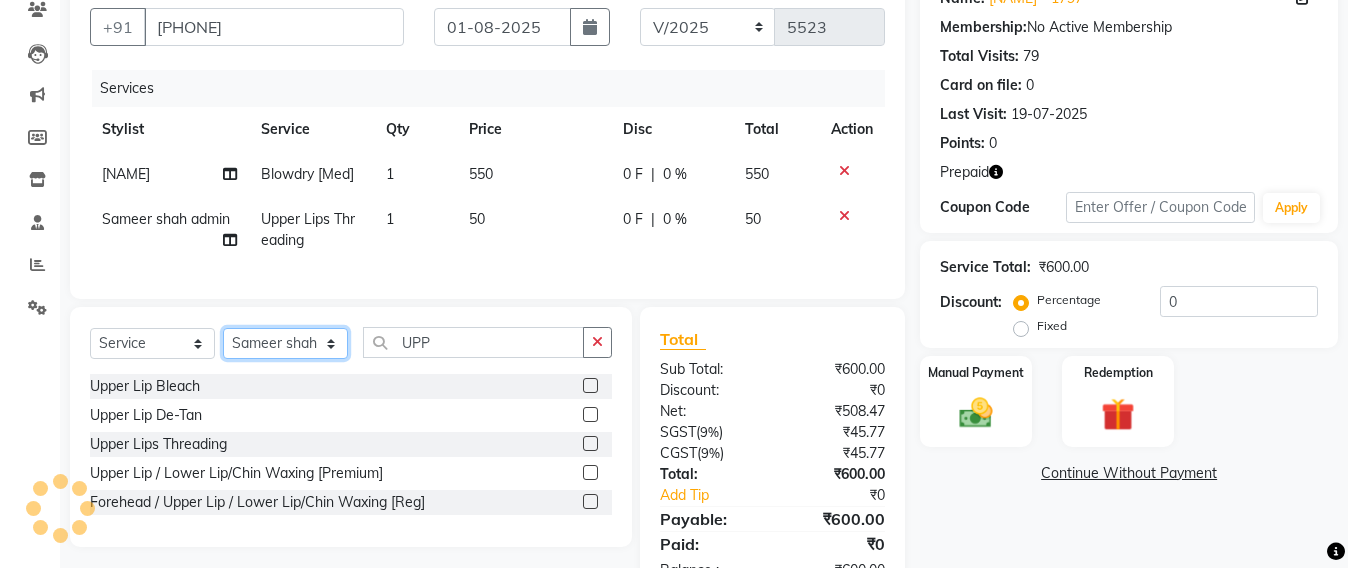 click on "Select Stylist Admin Avesh Sankat AZHER SHAIKH Jayeshree Mahtre Manisha Subodh Shedge Muskaan Pramila Vinayak Mhatre prathmesh mahattre Pratibha Nilesh Sharma RINKI SAV Rosy Sunil Jadhav Sameer shah admin Santacruz Manager SAURAV Siddhi SOMAYANG VASHUM Tejasvi Bhosle" 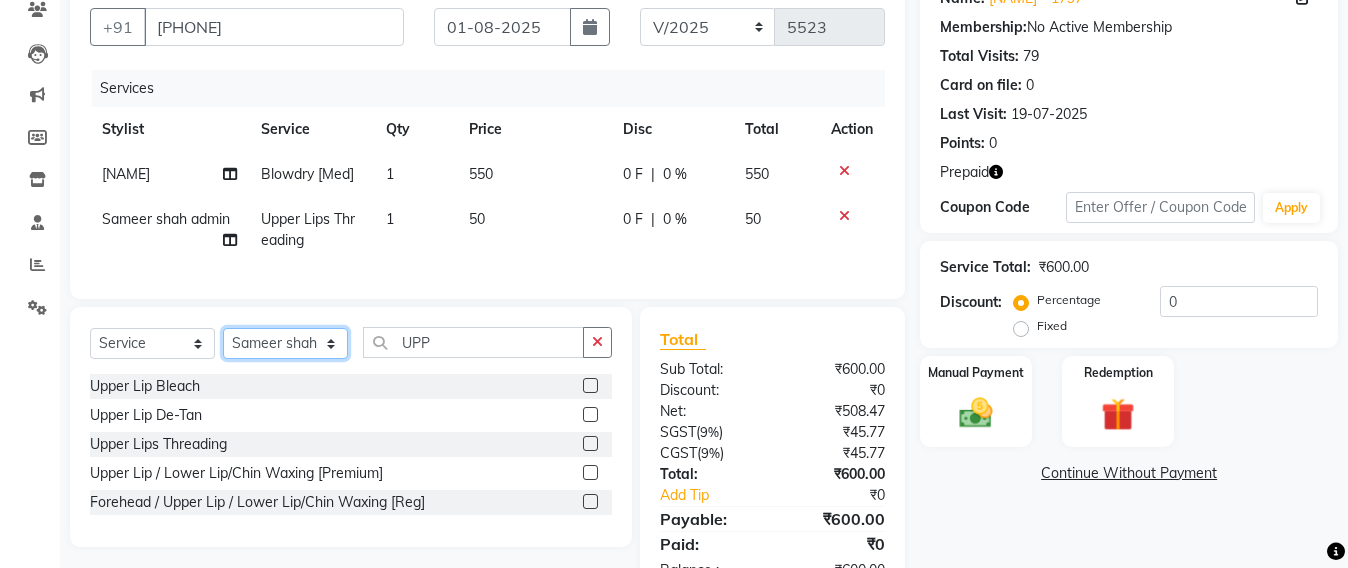 select on "47907" 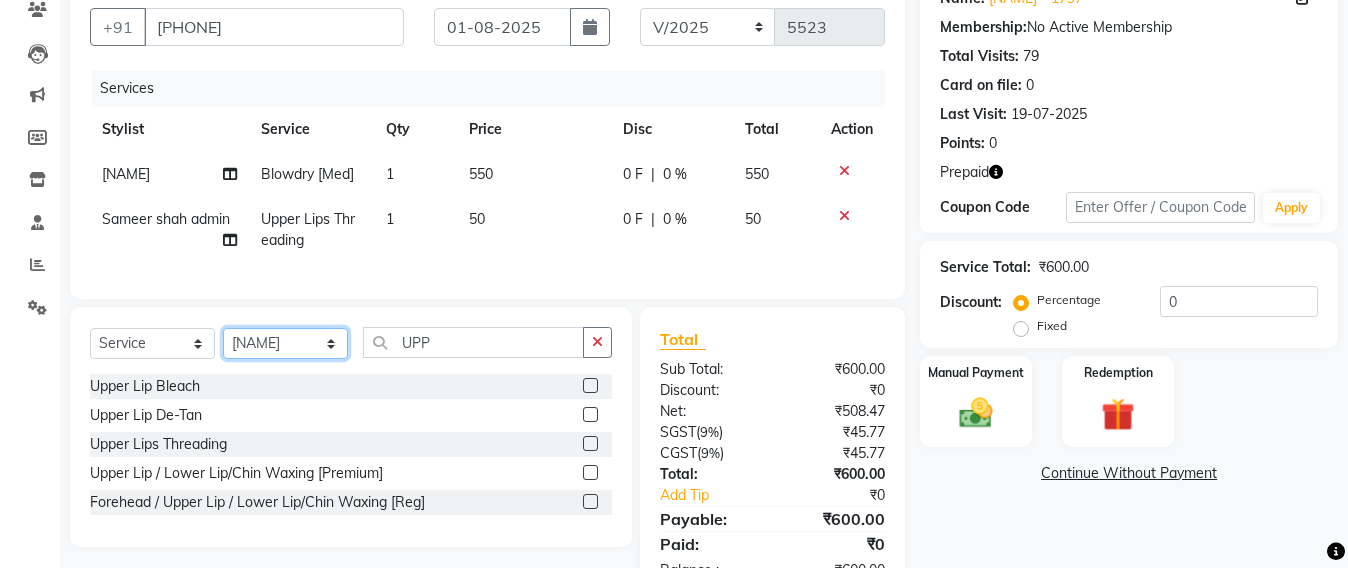 click on "Select Stylist Admin Avesh Sankat AZHER SHAIKH Jayeshree Mahtre Manisha Subodh Shedge Muskaan Pramila Vinayak Mhatre prathmesh mahattre Pratibha Nilesh Sharma RINKI SAV Rosy Sunil Jadhav Sameer shah admin Santacruz Manager SAURAV Siddhi SOMAYANG VASHUM Tejasvi Bhosle" 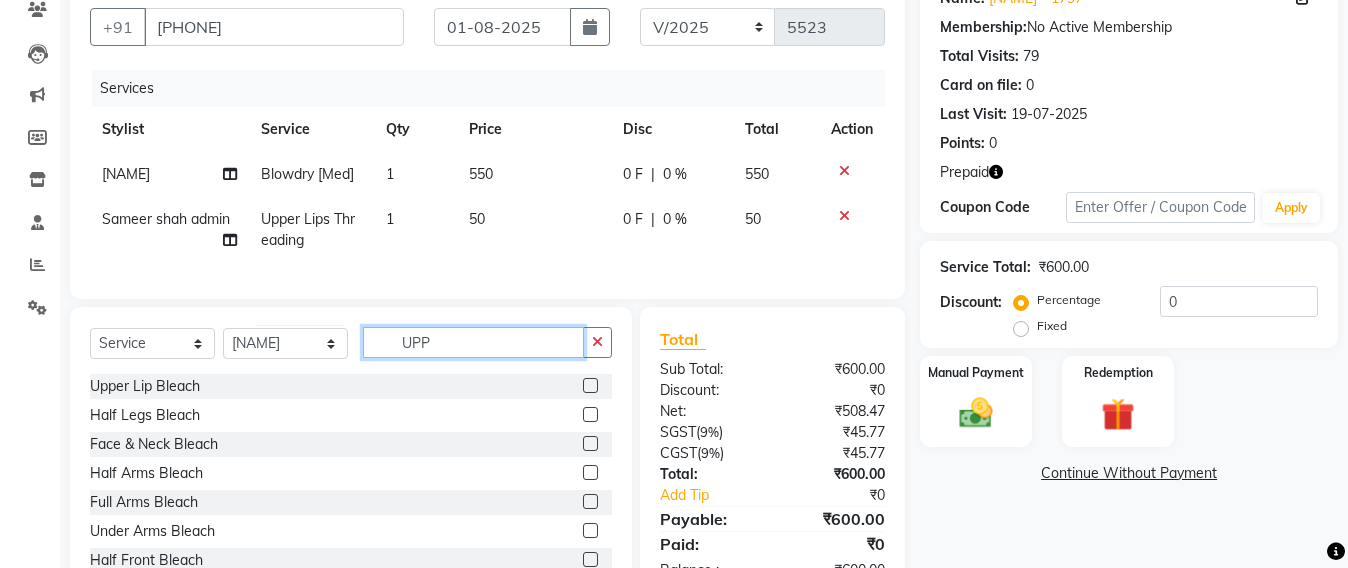 click on "UPP" 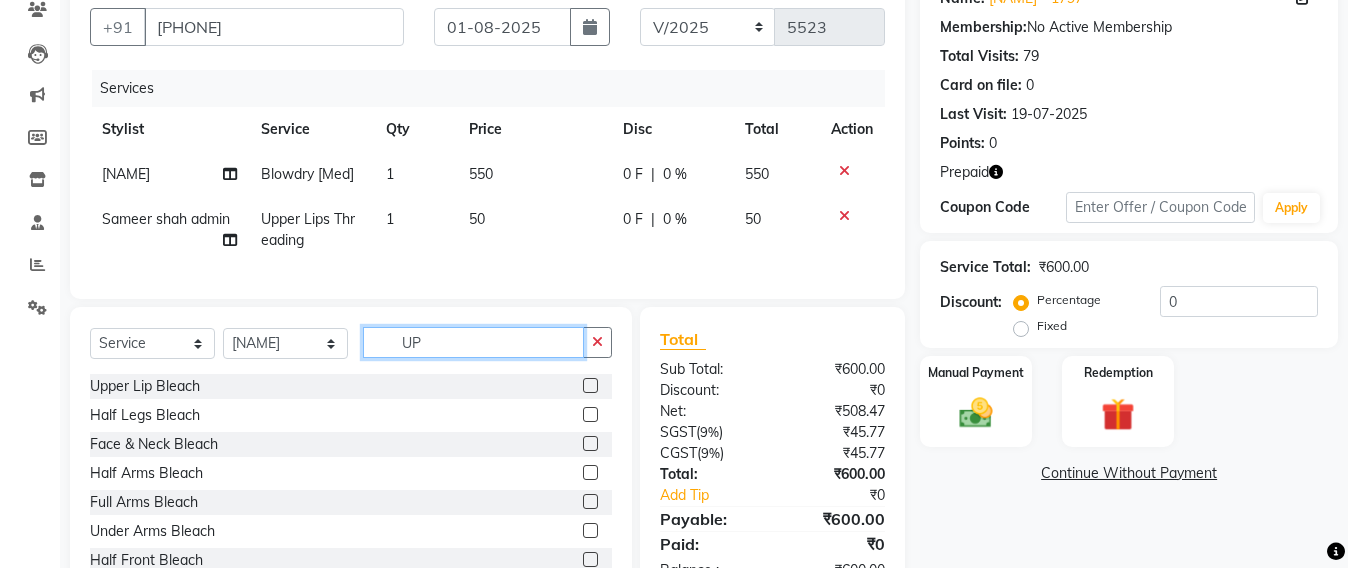 type on "U" 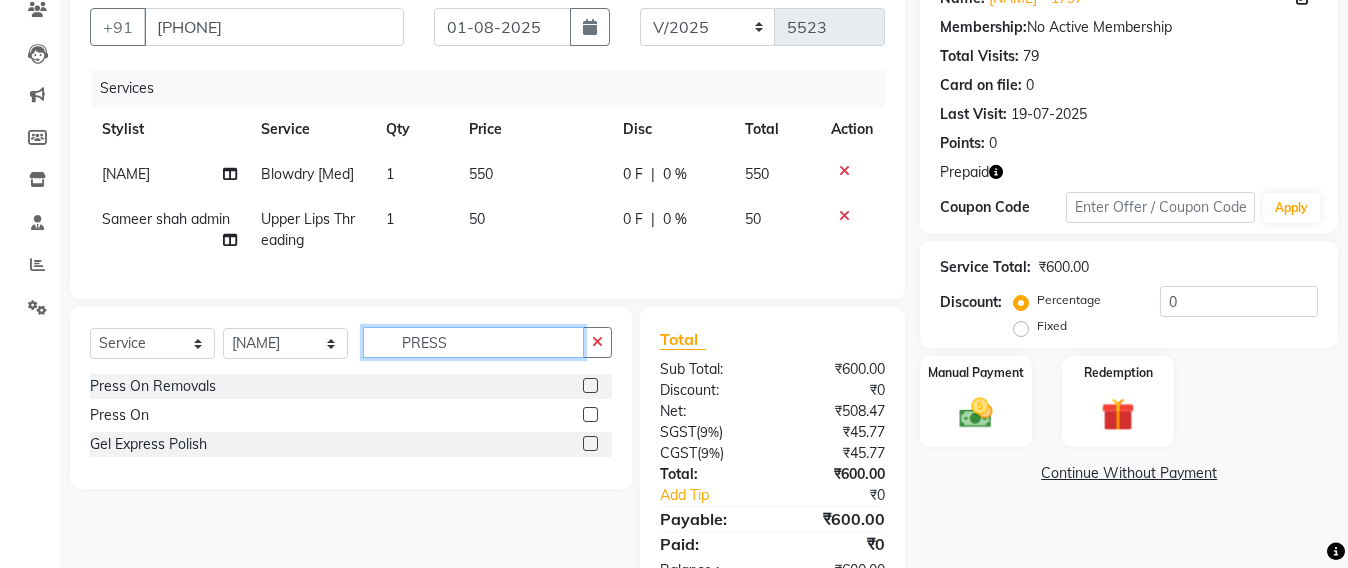 type on "PRESS" 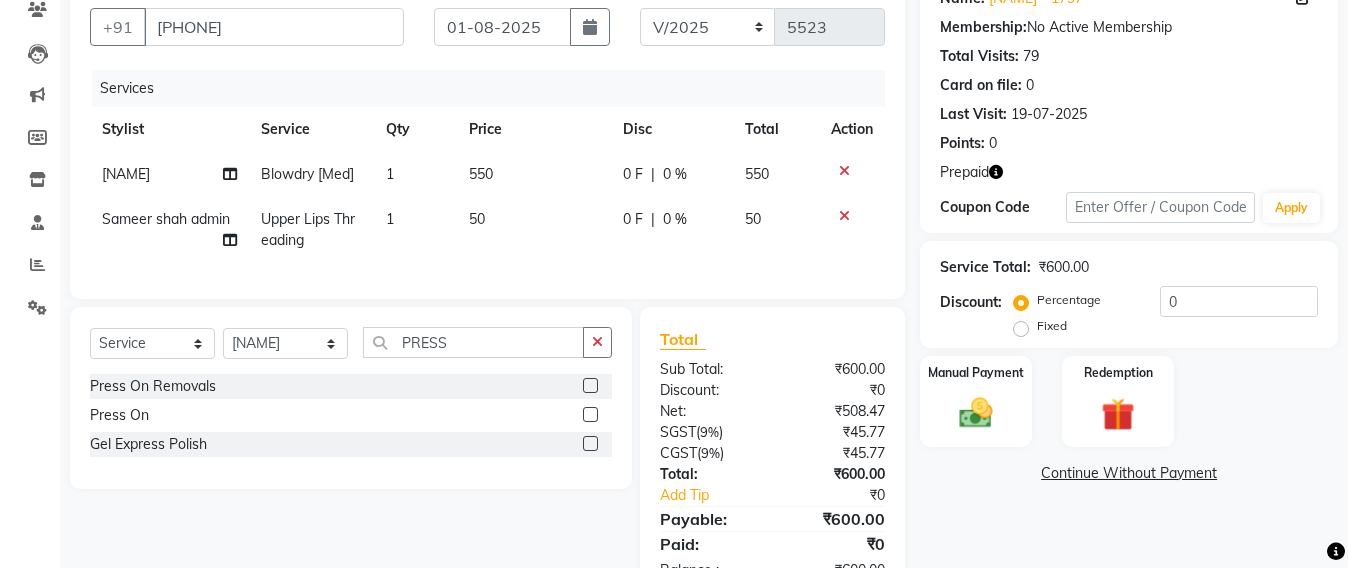 click on "Press On" 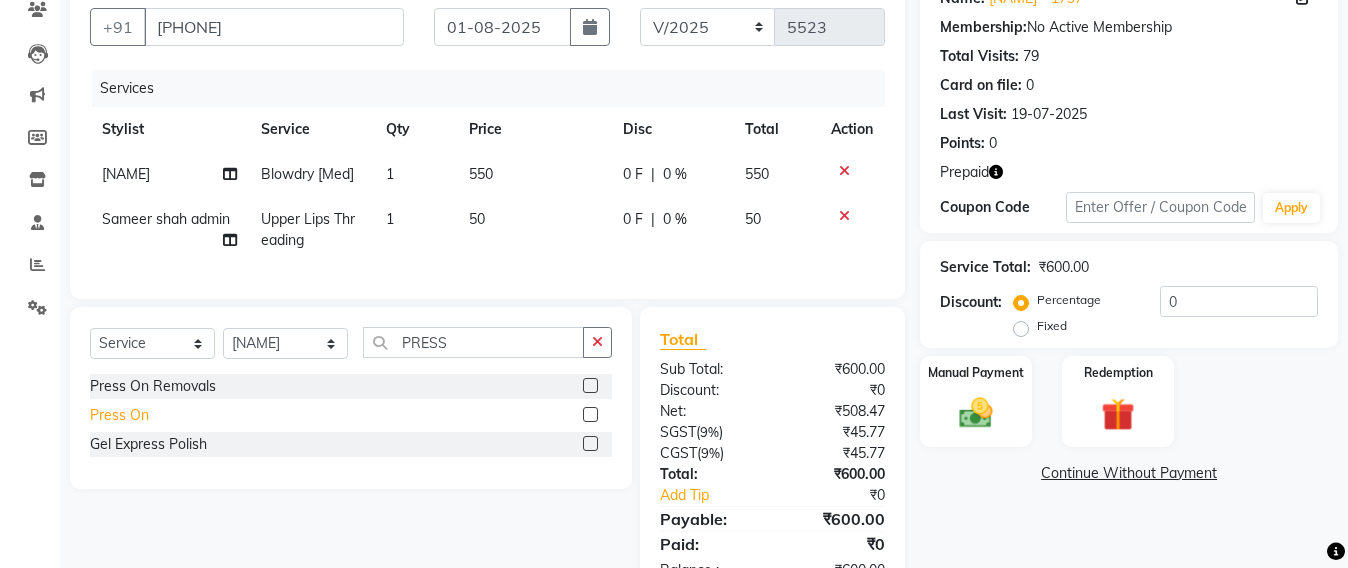 click on "Press On" 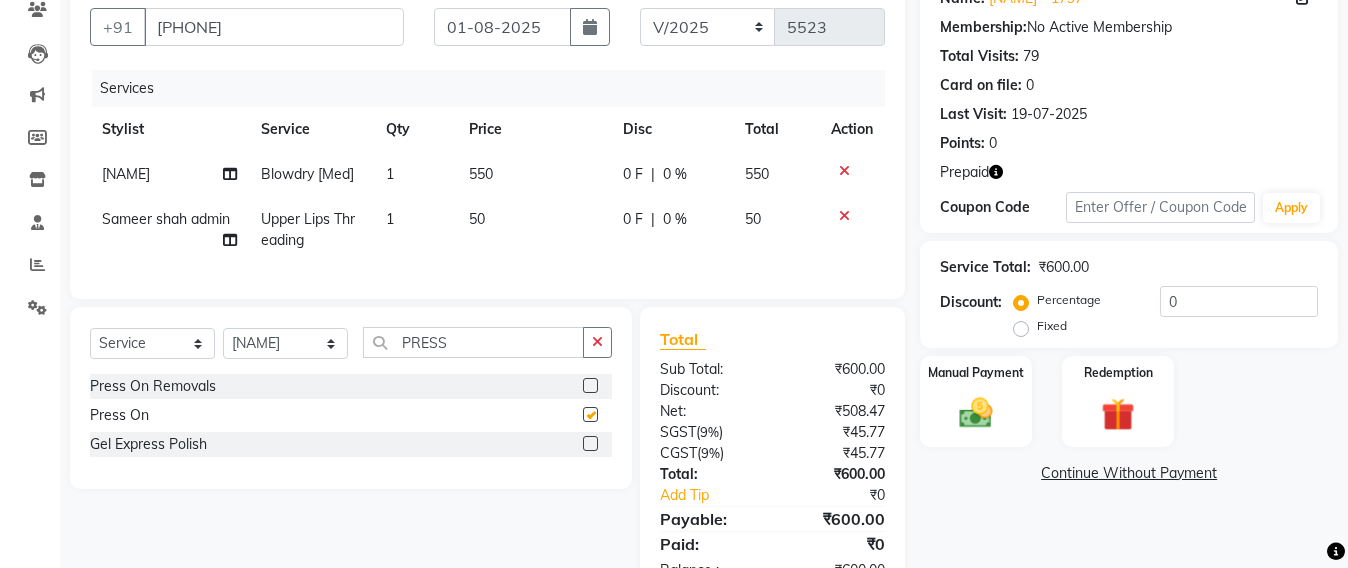 checkbox on "false" 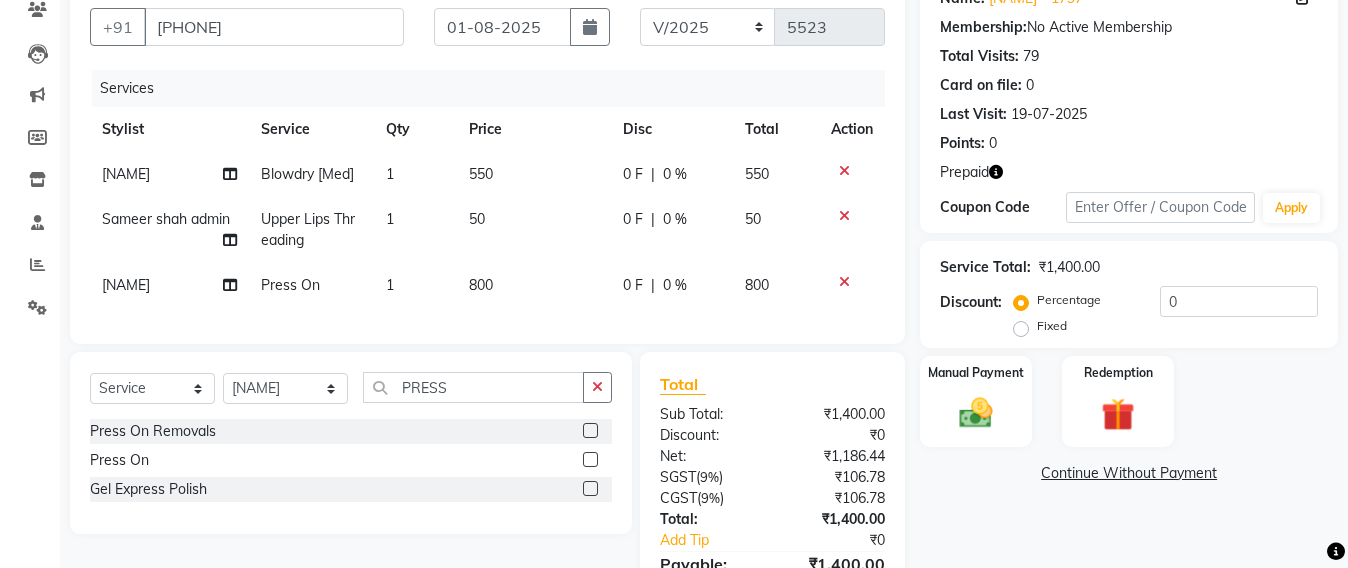 click on "800" 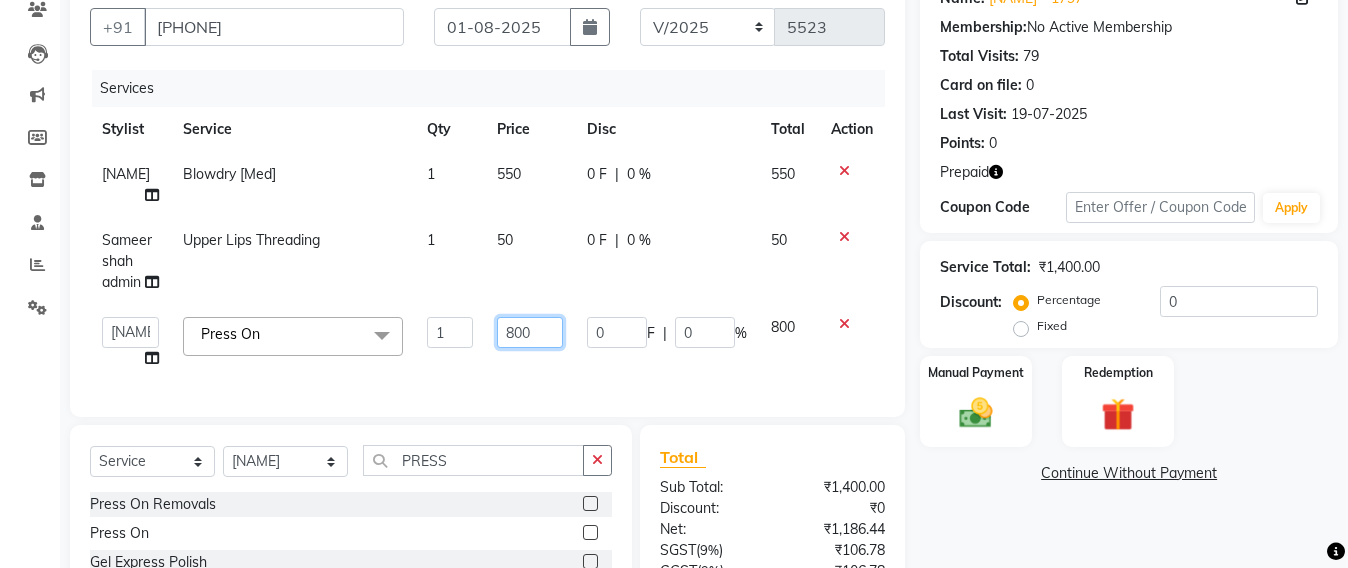 click on "800" 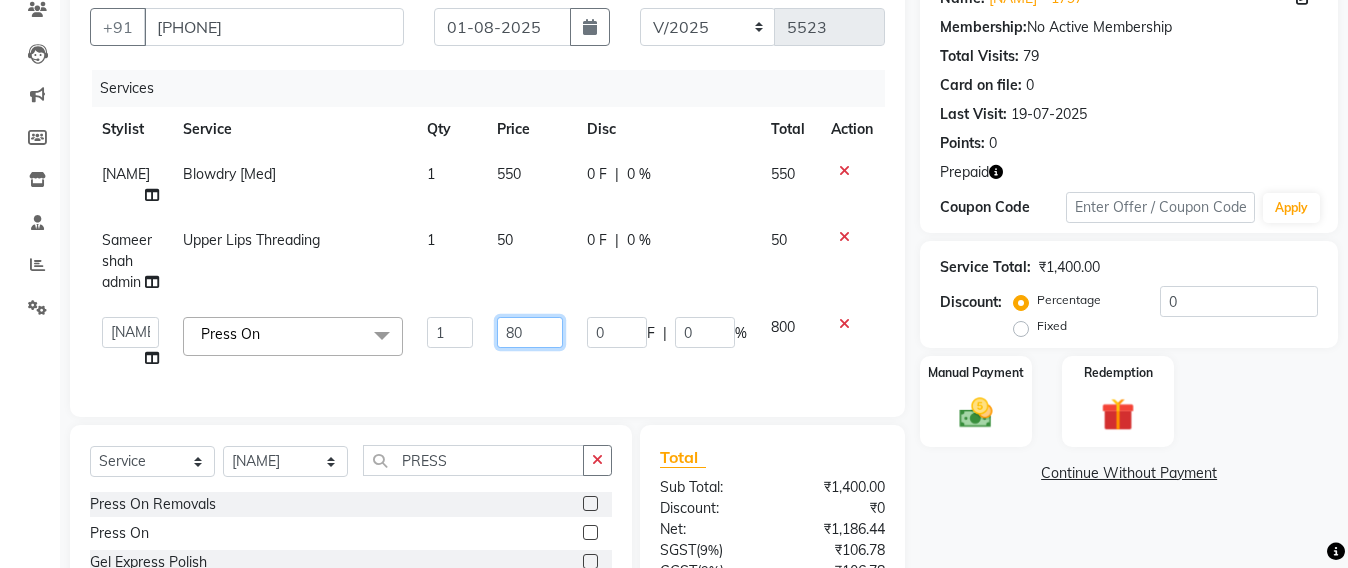 type on "8" 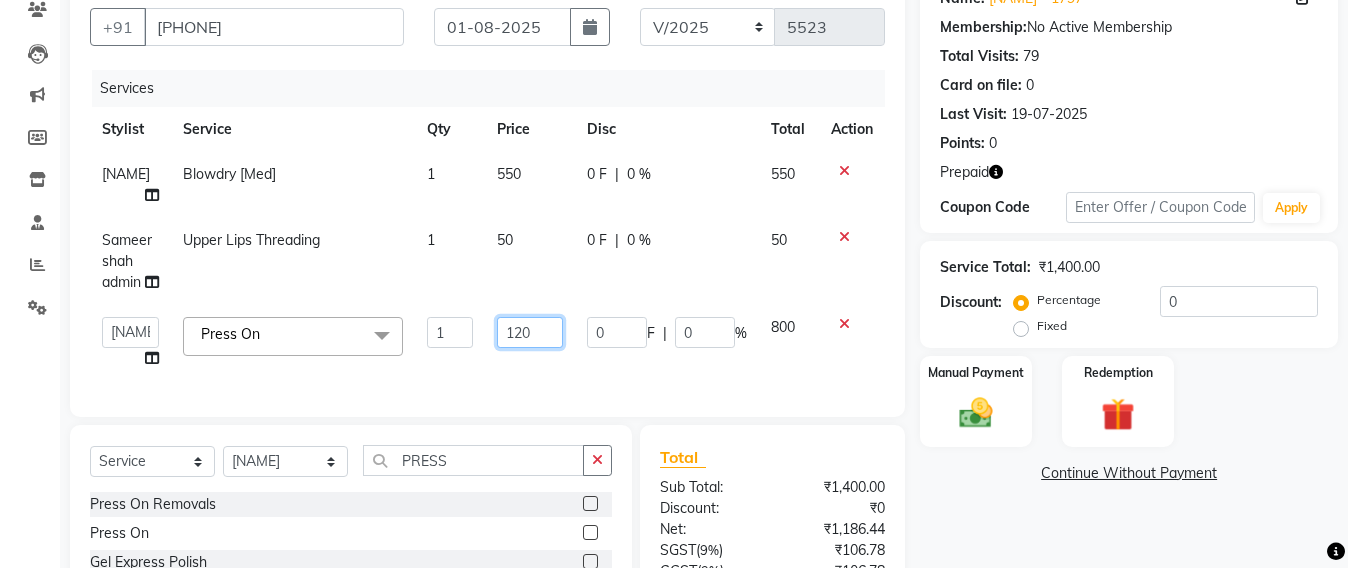 type on "1200" 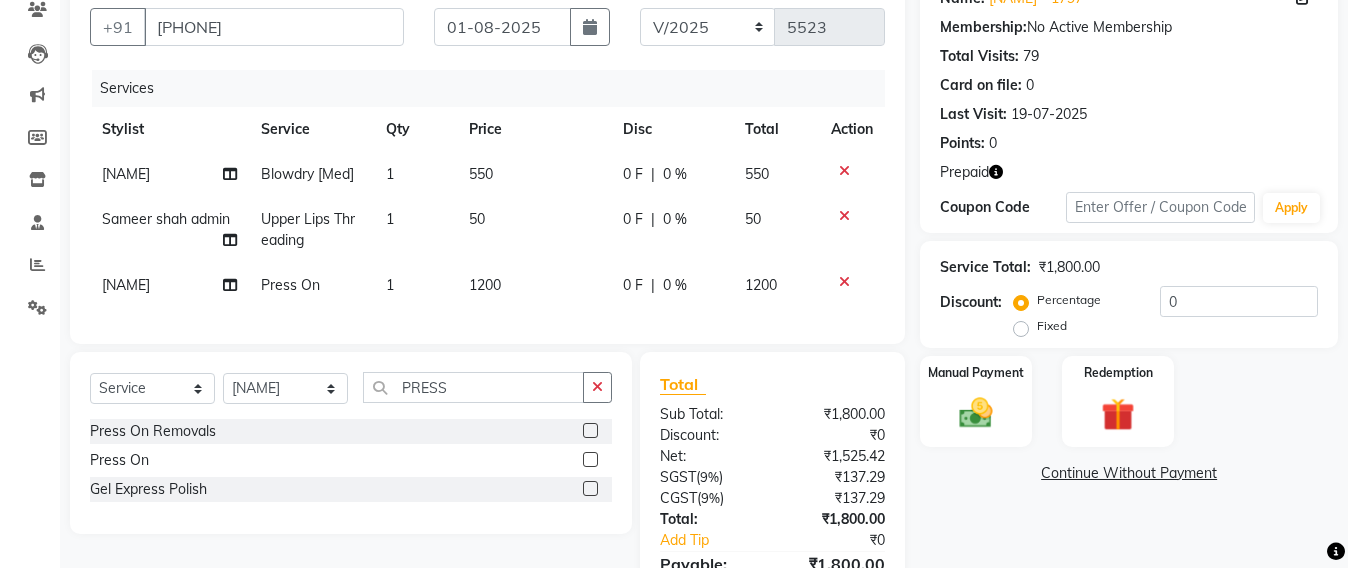 click on "Client +91 9594611797 Date 01-08-2025 Invoice Number SH/2025-26 V/2025 V/2025-26 5523 Services Stylist Service Qty Price Disc Total Action SOMAYANG VASHUM Blowdry [Med] 1 550 0 F | 0 % 550 Sameer shah admin Upper Lips Threading 1 50 0 F | 0 % 50 Tejasvi Bhosle Press On 1 1200 0 F | 0 % 1200" 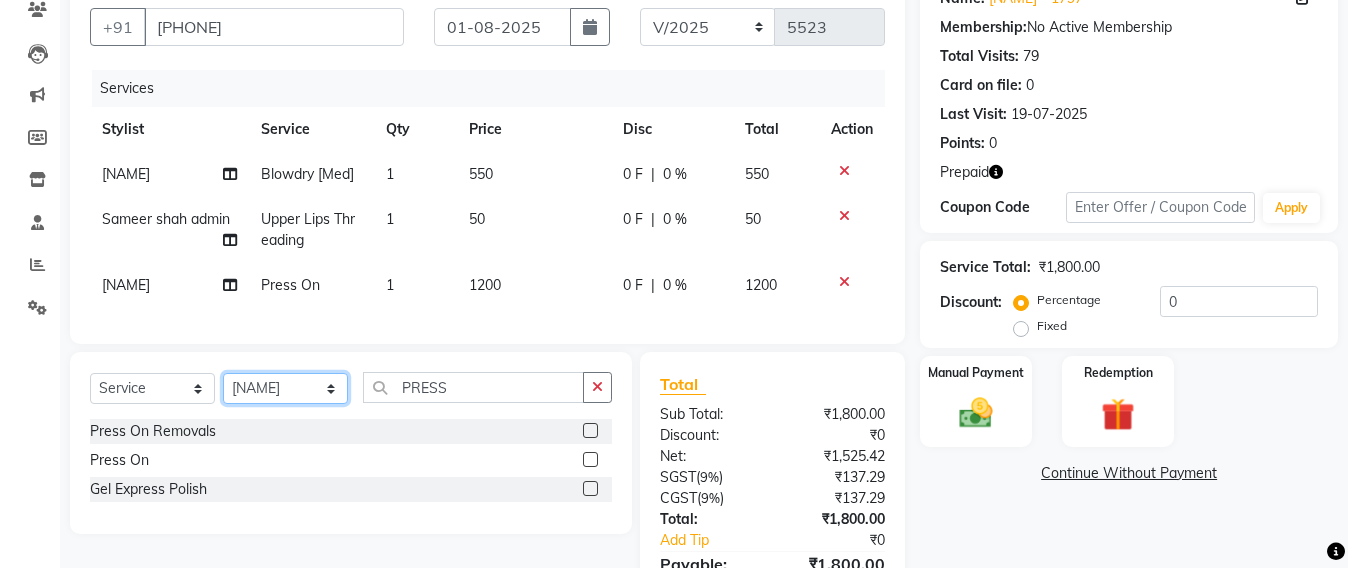 click on "Select Stylist Admin Avesh Sankat AZHER SHAIKH Jayeshree Mahtre Manisha Subodh Shedge Muskaan Pramila Vinayak Mhatre prathmesh mahattre Pratibha Nilesh Sharma RINKI SAV Rosy Sunil Jadhav Sameer shah admin Santacruz Manager SAURAV Siddhi SOMAYANG VASHUM Tejasvi Bhosle" 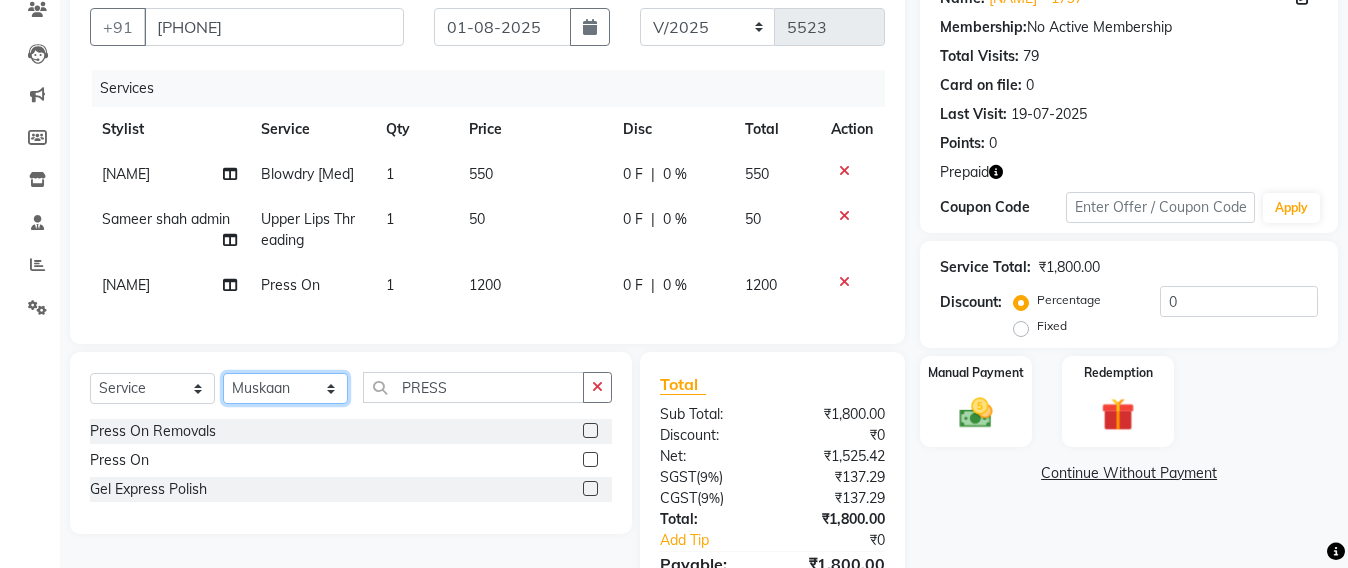 click on "Select Stylist Admin Avesh Sankat AZHER SHAIKH Jayeshree Mahtre Manisha Subodh Shedge Muskaan Pramila Vinayak Mhatre prathmesh mahattre Pratibha Nilesh Sharma RINKI SAV Rosy Sunil Jadhav Sameer shah admin Santacruz Manager SAURAV Siddhi SOMAYANG VASHUM Tejasvi Bhosle" 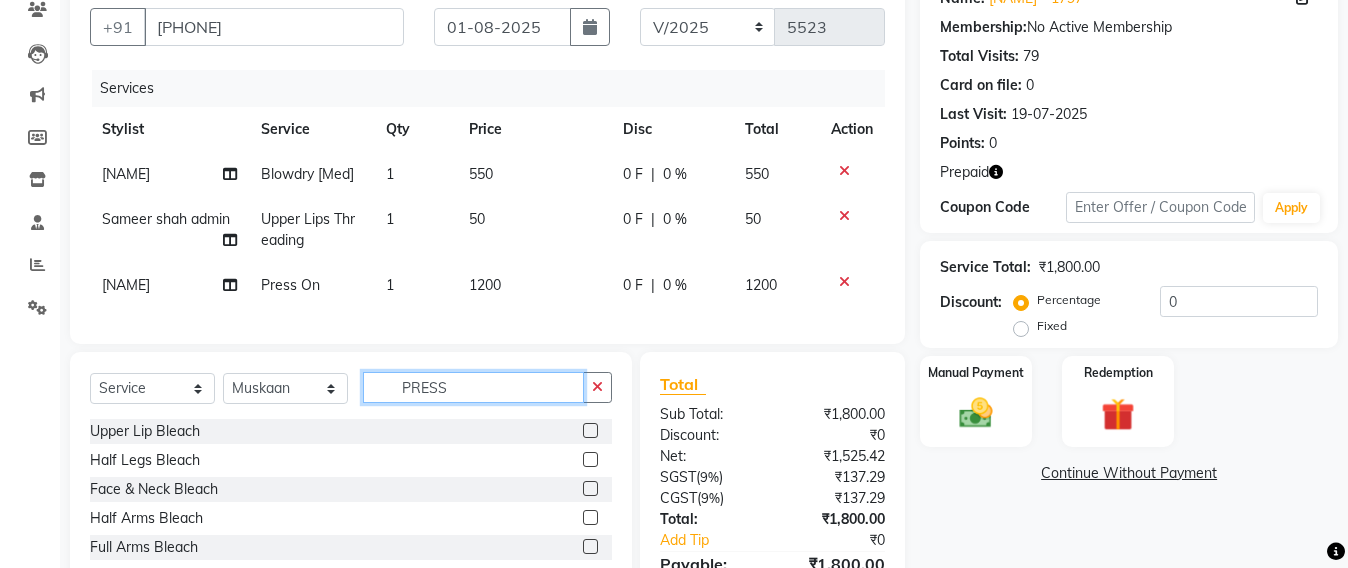 click on "PRESS" 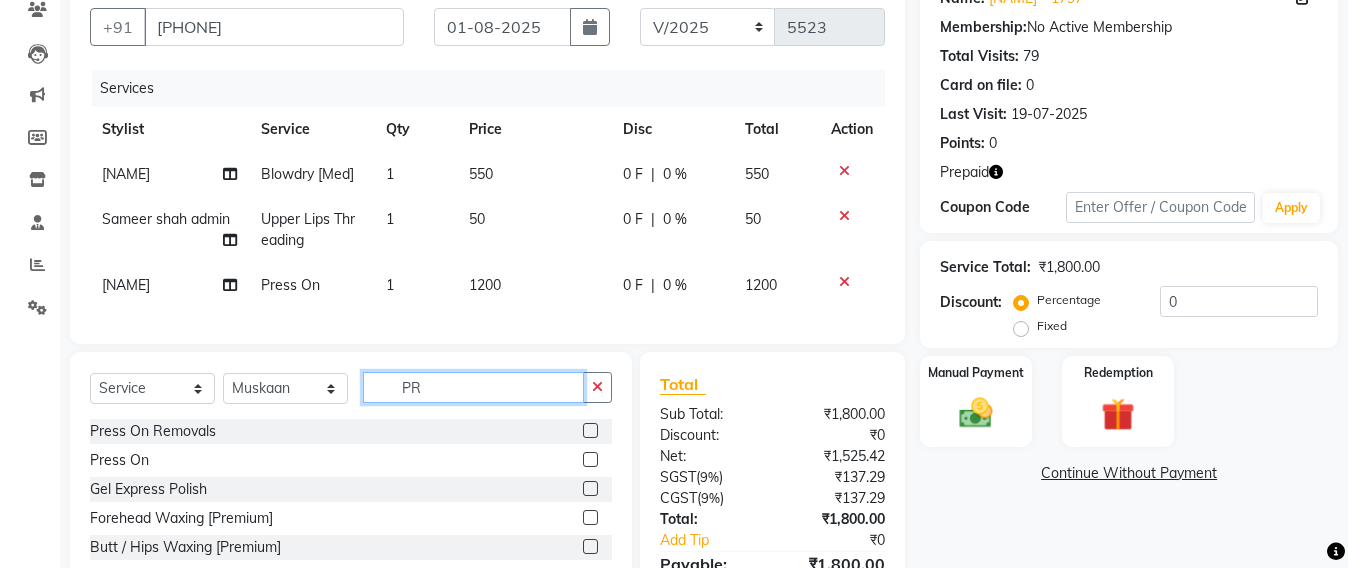 type on "P" 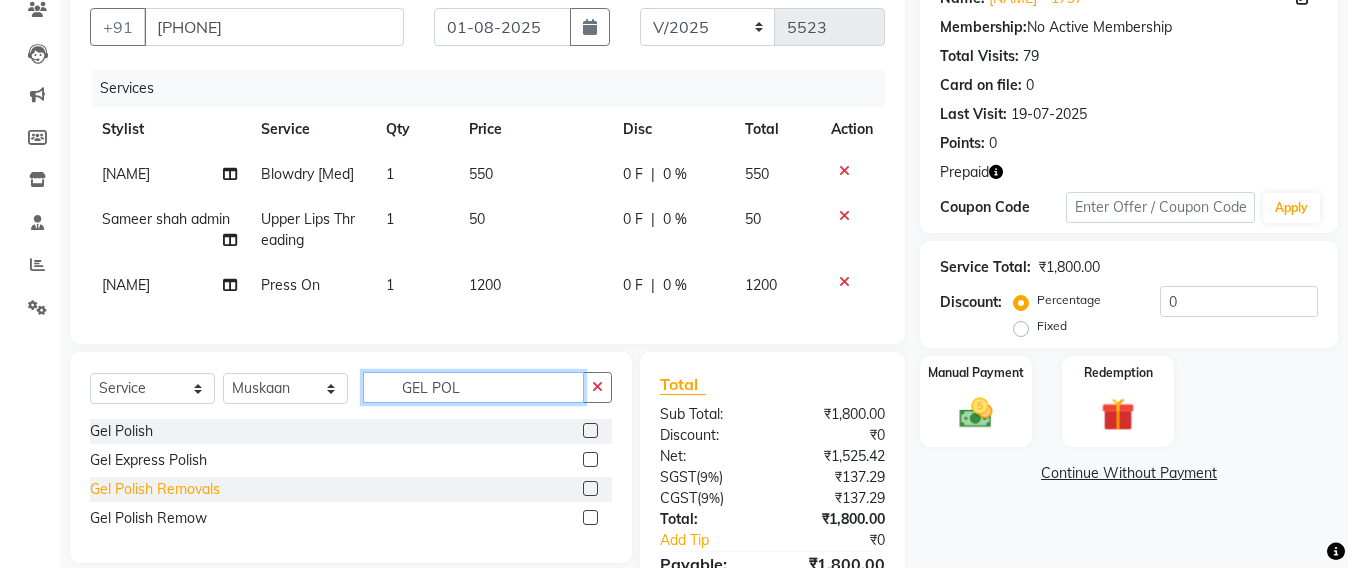 type on "GEL POL" 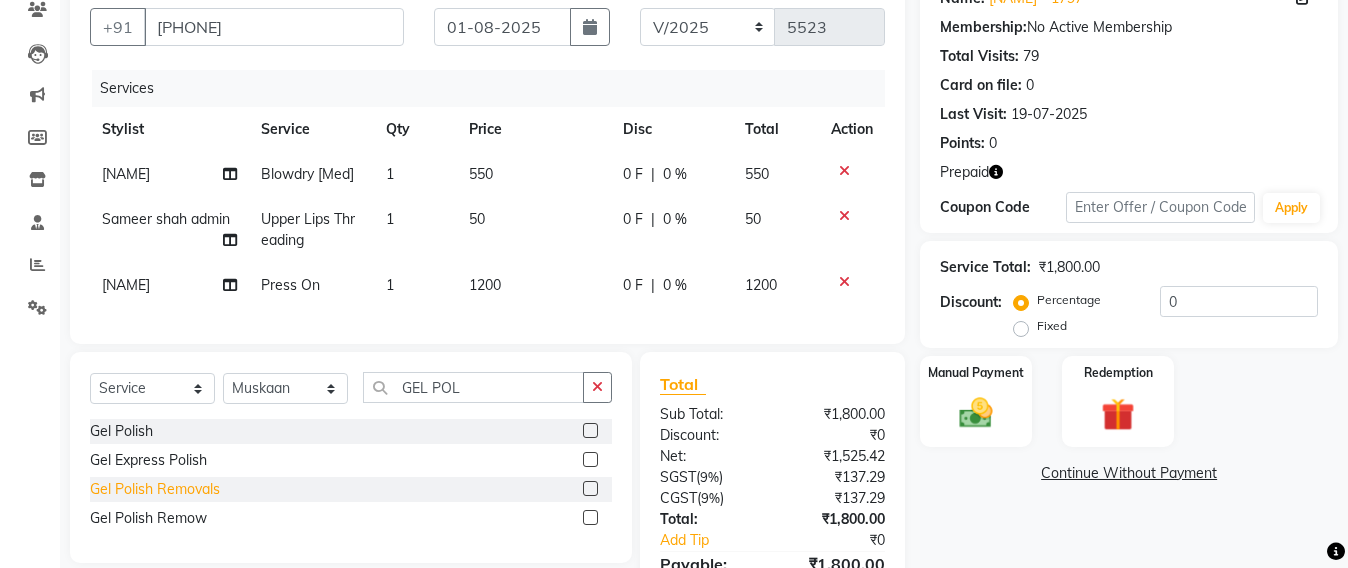 click on "Gel Polish Removals" 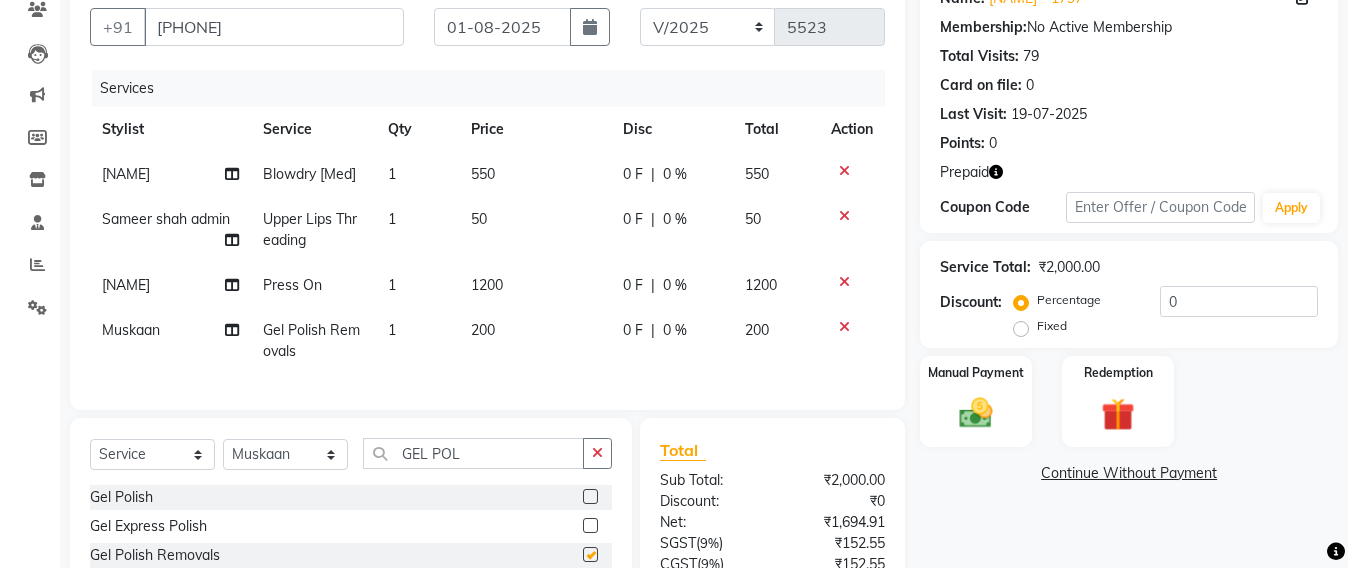 checkbox on "false" 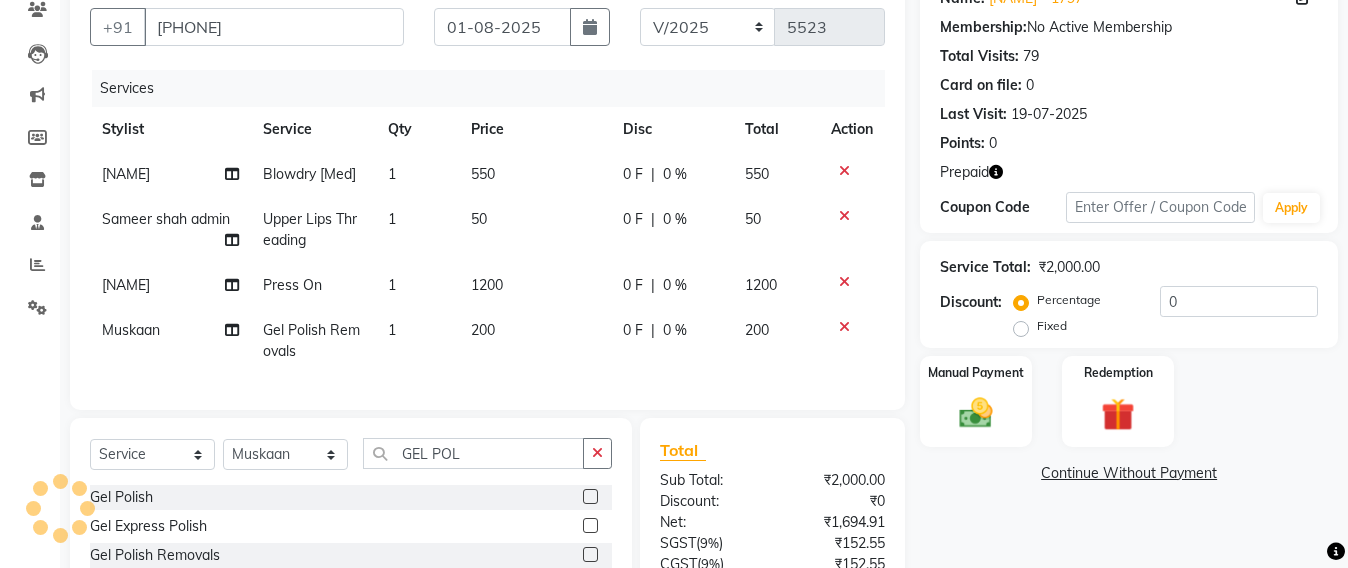 scroll, scrollTop: 0, scrollLeft: 0, axis: both 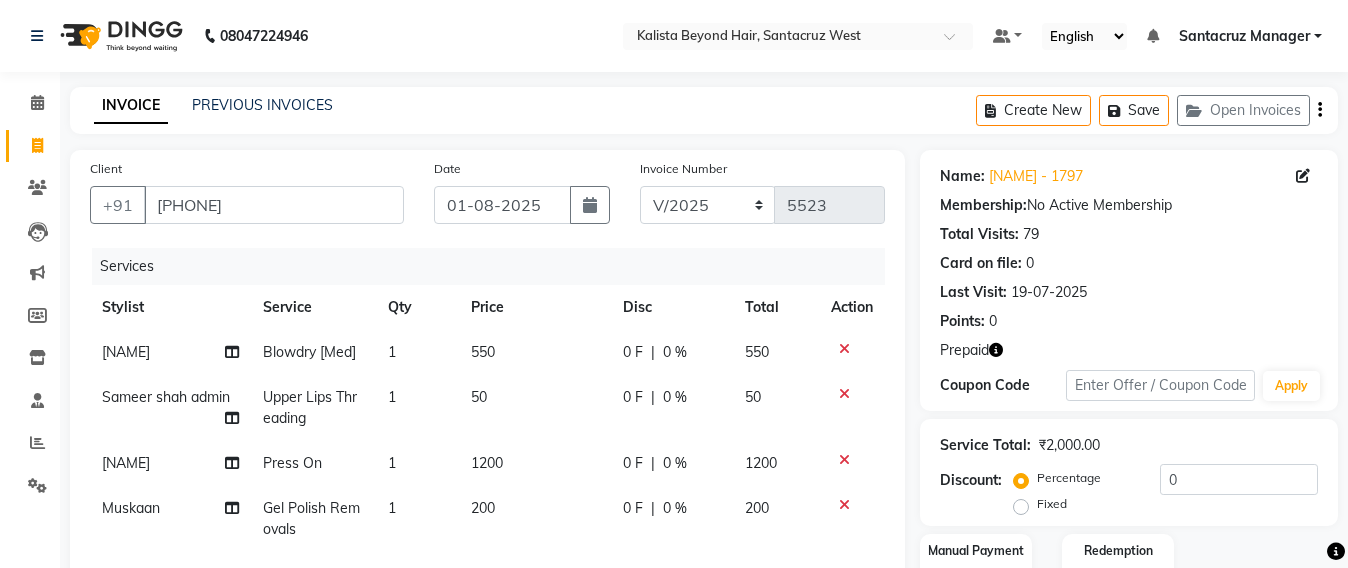 click 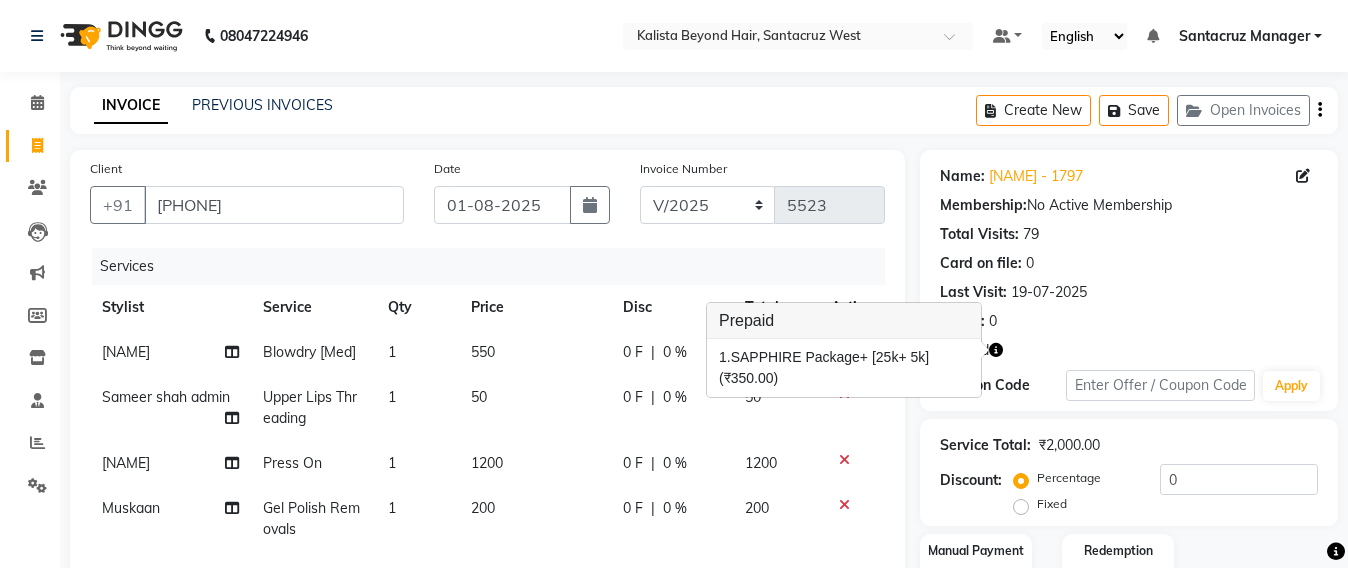 click on "08047224946 Select Location × Kalista Beyond Hair, Santacruz West Default Panel My Panel English ENGLISH Español العربية मराठी हिंदी ગુજરાતી தமிழ் 中文 Notifications nothing to show Santacruz Manager Manage Profile Change Password Sign out  Version:3.15.11  ☀ Kalista Beyond Hair, Santacruz West  Calendar  Invoice  Clients  Leads   Marketing  Members  Inventory  Staff  Reports  Settings Completed InProgress Upcoming Dropped Tentative Check-In Confirm Bookings Generate Report Segments Page Builder INVOICE PREVIOUS INVOICES Create New   Save   Open Invoices  Client +91 9594611797 Date 01-08-2025 Invoice Number SH/2025-26 V/2025 V/2025-26 5523 Services Stylist Service Qty Price Disc Total Action SOMAYANG VASHUM Blowdry [Med] 1 550 0 F | 0 % 550 Sameer shah admin Upper Lips Threading 1 50 0 F | 0 % 50 Tejasvi Bhosle Press On 1 1200 0 F | 0 % 1200 Muskaan Gel Polish Removals 1 200 0 F | 0 % 200 Select  Service  Product  Membership  Package Voucher Admin" at bounding box center [674, 460] 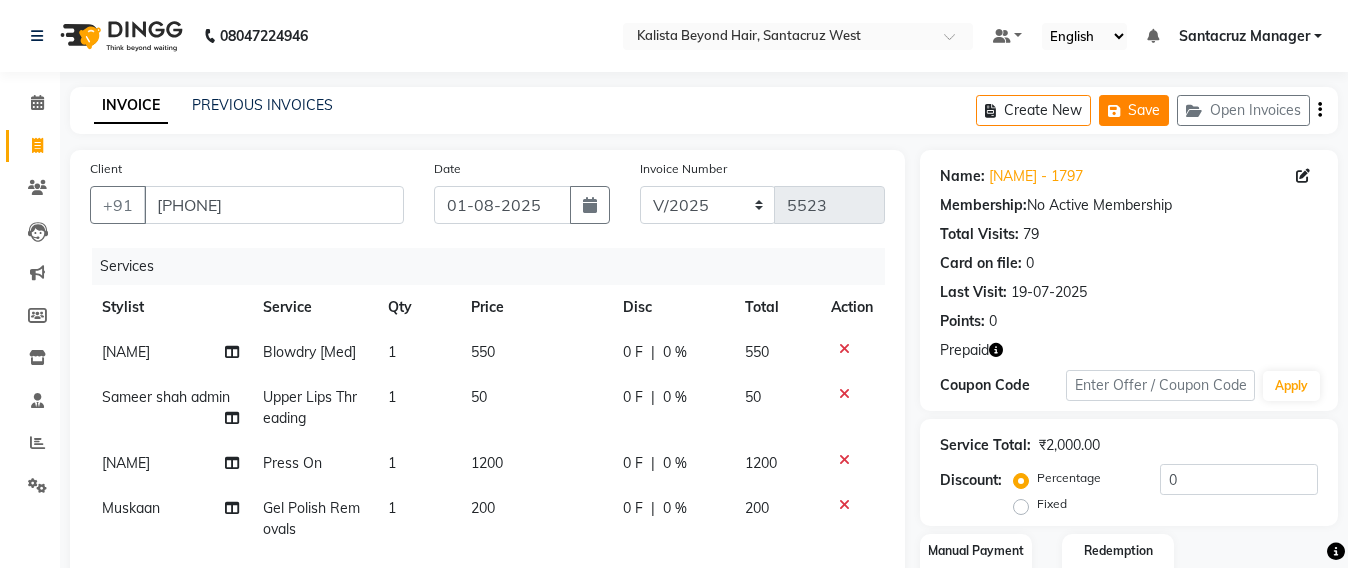 click on "Save" 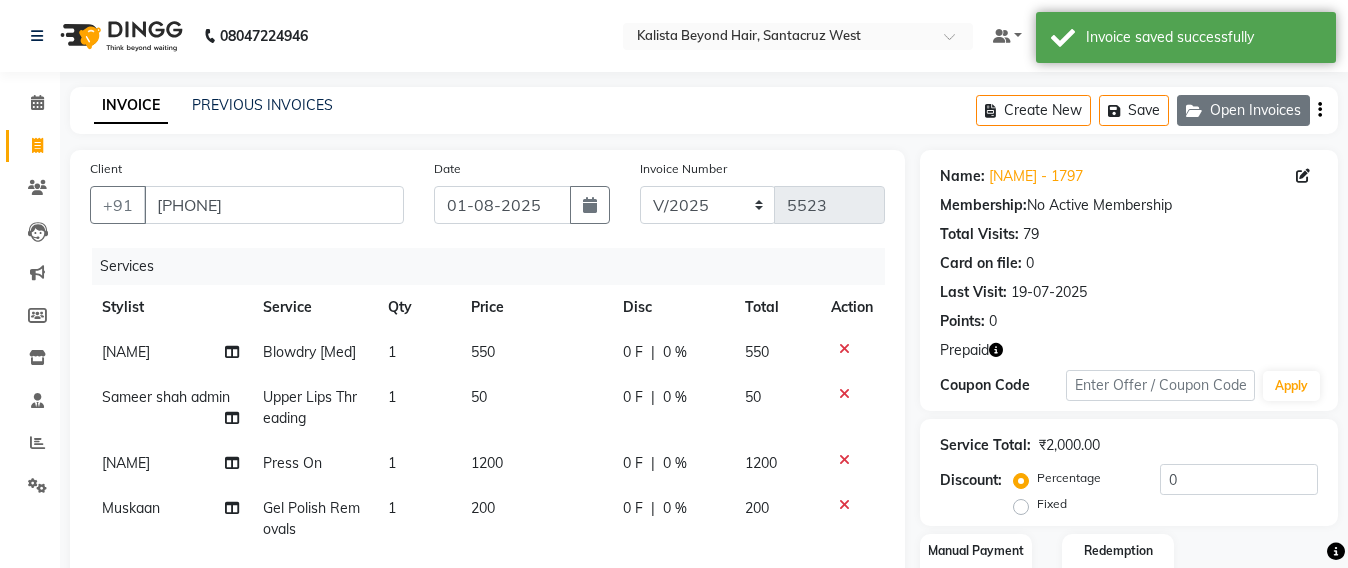click on "Open Invoices" 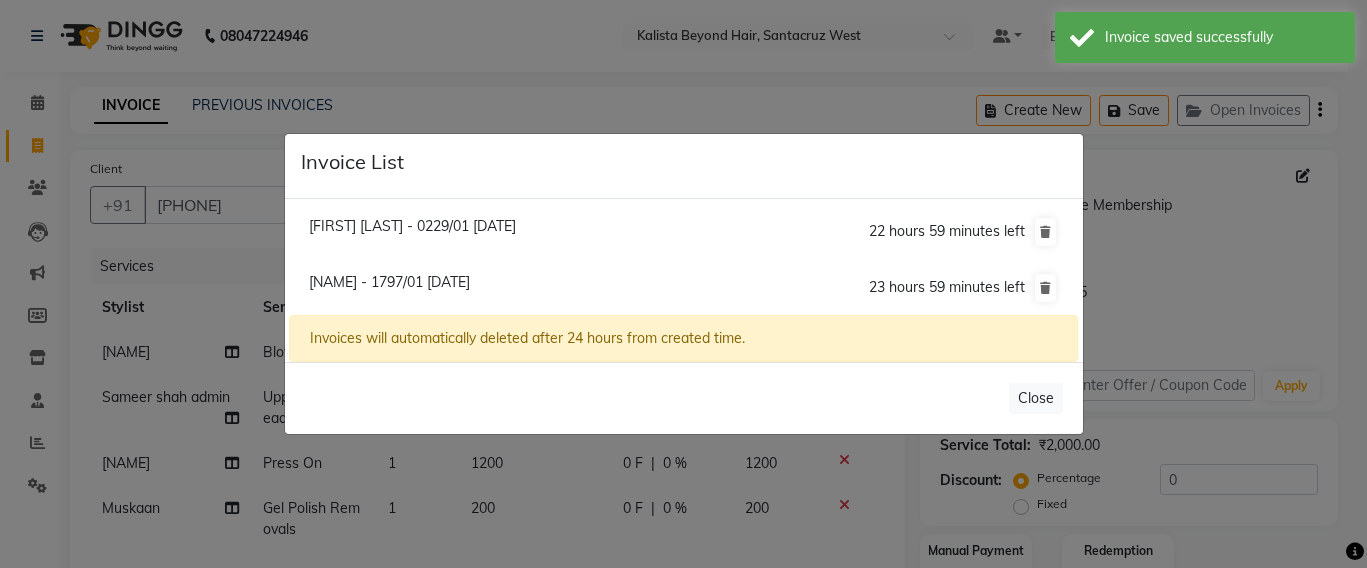 click on "[FIRST] [LAST] - 0229/[DATE]" 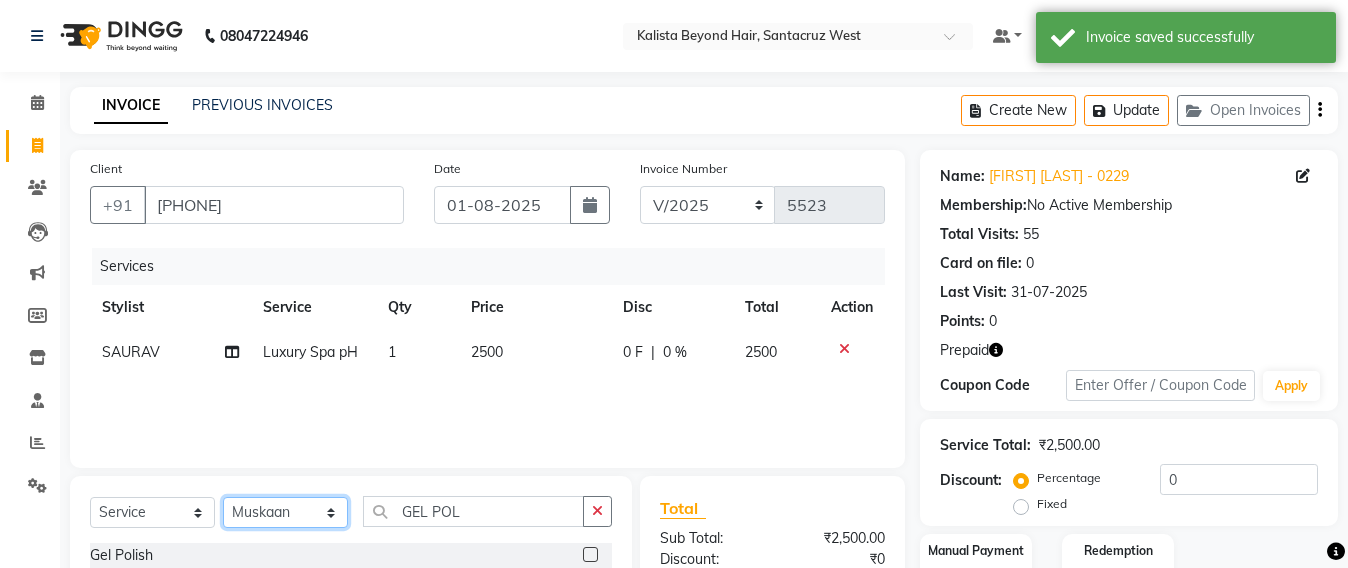 click on "Select Stylist Admin Avesh Sankat AZHER SHAIKH Jayeshree Mahtre Manisha Subodh Shedge Muskaan Pramila Vinayak Mhatre prathmesh mahattre Pratibha Nilesh Sharma RINKI SAV Rosy Sunil Jadhav Sameer shah admin Santacruz Manager SAURAV Siddhi SOMAYANG VASHUM Tejasvi Bhosle" 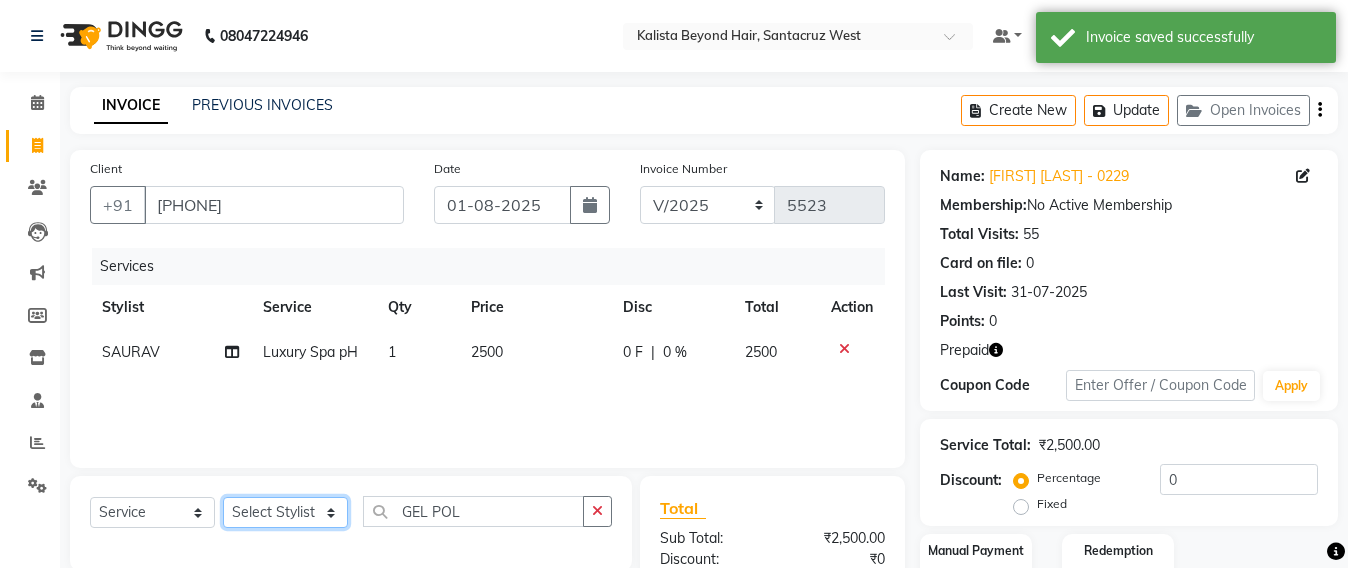 select on "48409" 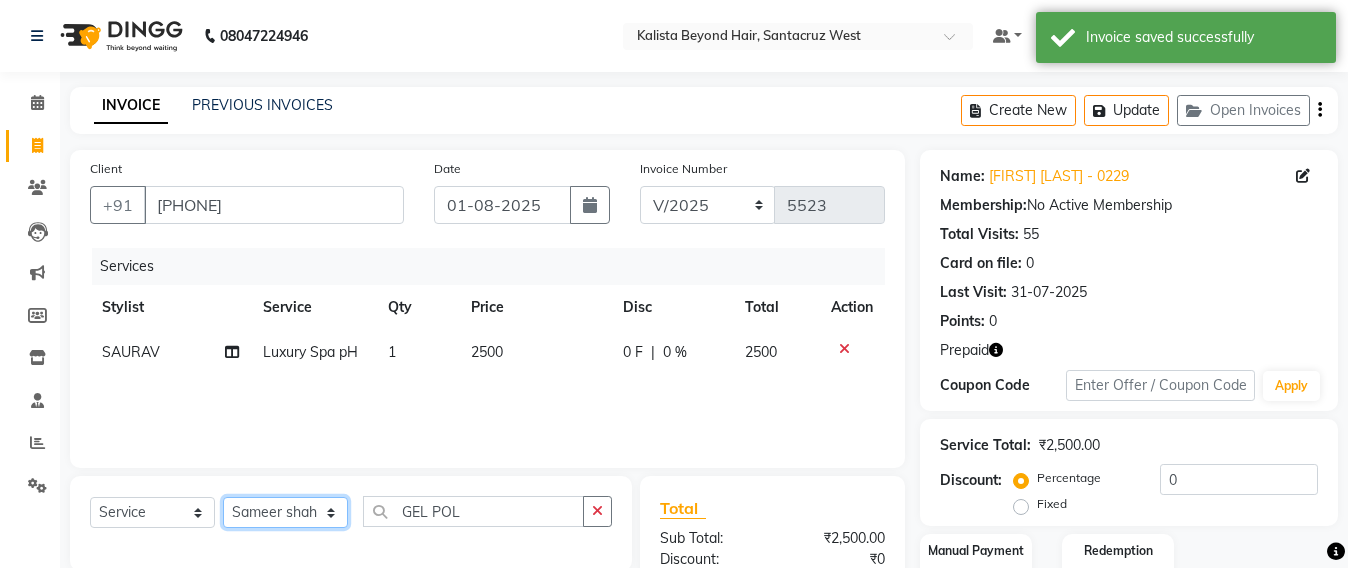 click on "Select Stylist Admin Avesh Sankat AZHER SHAIKH Jayeshree Mahtre Manisha Subodh Shedge Muskaan Pramila Vinayak Mhatre prathmesh mahattre Pratibha Nilesh Sharma RINKI SAV Rosy Sunil Jadhav Sameer shah admin Santacruz Manager SAURAV Siddhi SOMAYANG VASHUM Tejasvi Bhosle" 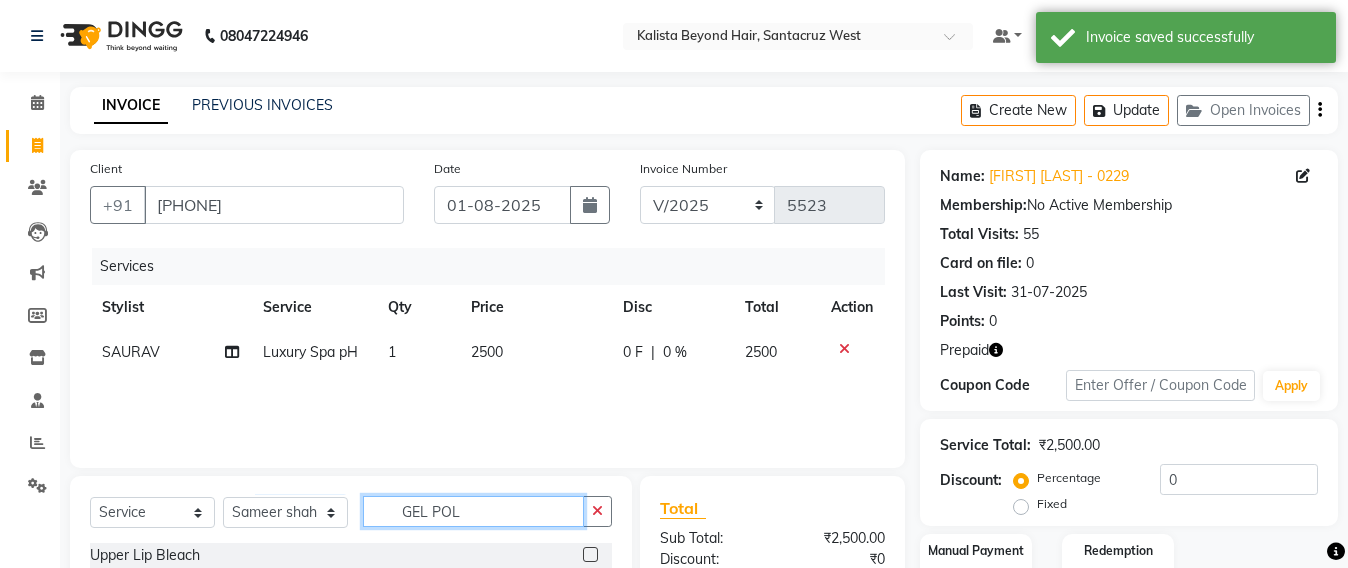 click on "GEL POL" 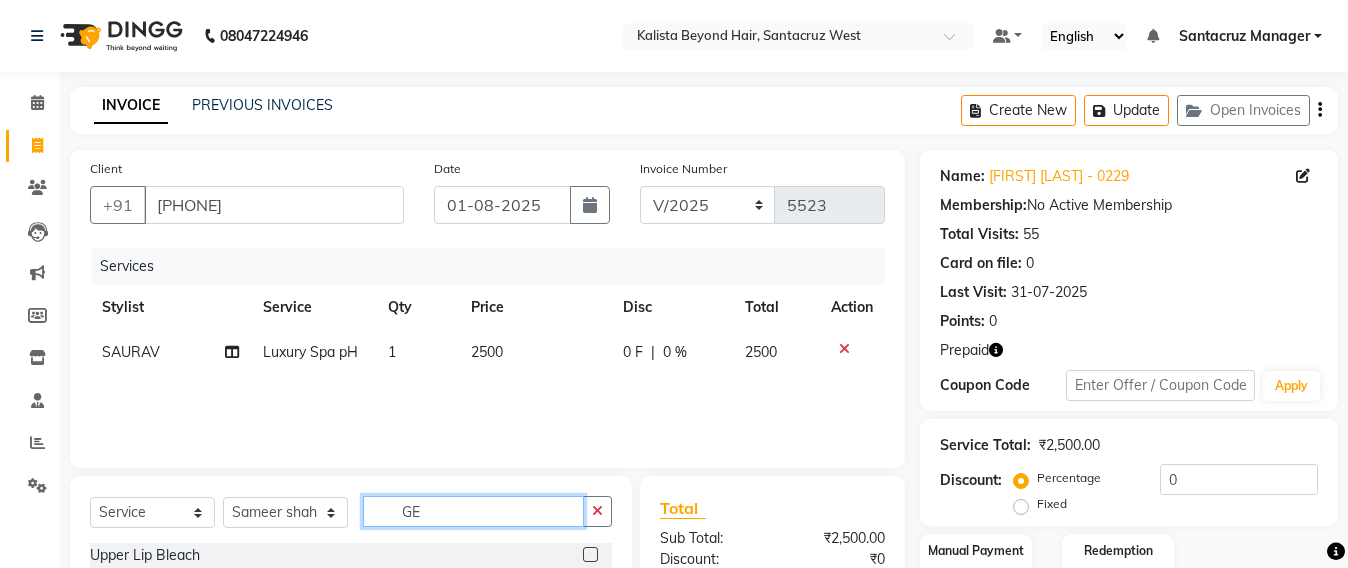 type on "G" 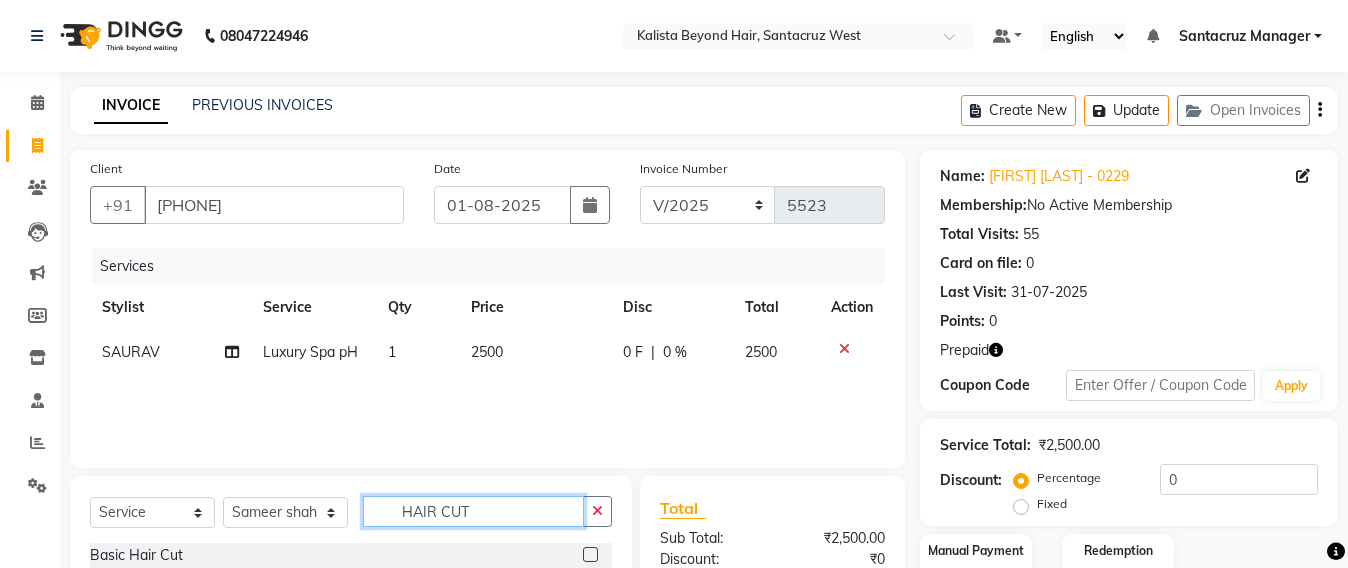 scroll, scrollTop: 233, scrollLeft: 0, axis: vertical 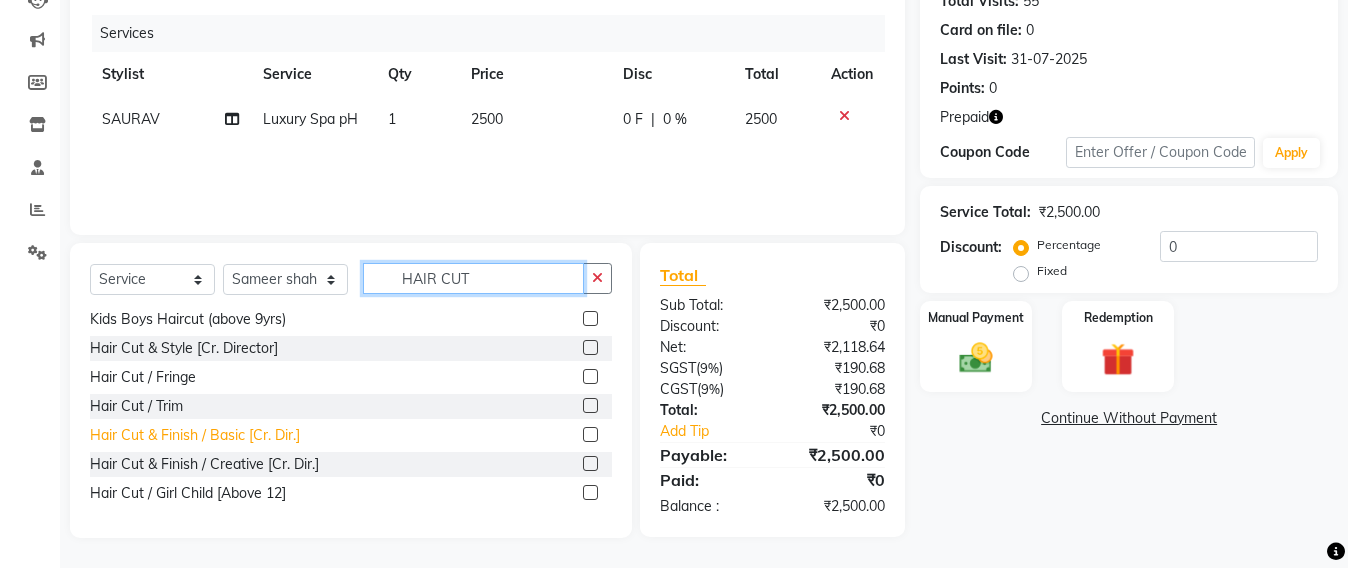type on "HAIR CUT" 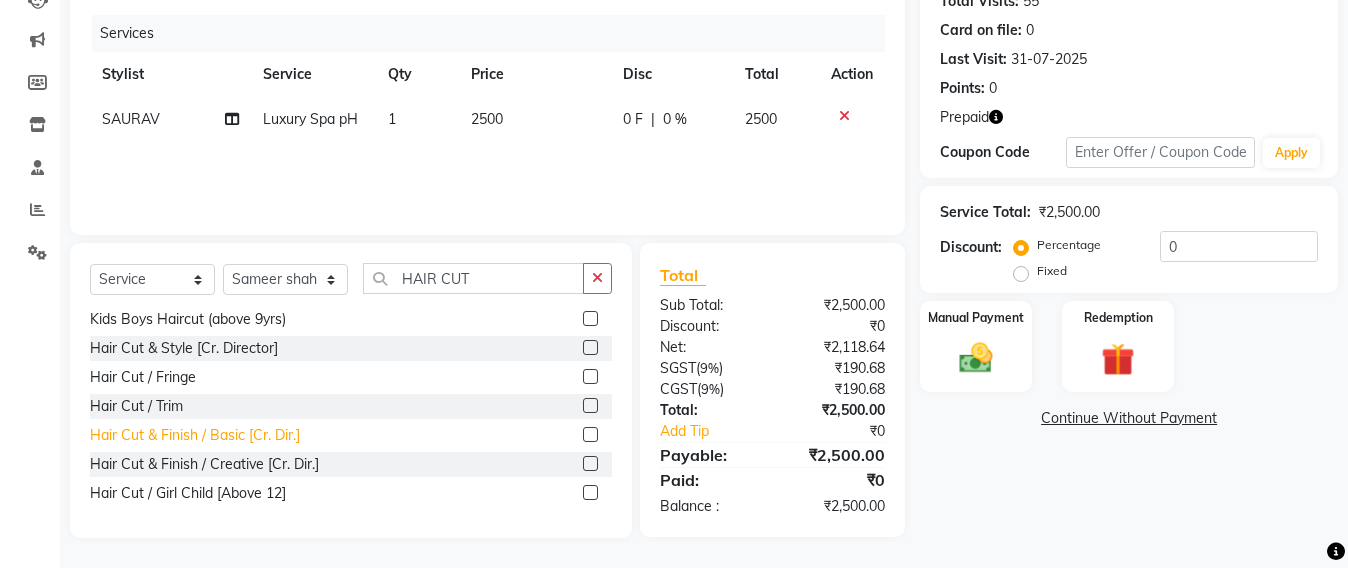click on "Hair Cut & Finish / Basic [Cr. Dir.]" 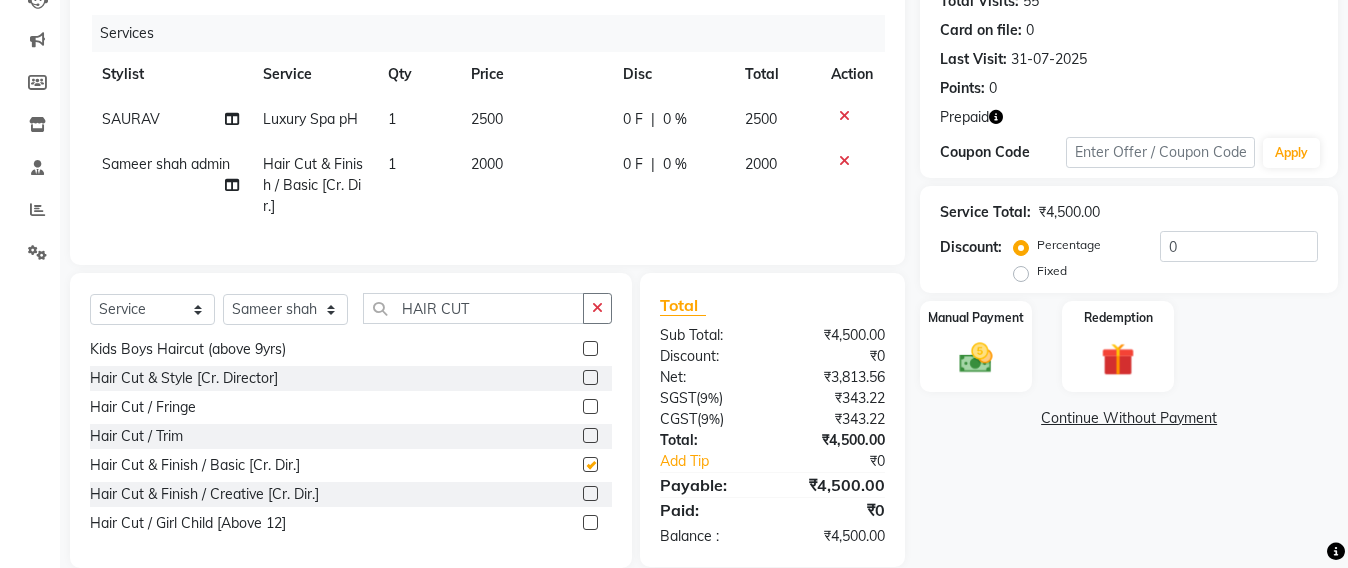checkbox on "false" 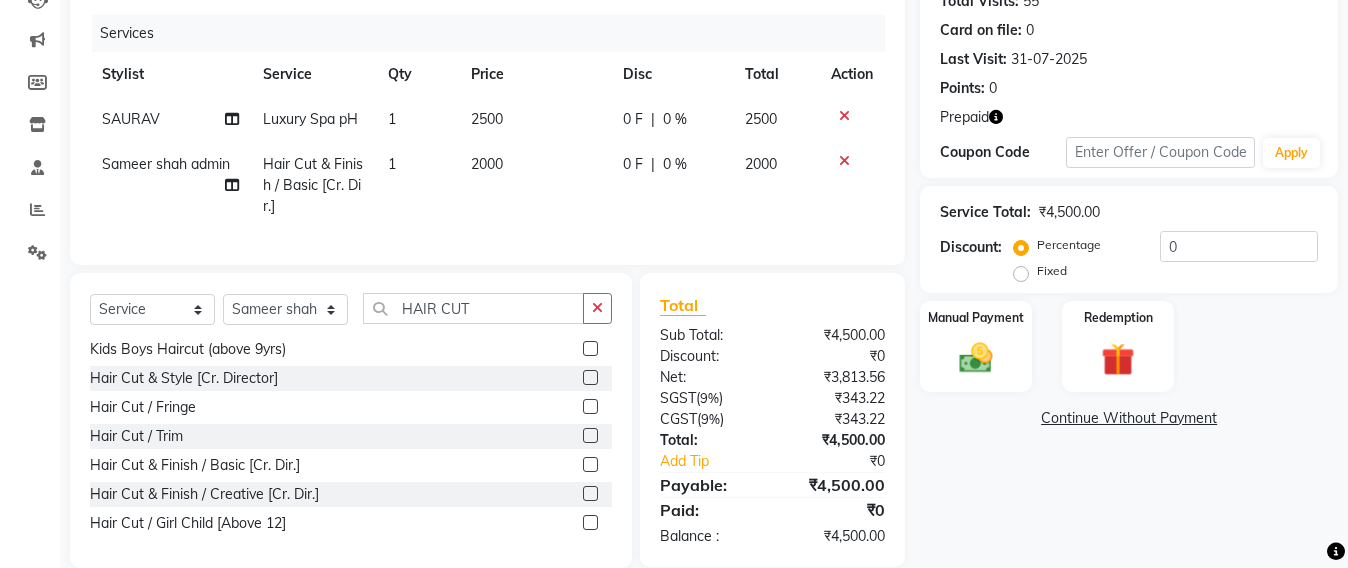 scroll, scrollTop: 0, scrollLeft: 0, axis: both 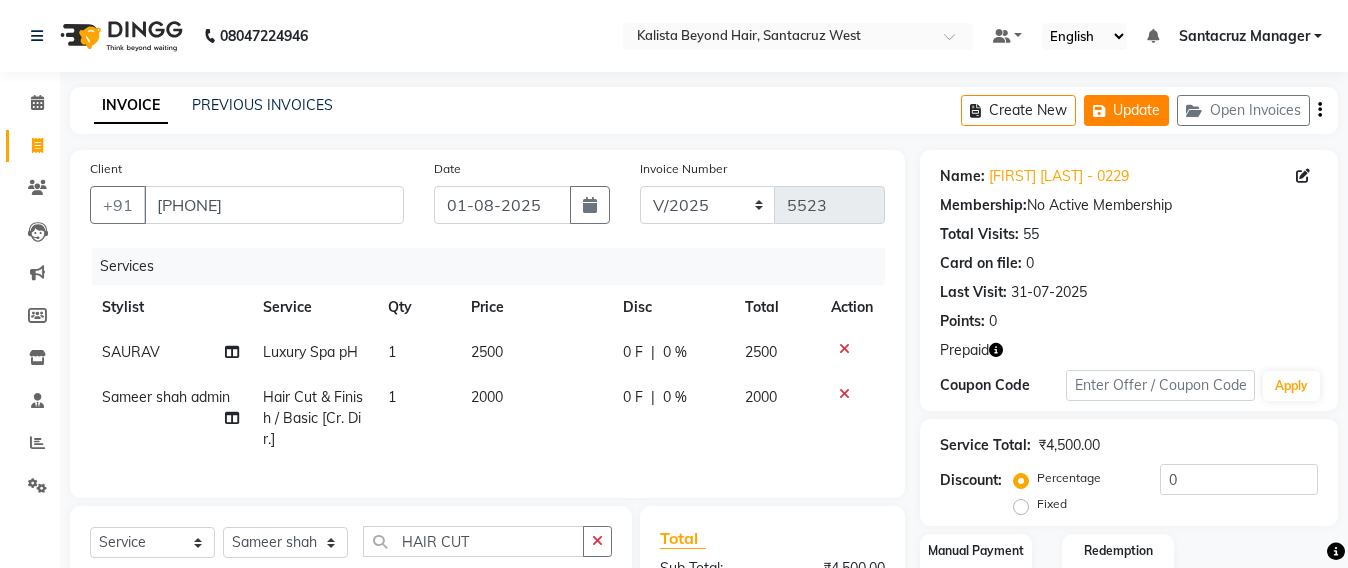 click on "Update" 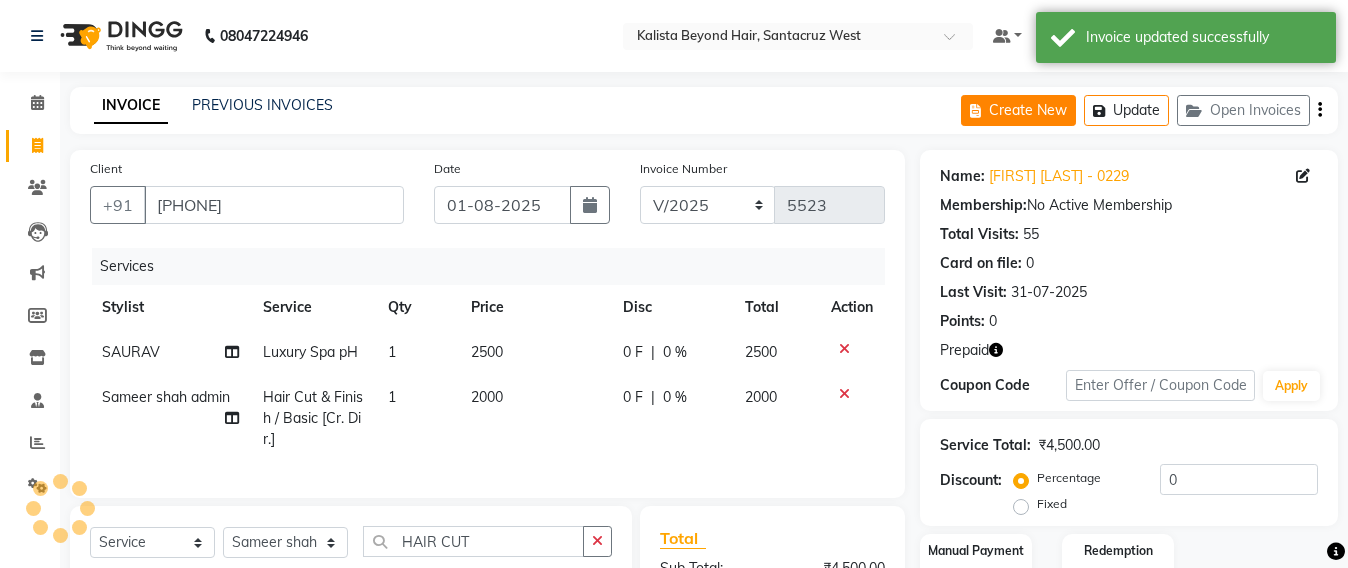 click on "Create New" 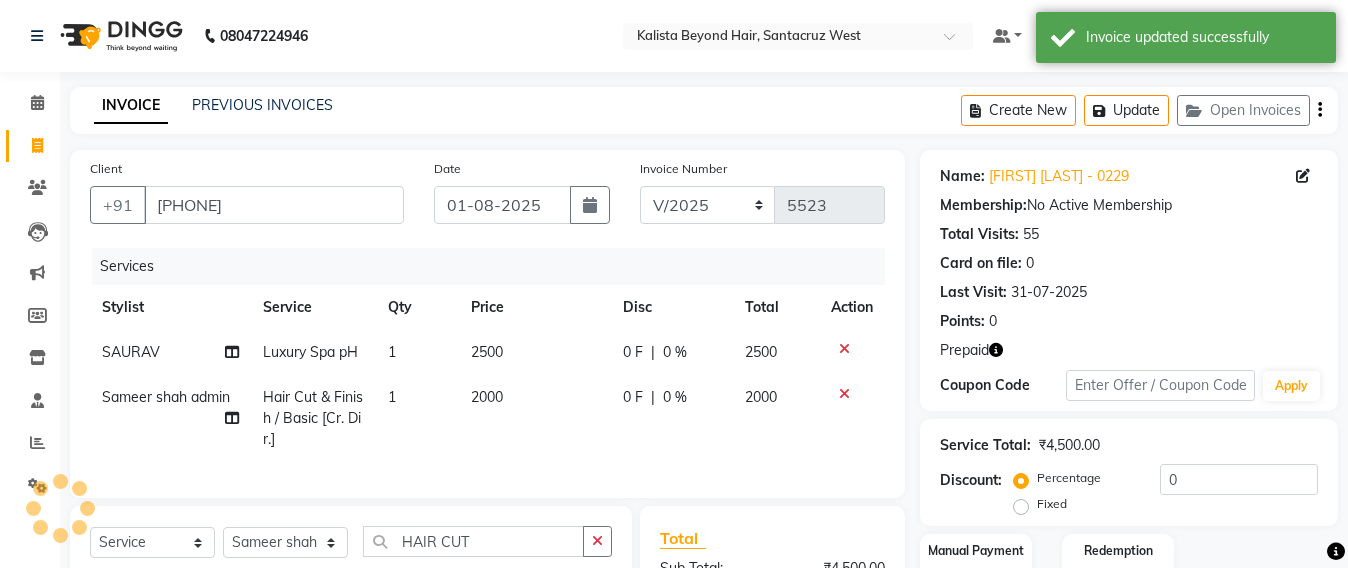 select on "service" 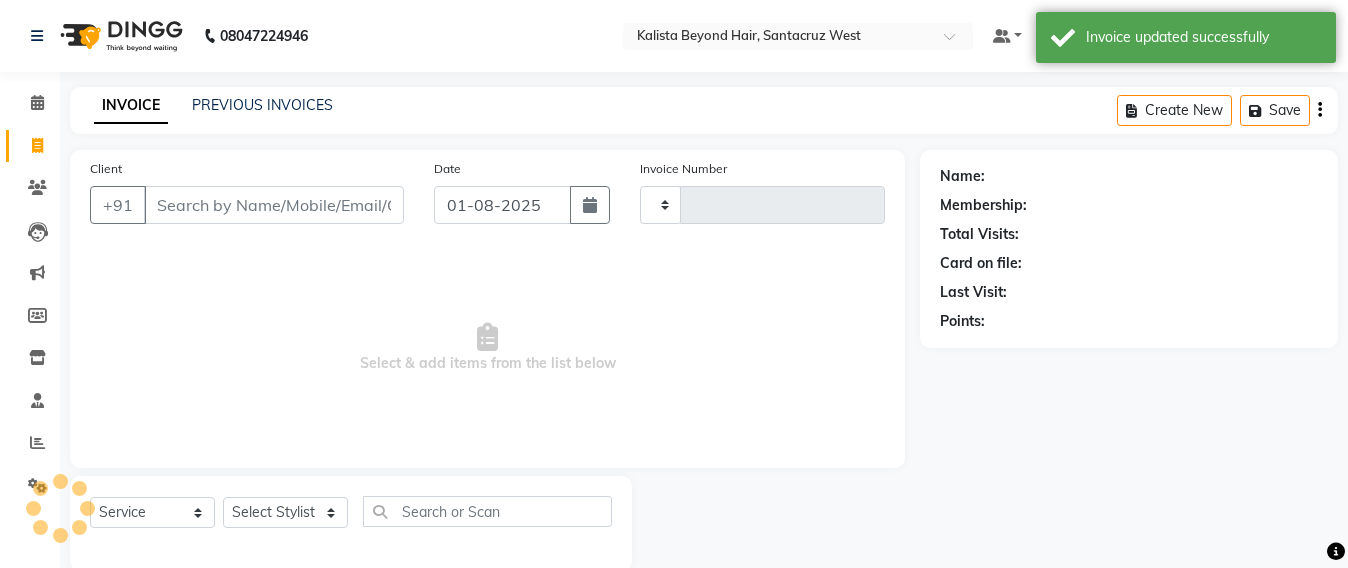 scroll, scrollTop: 33, scrollLeft: 0, axis: vertical 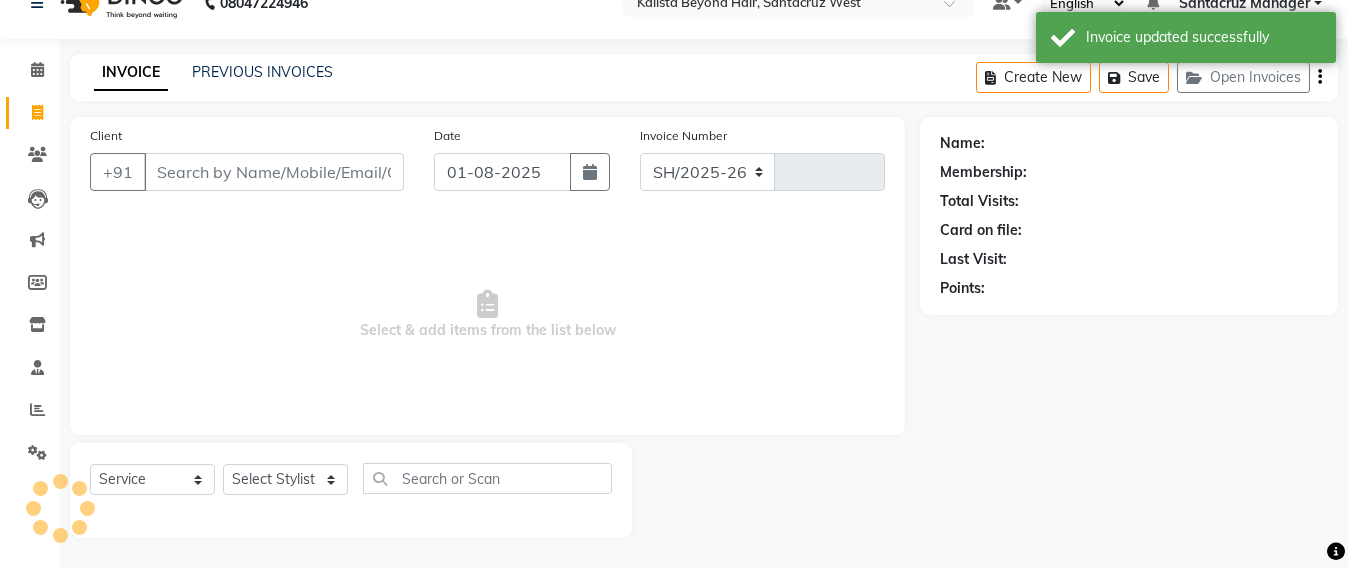 select on "6357" 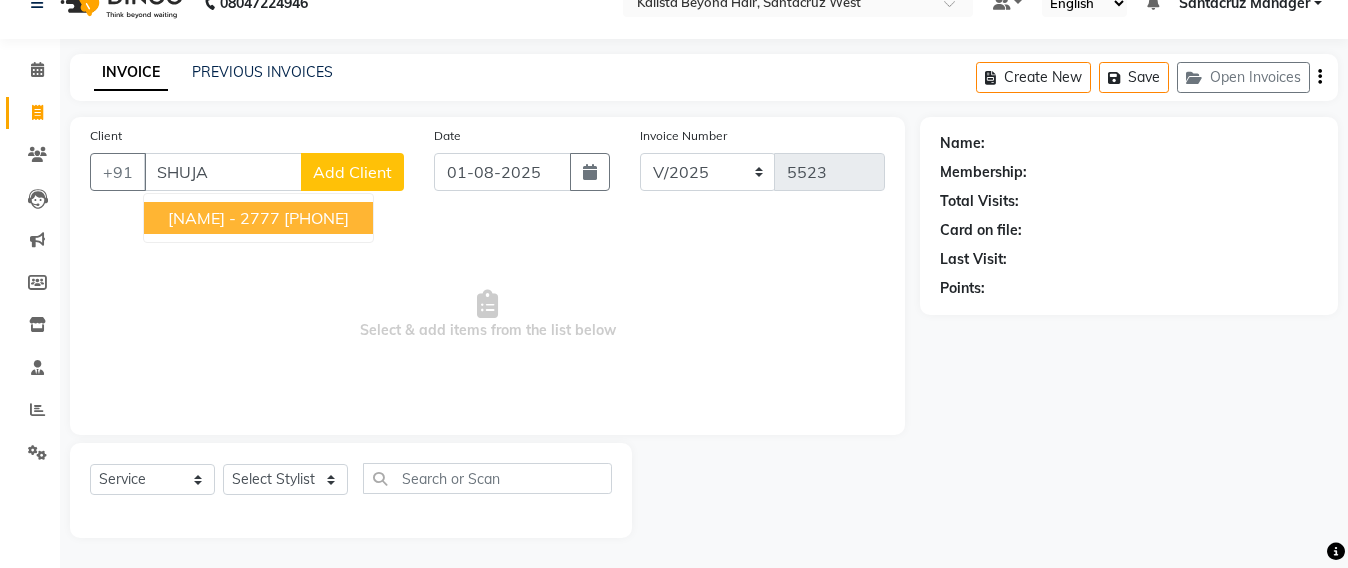 click on "SHUJATA - 2777" at bounding box center (224, 218) 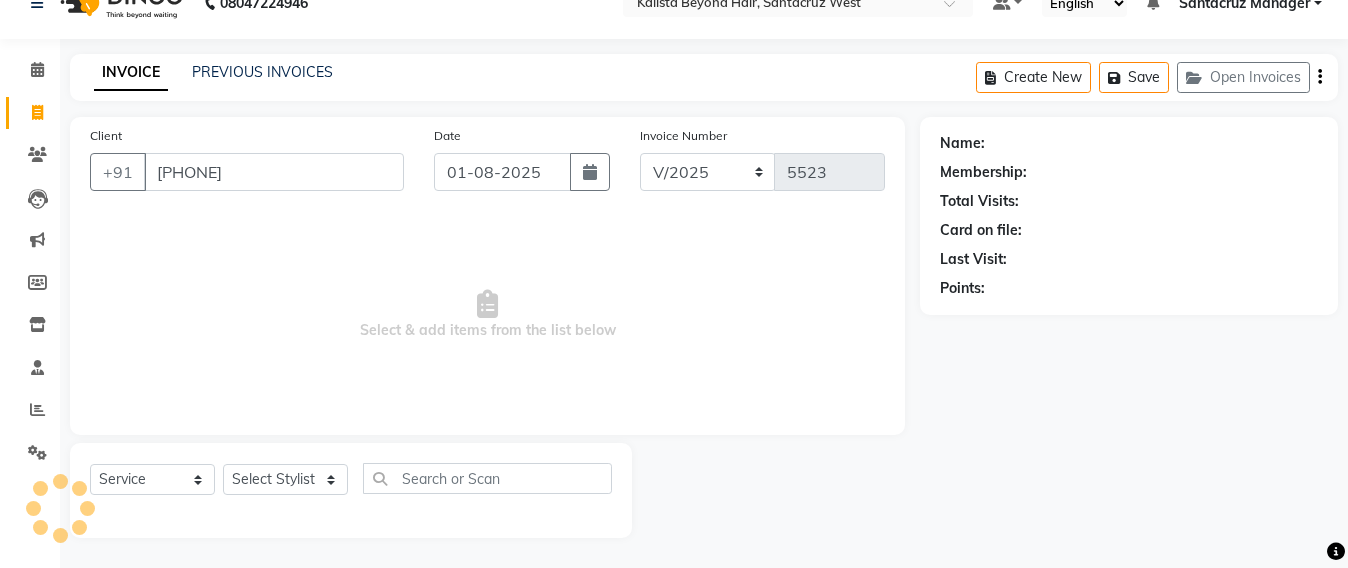 type on "9821172777" 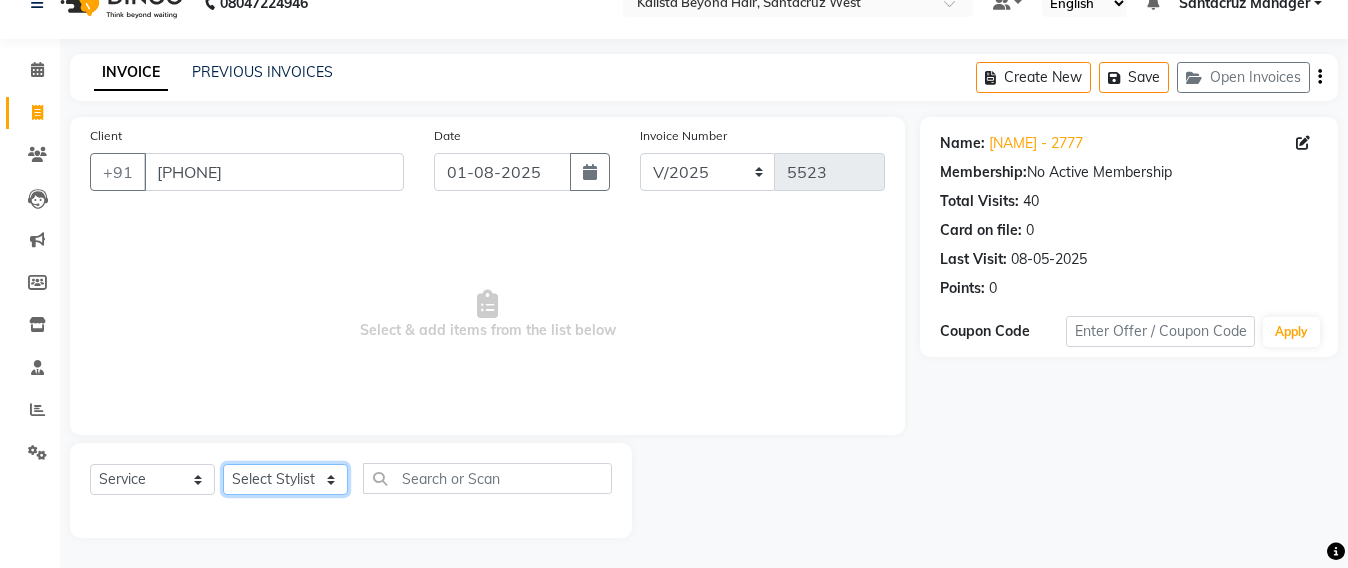 click on "Select Stylist Admin Avesh Sankat AZHER SHAIKH Jayeshree Mahtre Manisha Subodh Shedge Muskaan Pramila Vinayak Mhatre prathmesh mahattre Pratibha Nilesh Sharma RINKI SAV Rosy Sunil Jadhav Sameer shah admin Santacruz Manager SAURAV Siddhi SOMAYANG VASHUM Tejasvi Bhosle" 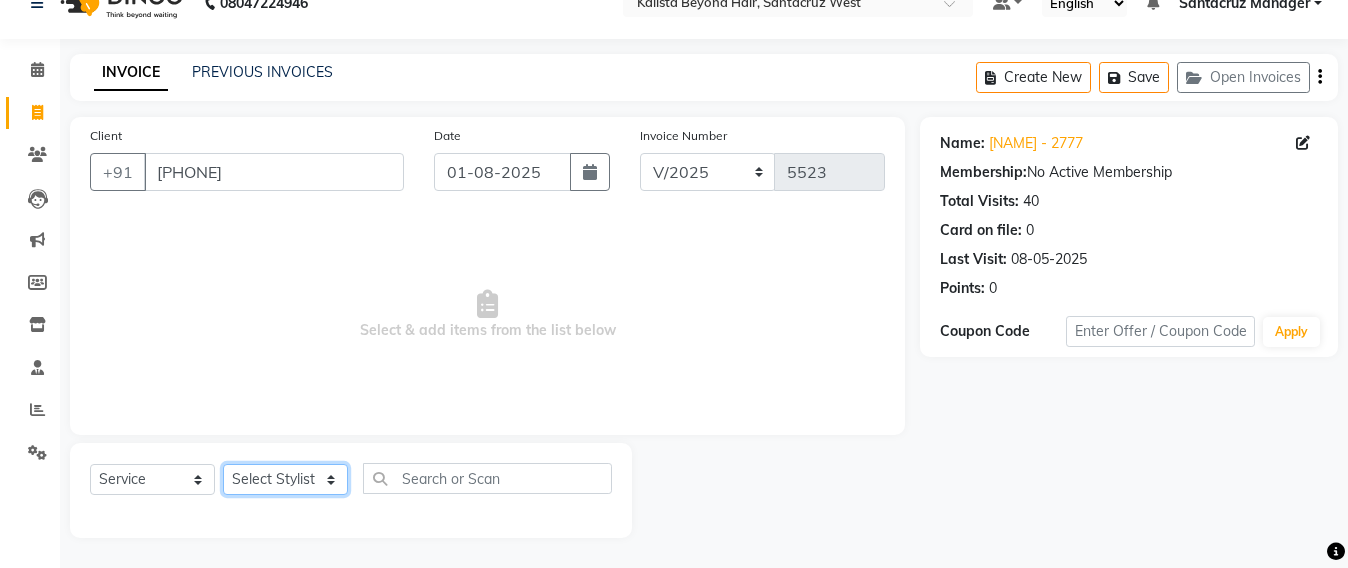 select on "48409" 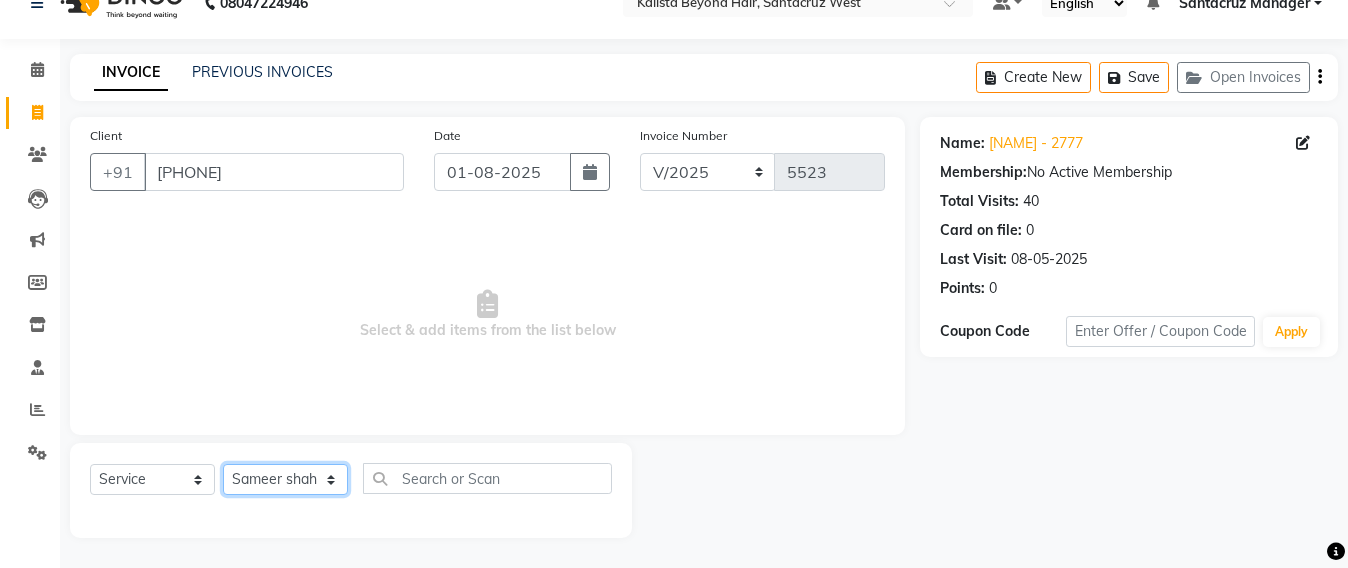 click on "Select Stylist Admin Avesh Sankat AZHER SHAIKH Jayeshree Mahtre Manisha Subodh Shedge Muskaan Pramila Vinayak Mhatre prathmesh mahattre Pratibha Nilesh Sharma RINKI SAV Rosy Sunil Jadhav Sameer shah admin Santacruz Manager SAURAV Siddhi SOMAYANG VASHUM Tejasvi Bhosle" 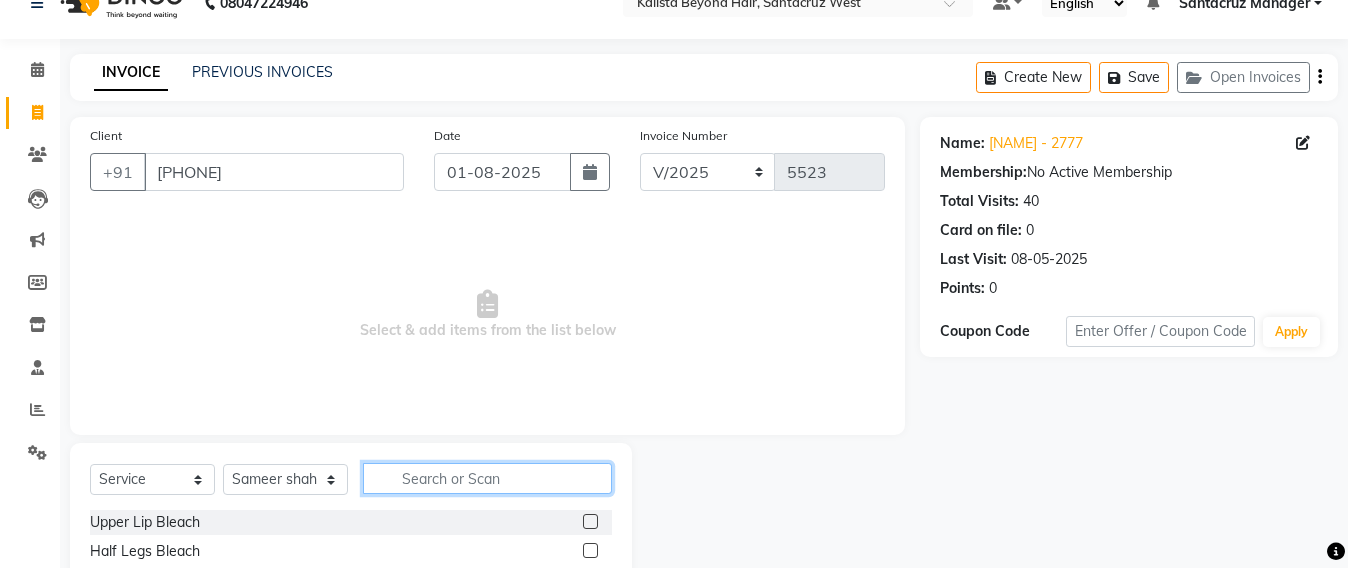click 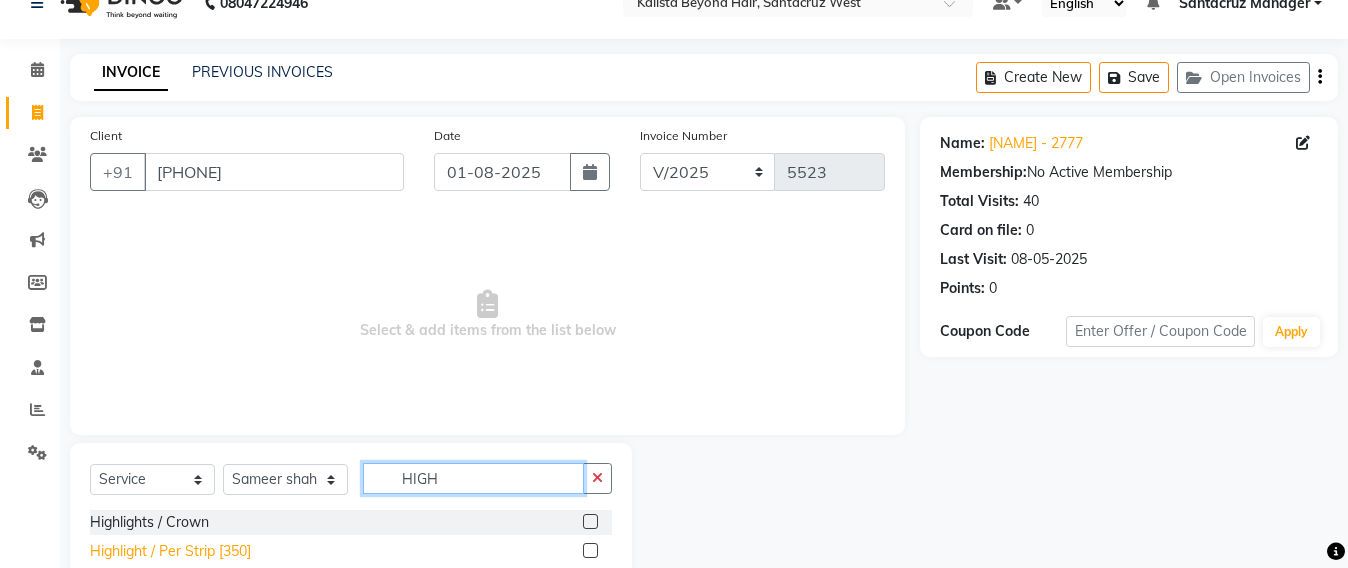 type on "HIGH" 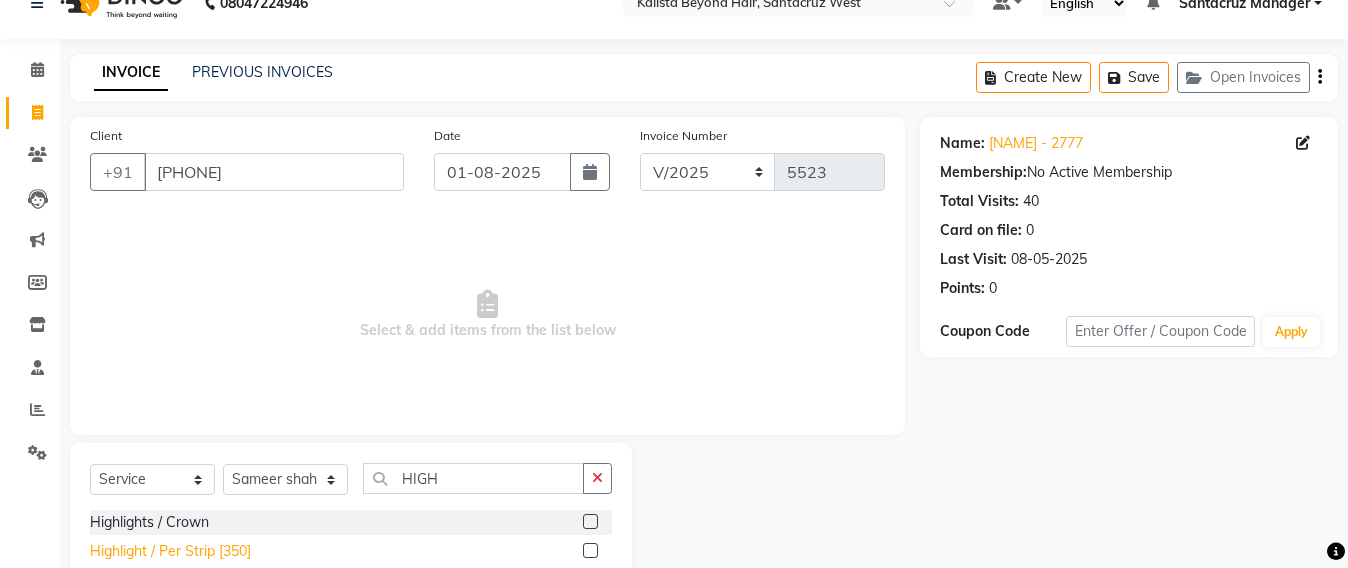 click on "Highlight / Per Strip [350]" 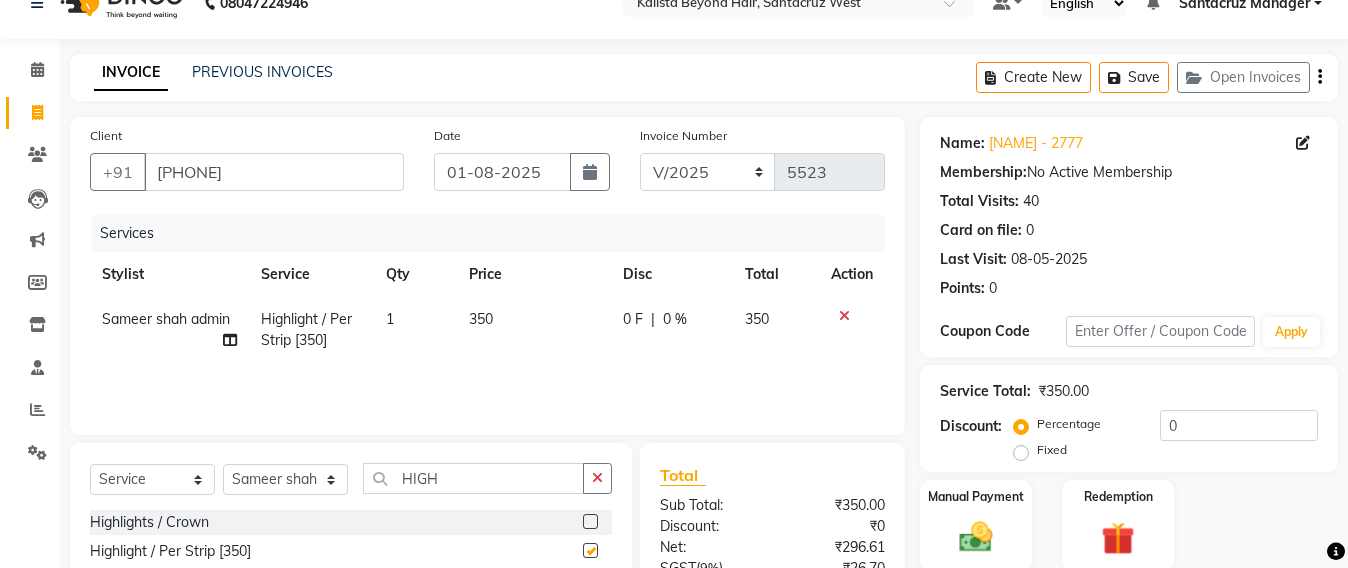 checkbox on "false" 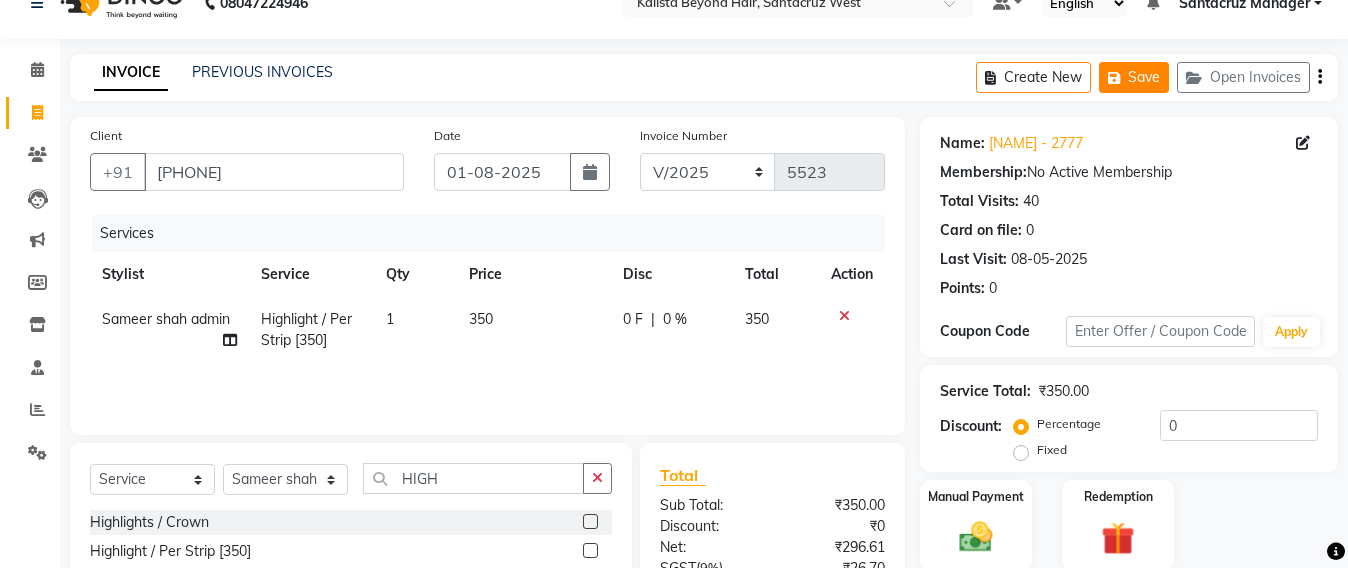 click on "Save" 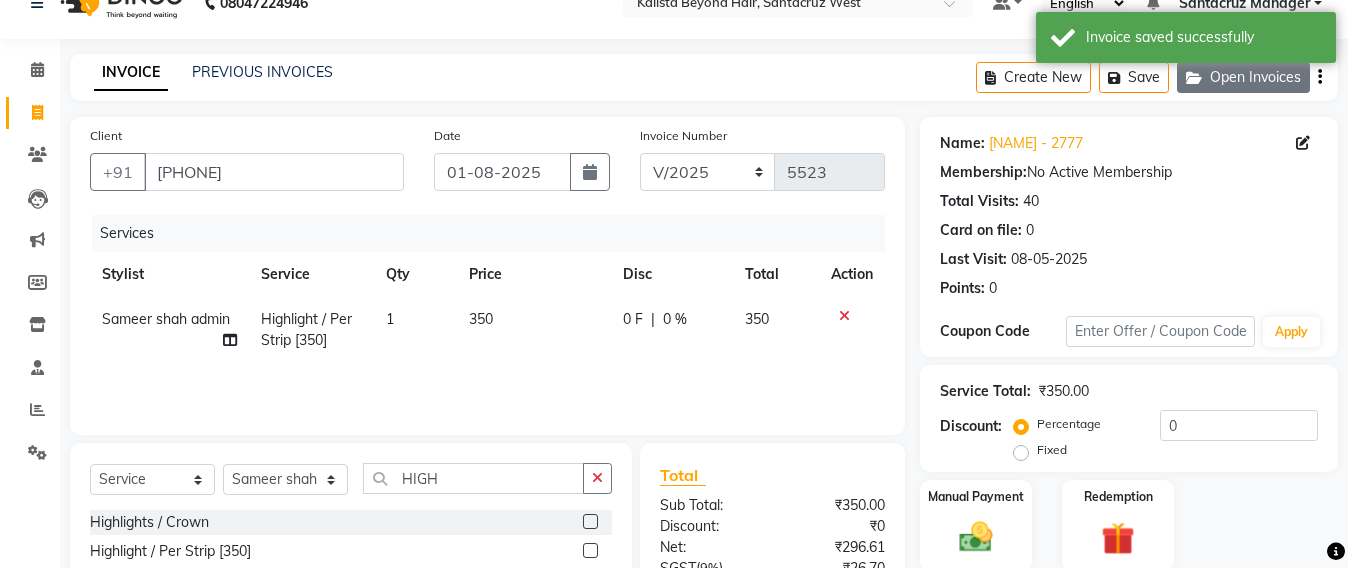 click on "Open Invoices" 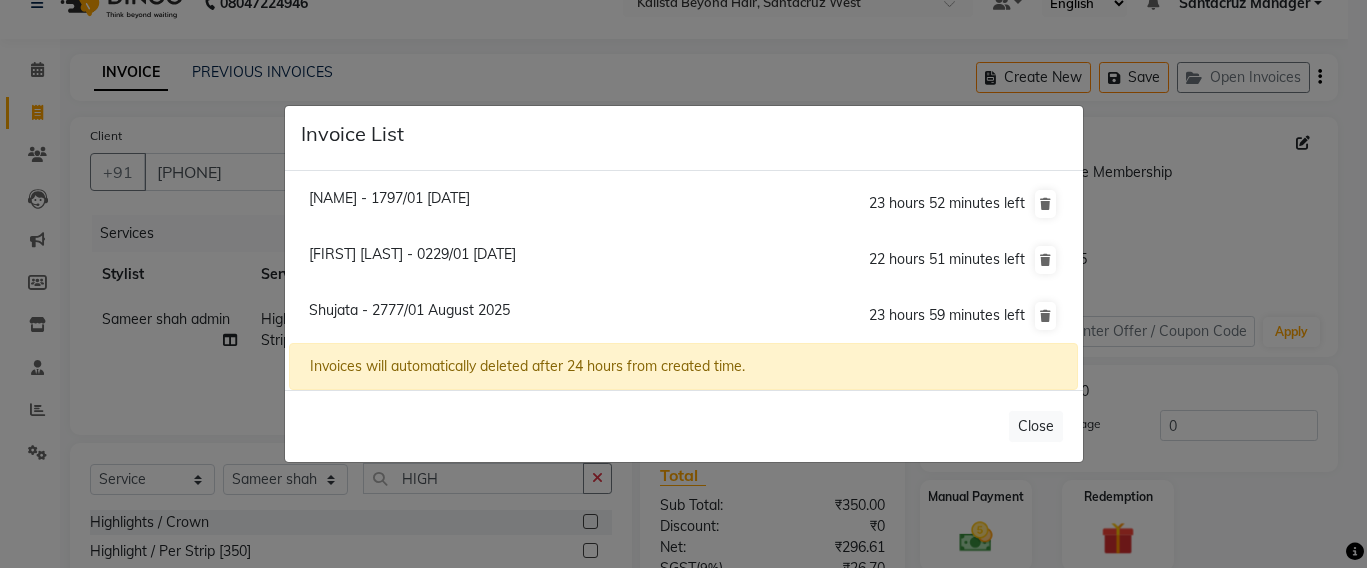 click on "[LAST] - 1797/[DATE]" 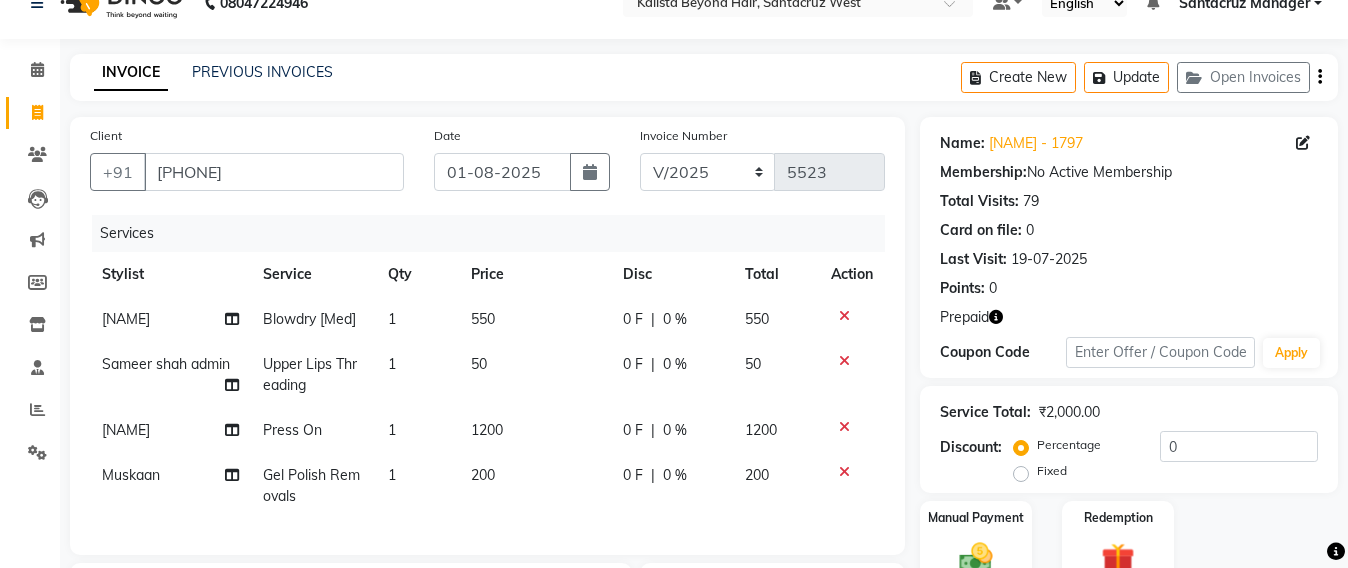 scroll, scrollTop: 283, scrollLeft: 0, axis: vertical 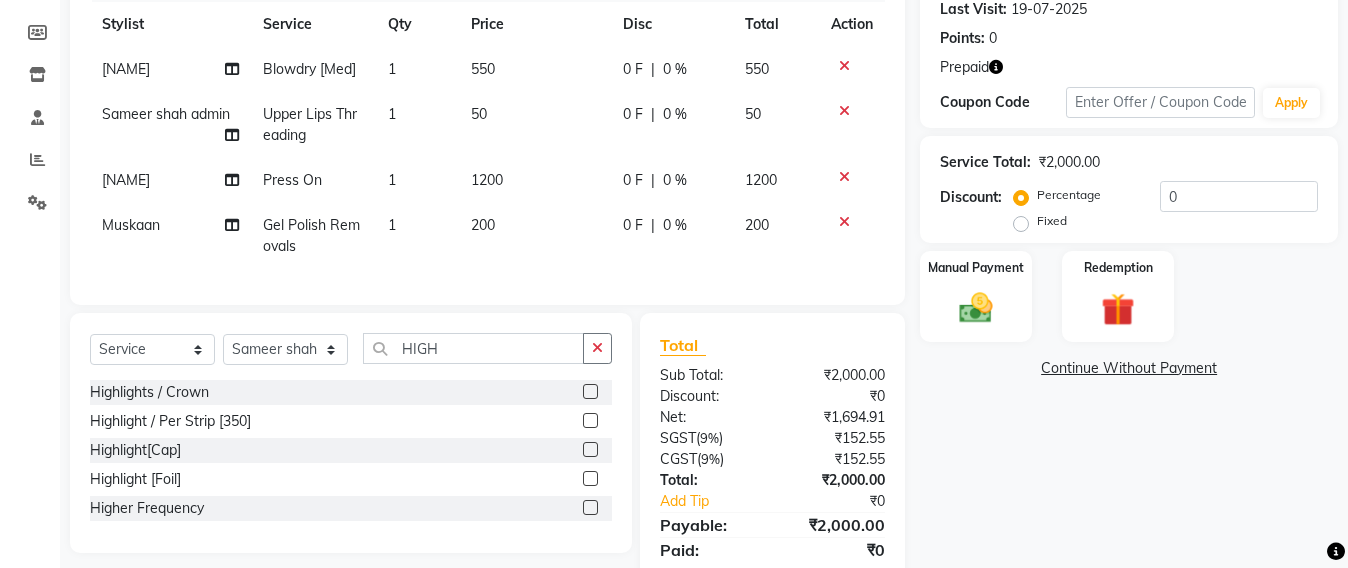 select 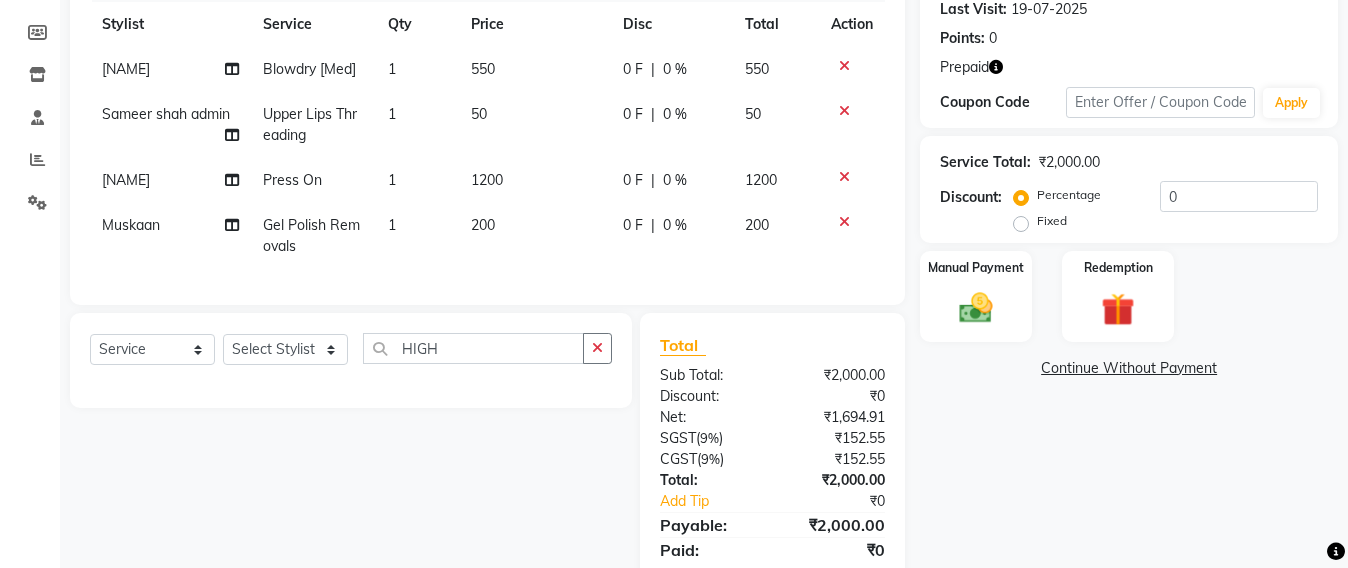 click on "[FIRST] [LAST]" 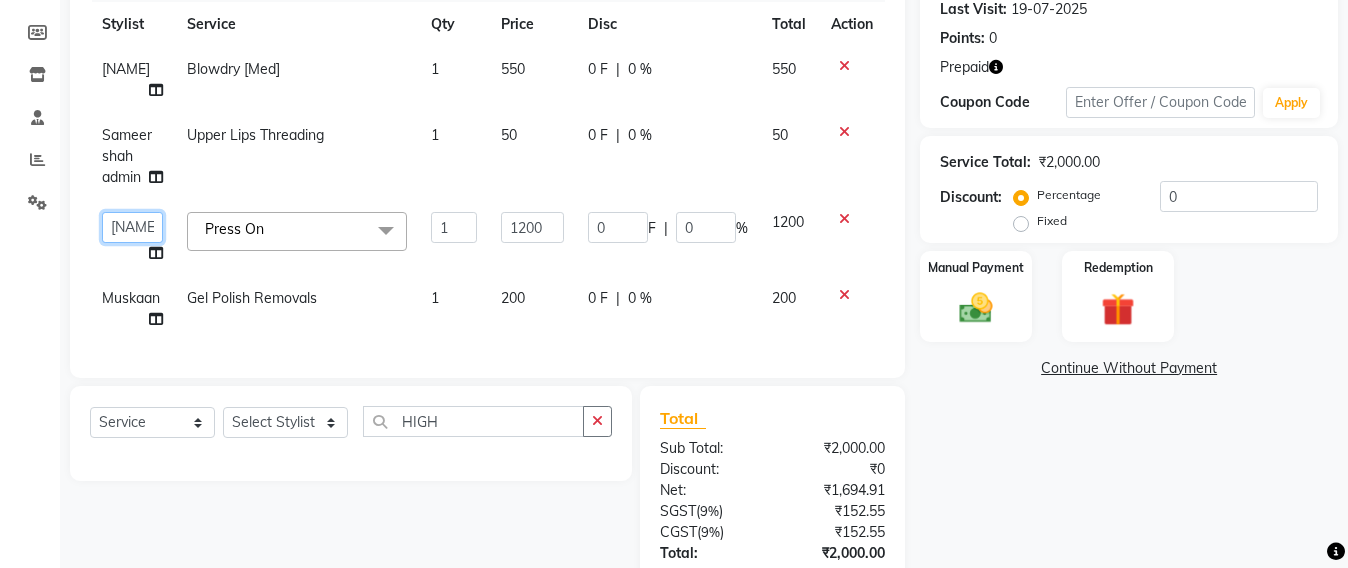 click on "Admin   Avesh Sankat   AZHER SHAIKH   Jayeshree Mahtre   Manisha Subodh Shedge   Muskaan   Pramila Vinayak Mhatre   prathmesh mahattre   Pratibha Nilesh Sharma   RINKI SAV   Rosy Sunil Jadhav   Sameer shah admin   Santacruz Manager   SAURAV   Siddhi   SOMAYANG VASHUM   Tejasvi Bhosle" 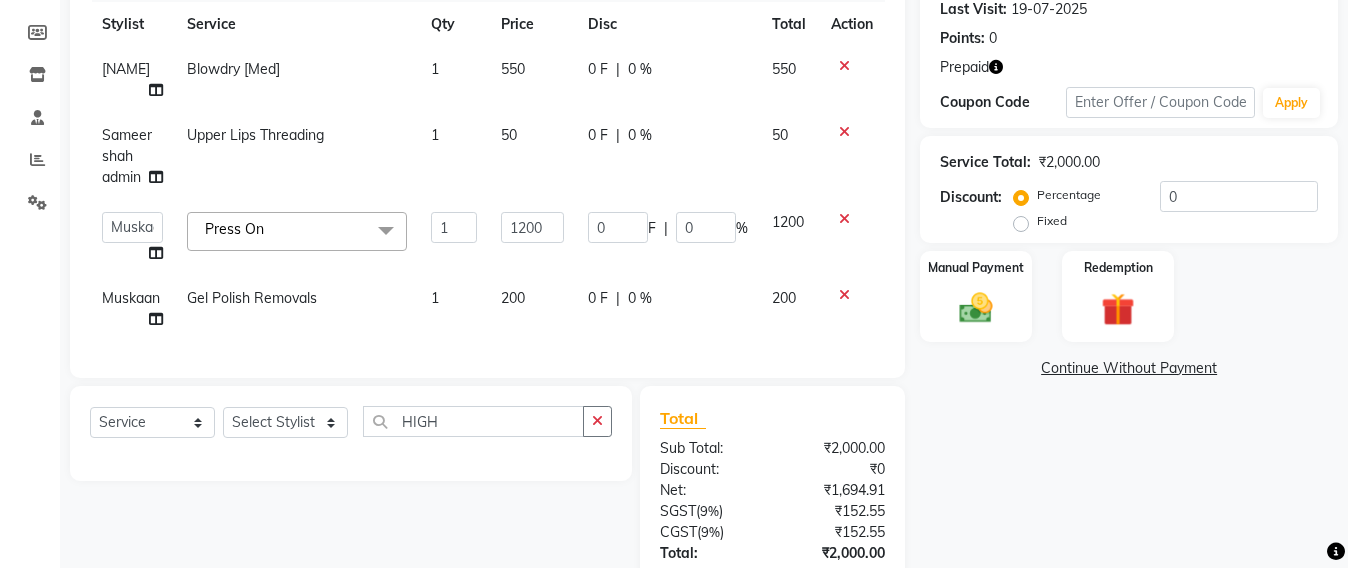 select on "85545" 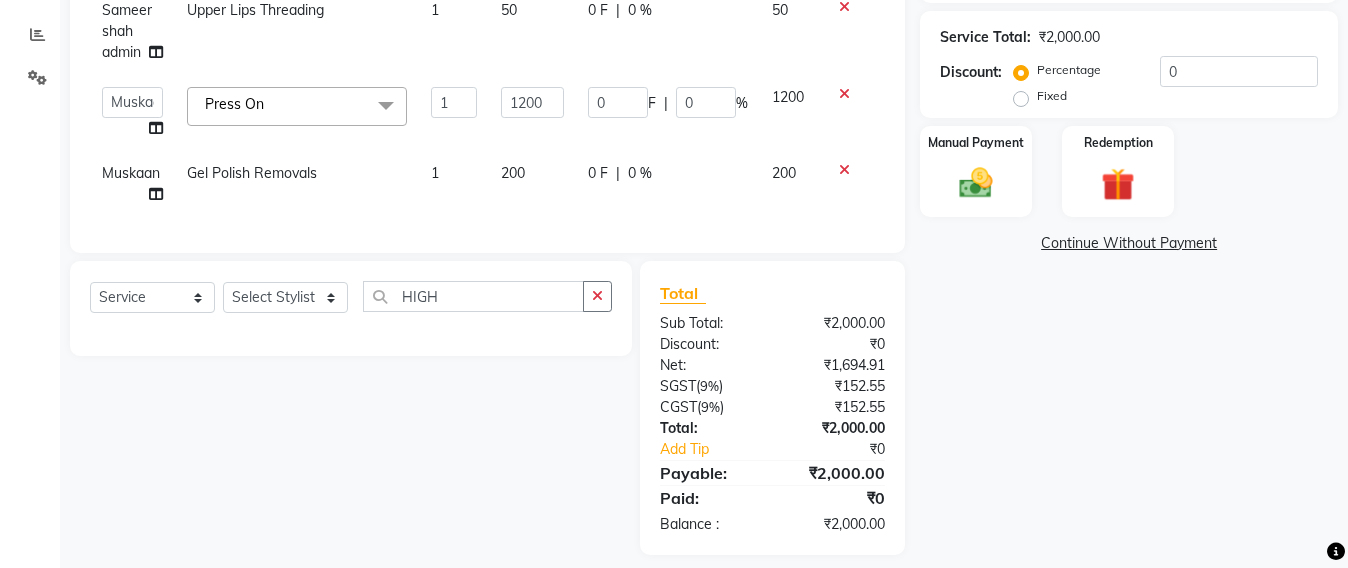 scroll, scrollTop: 0, scrollLeft: 0, axis: both 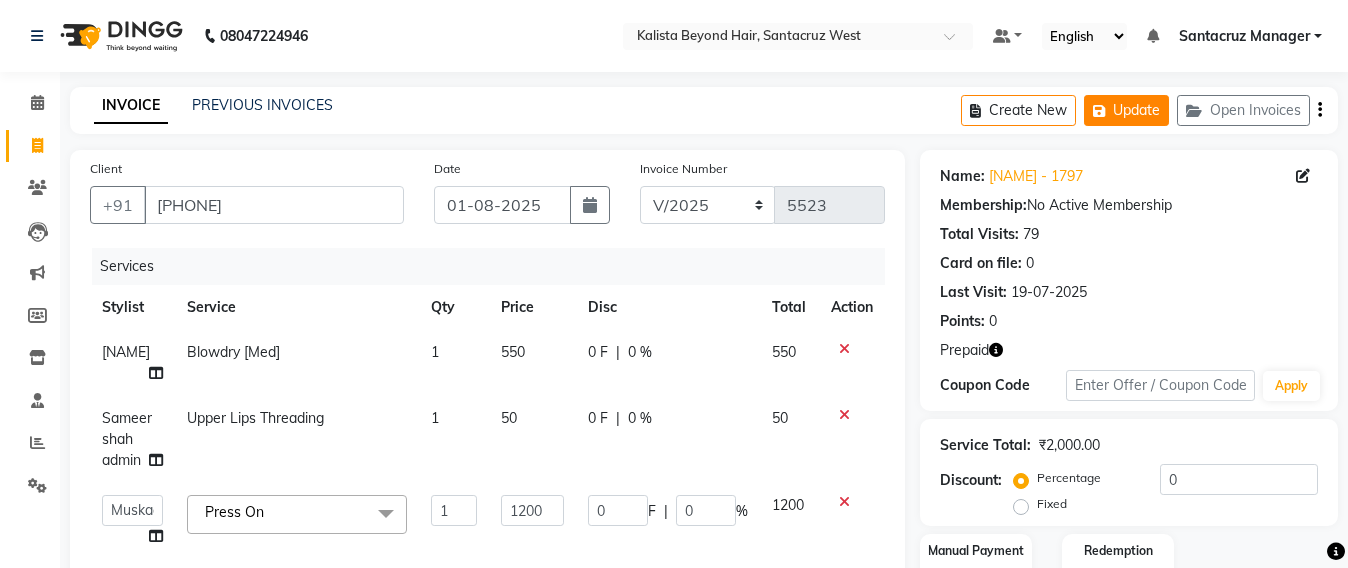 click on "Update" 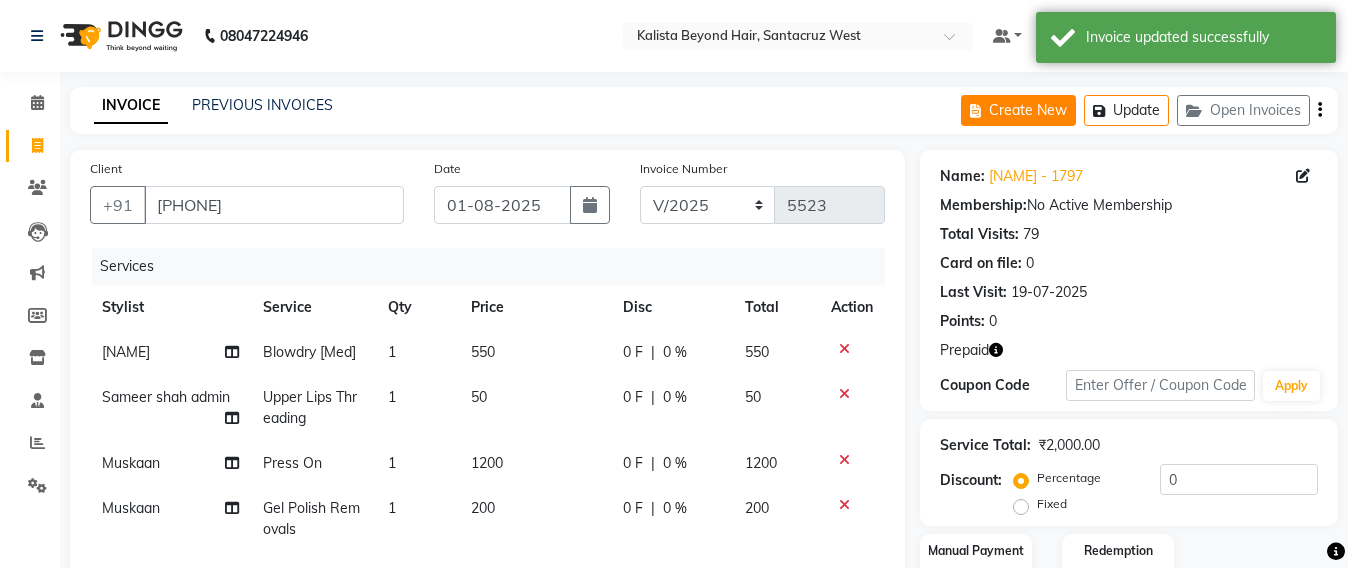 click on "Create New" 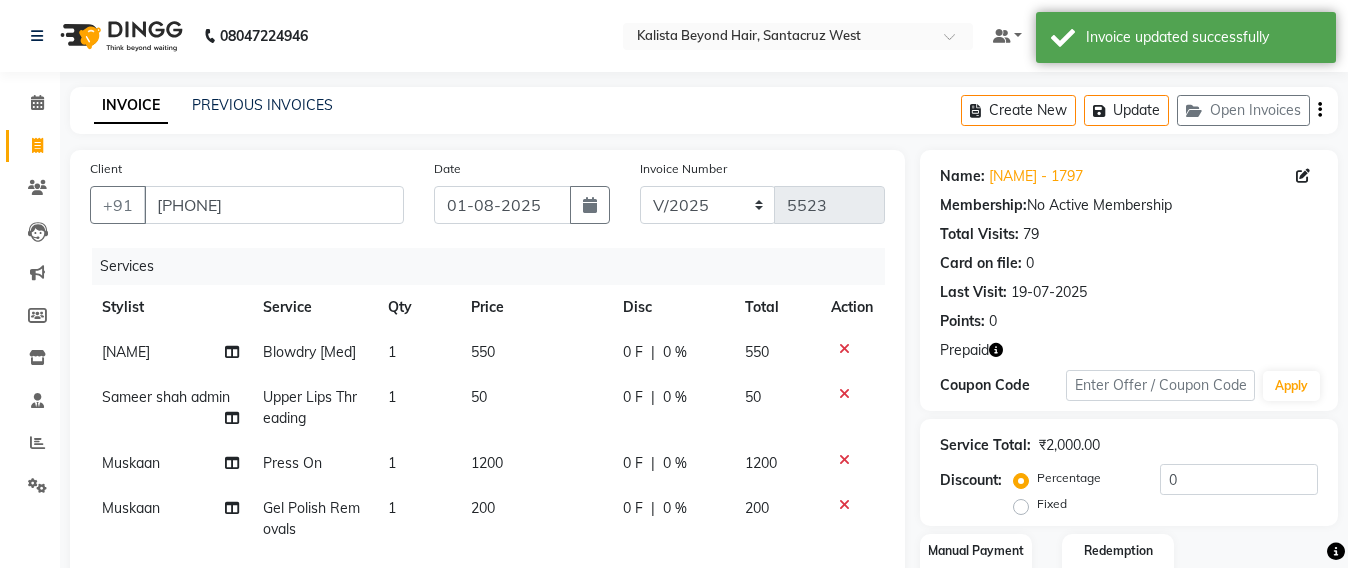 select on "service" 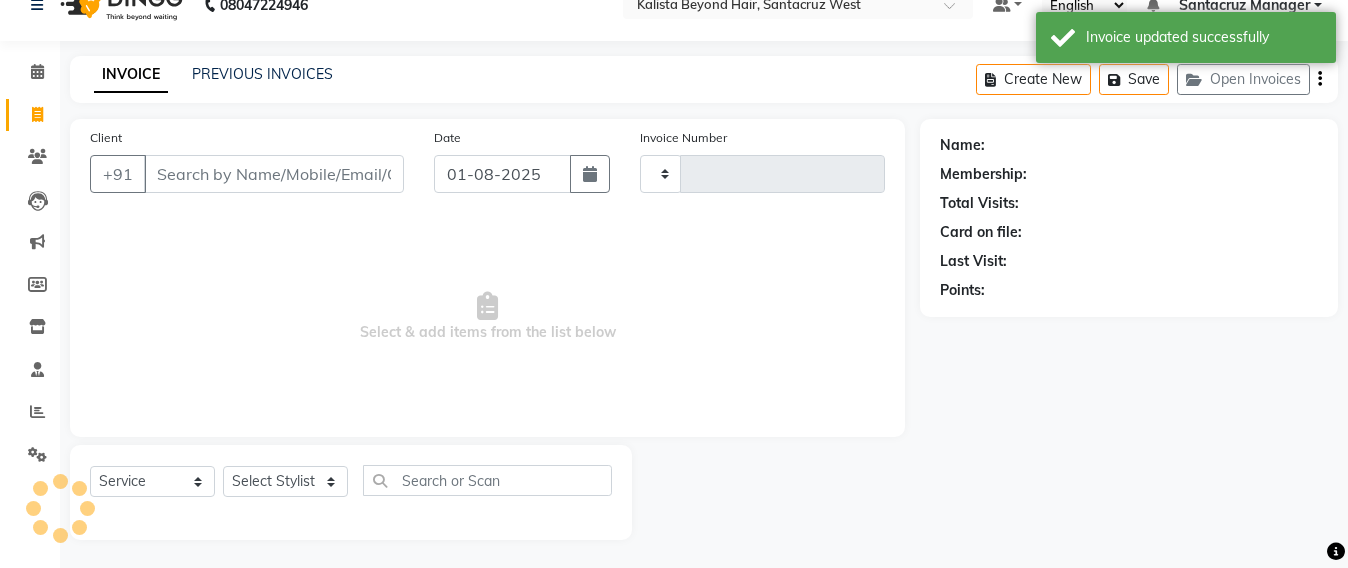 scroll, scrollTop: 33, scrollLeft: 0, axis: vertical 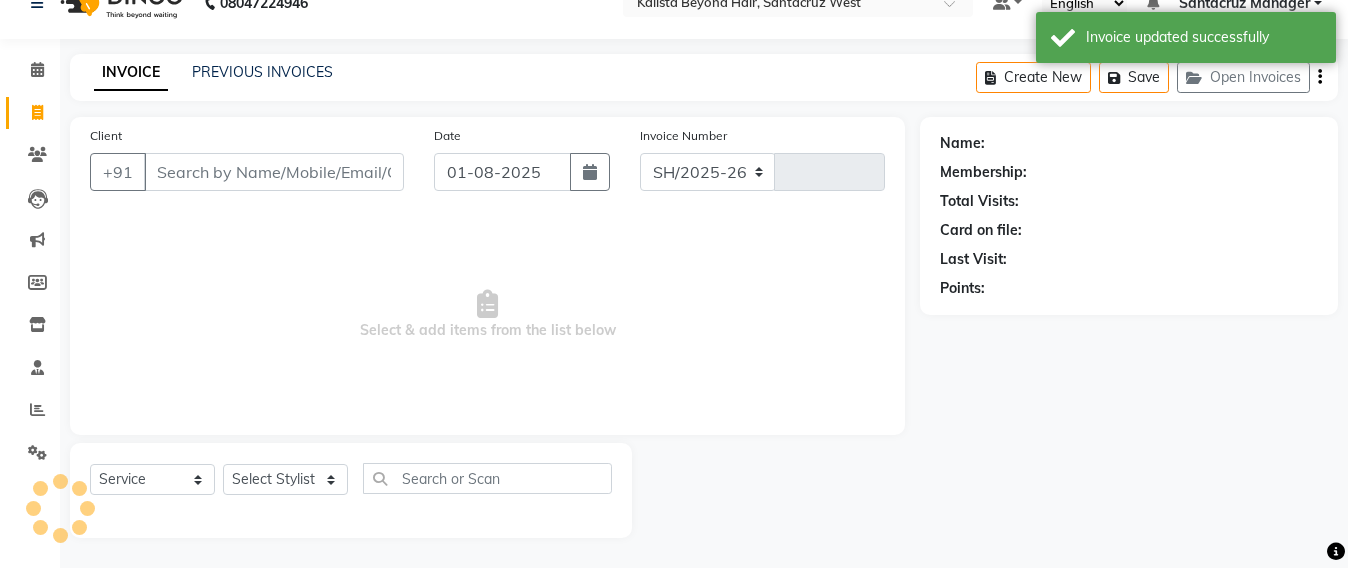 select on "6357" 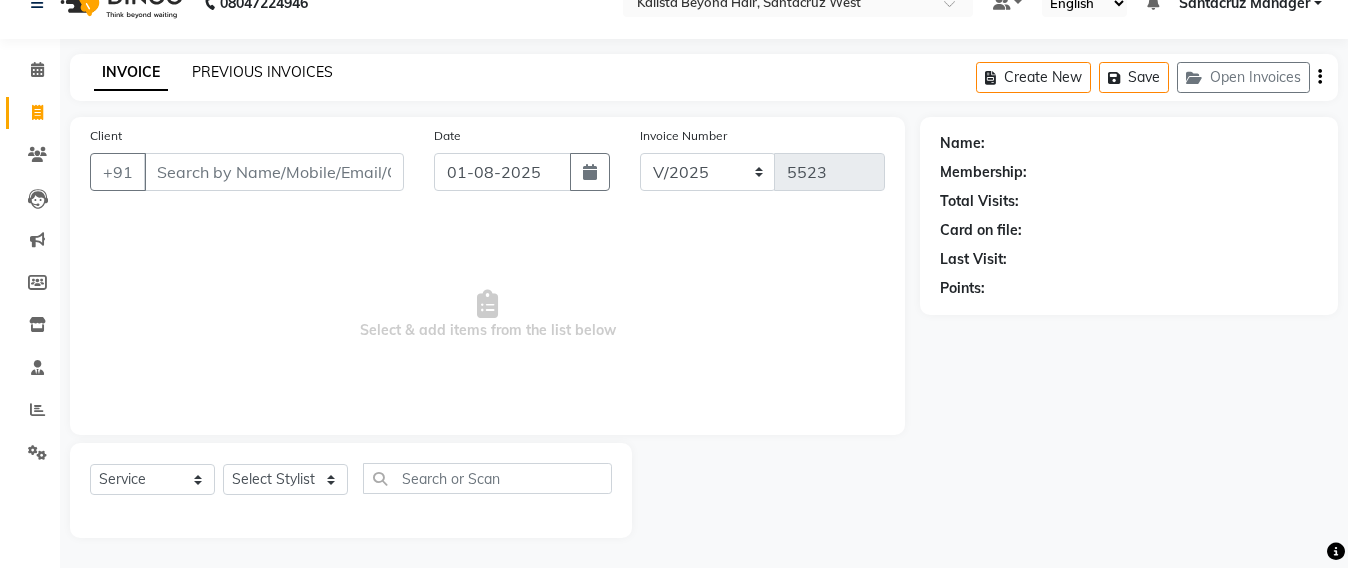 click on "PREVIOUS INVOICES" 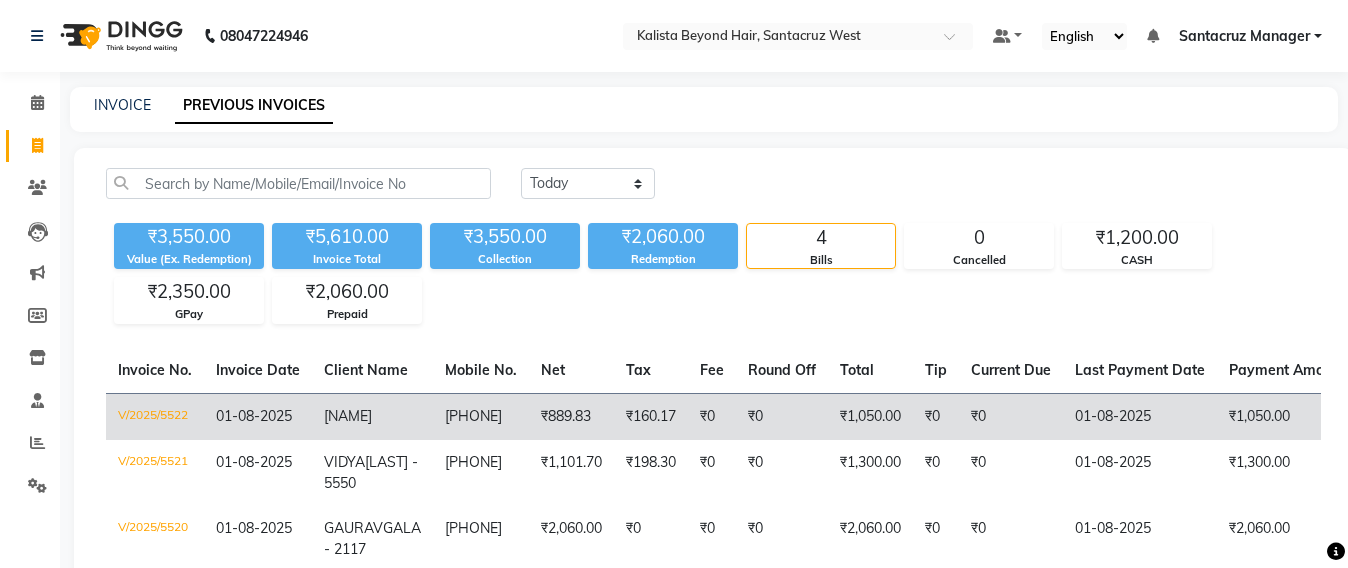 scroll, scrollTop: 240, scrollLeft: 0, axis: vertical 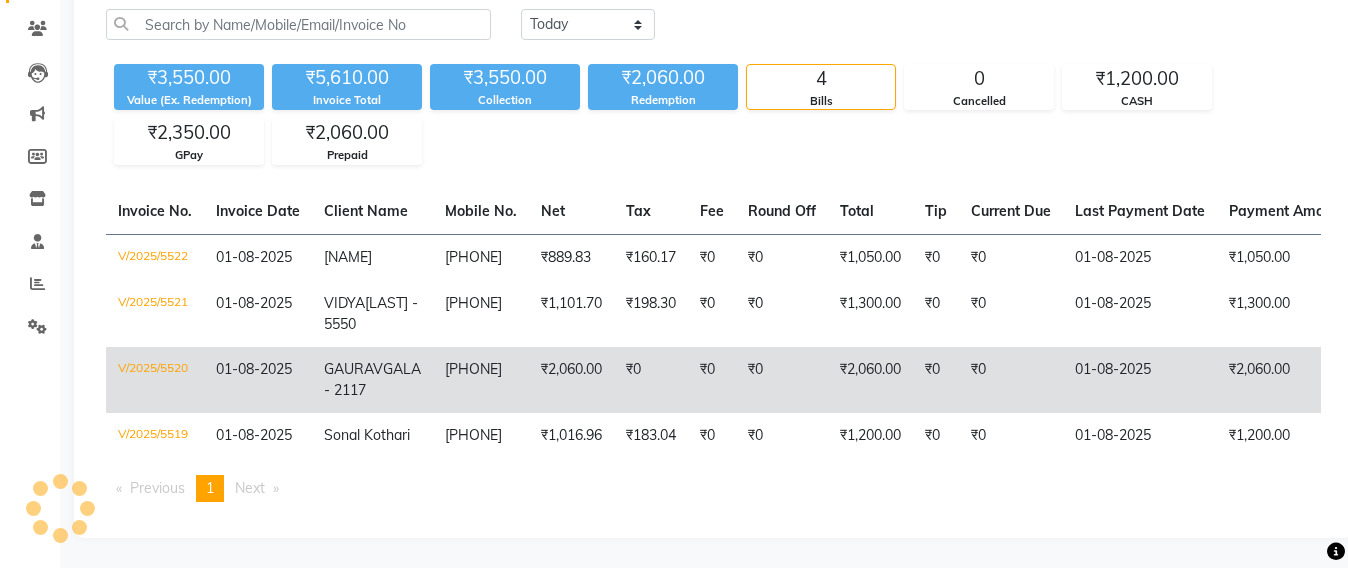 click on "[PHONE]" 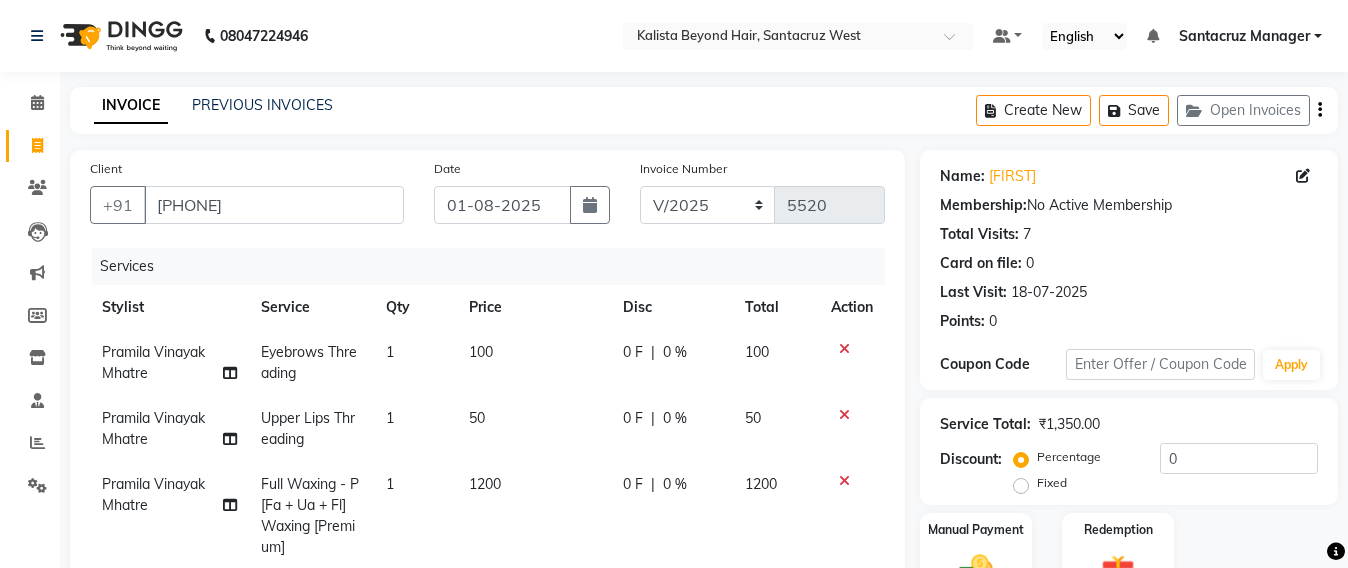 select on "6357" 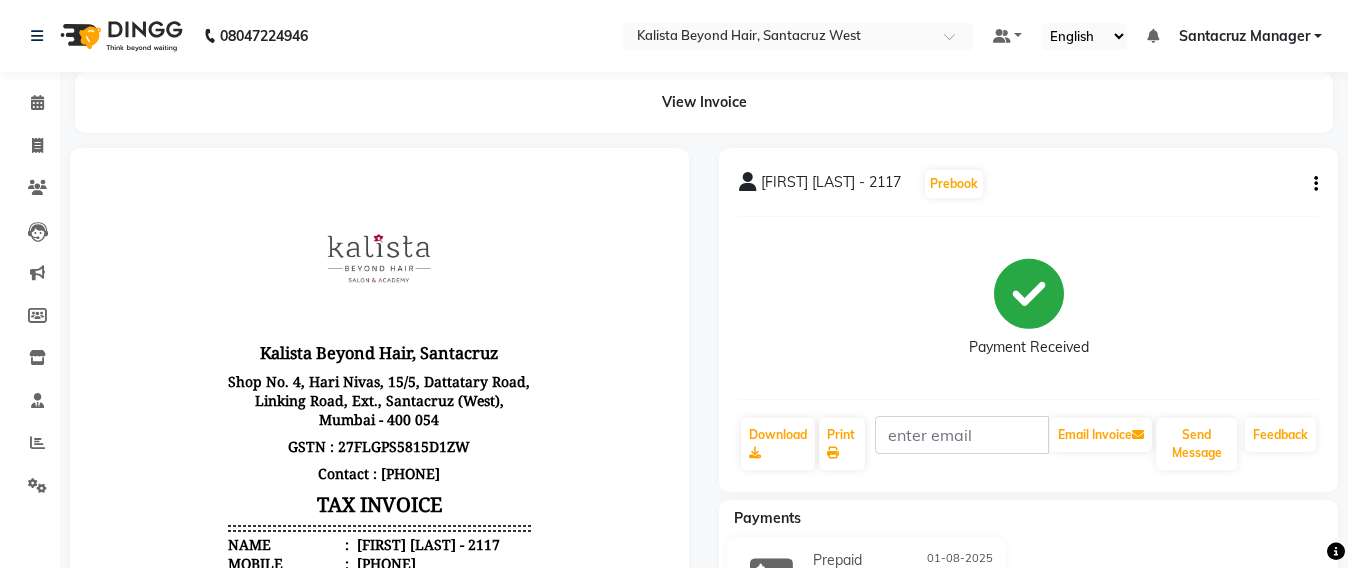 scroll, scrollTop: 0, scrollLeft: 0, axis: both 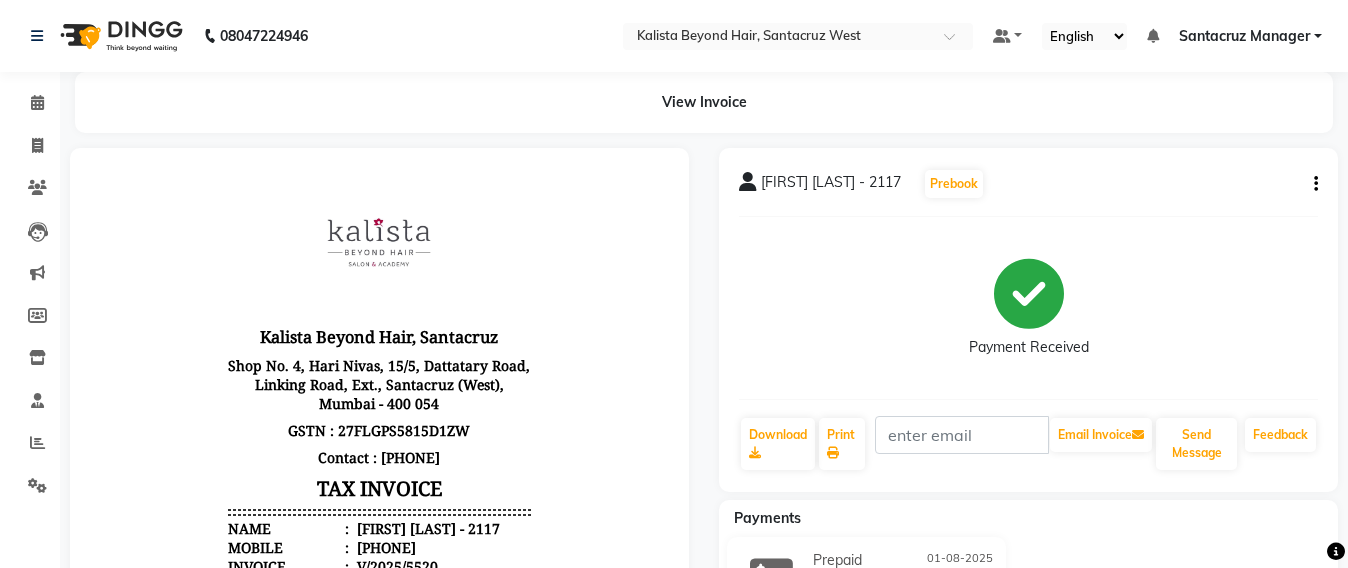 click on "[FIRST] [LAST] - 2117  Prebook   Payment Received  Download  Print   Email Invoice   Send Message Feedback" 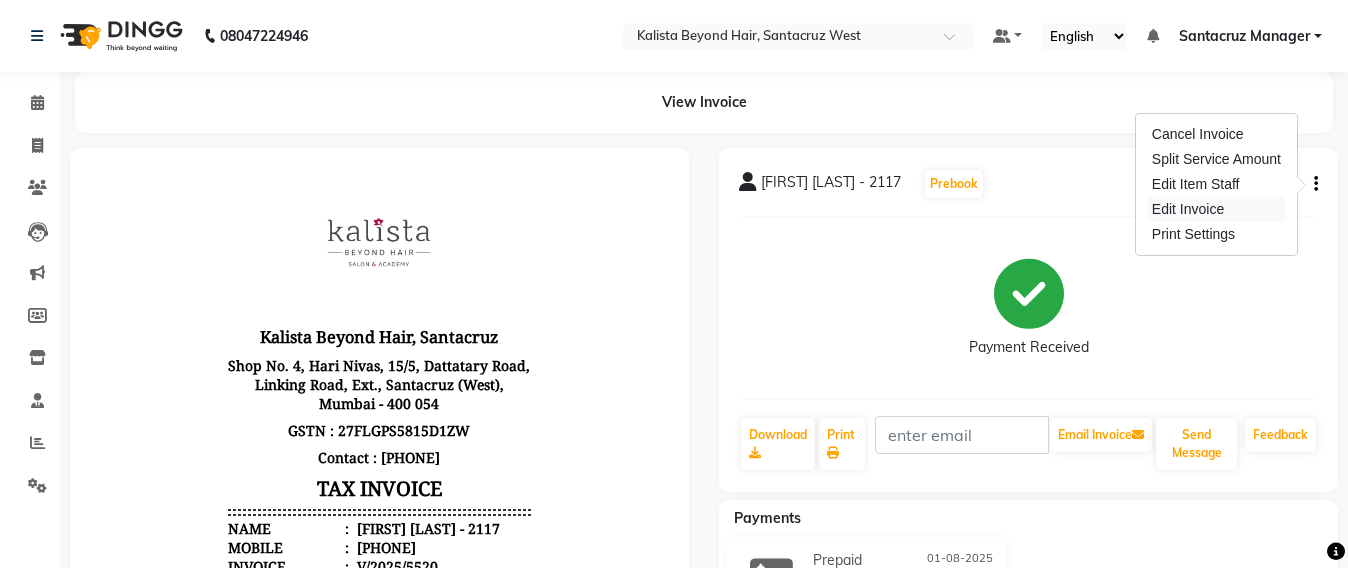click on "Edit Invoice" at bounding box center (1216, 209) 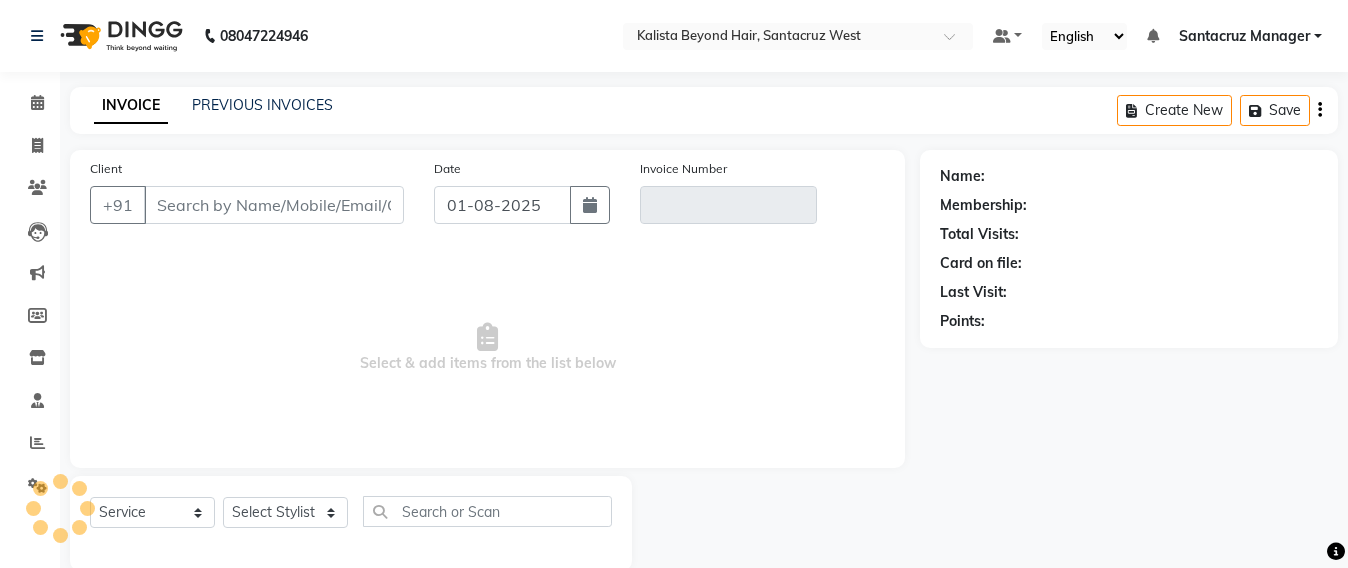 scroll, scrollTop: 33, scrollLeft: 0, axis: vertical 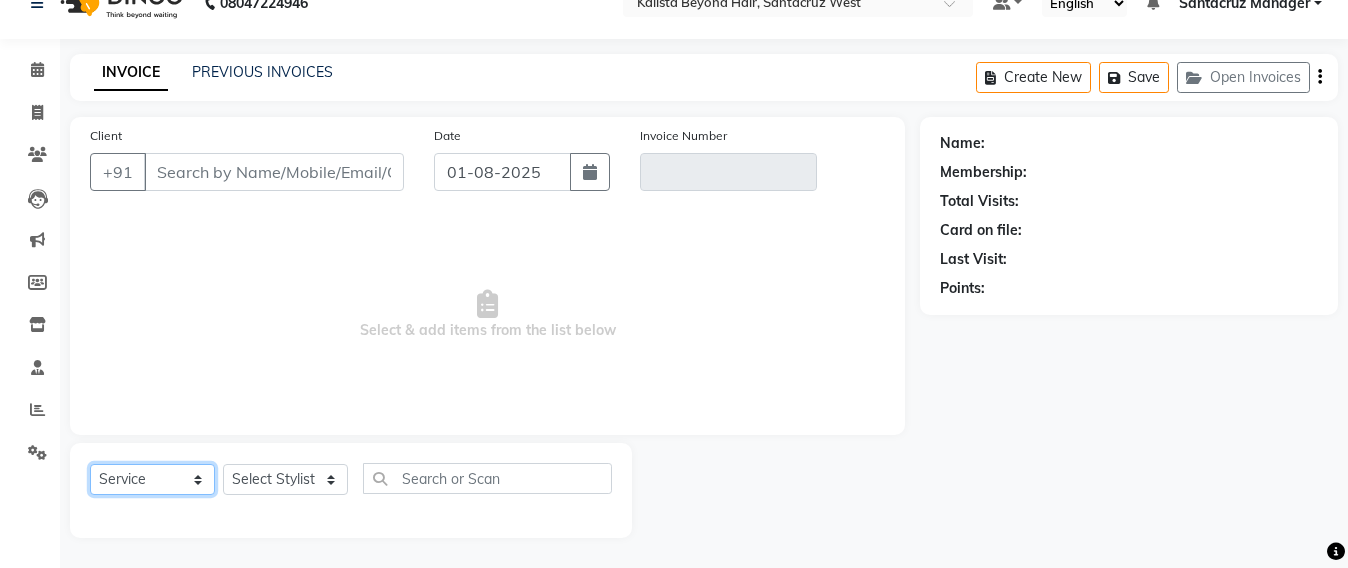 type on "[PHONE]" 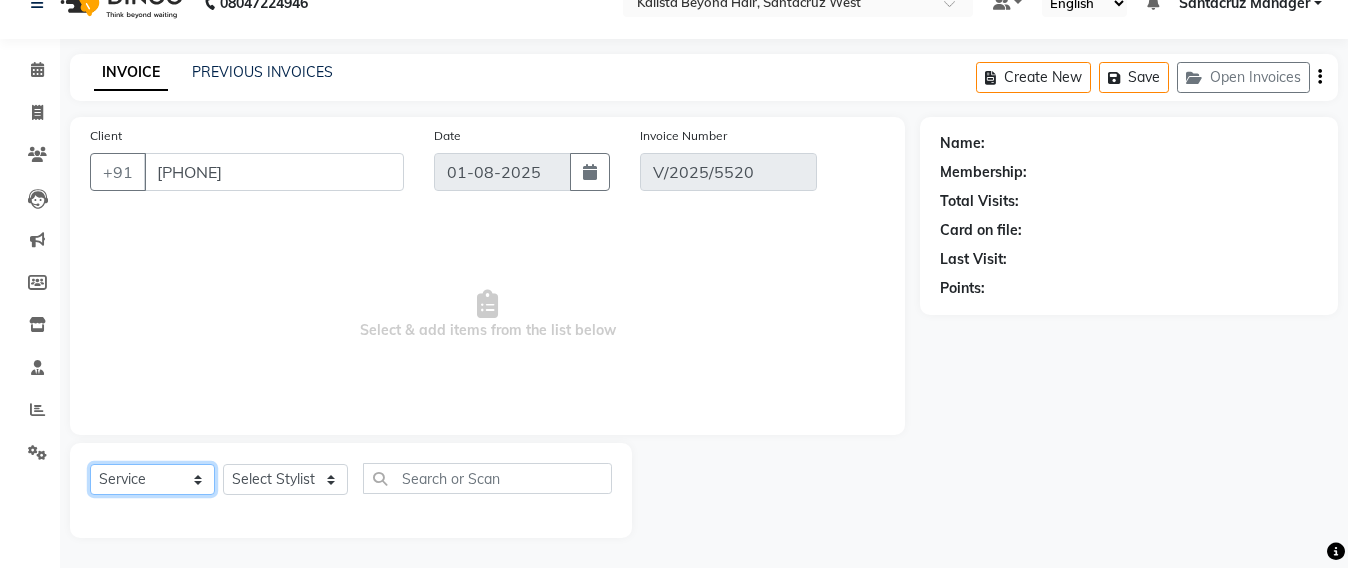 click on "Select  Service  Product  Membership  Package Voucher Prepaid Gift Card" 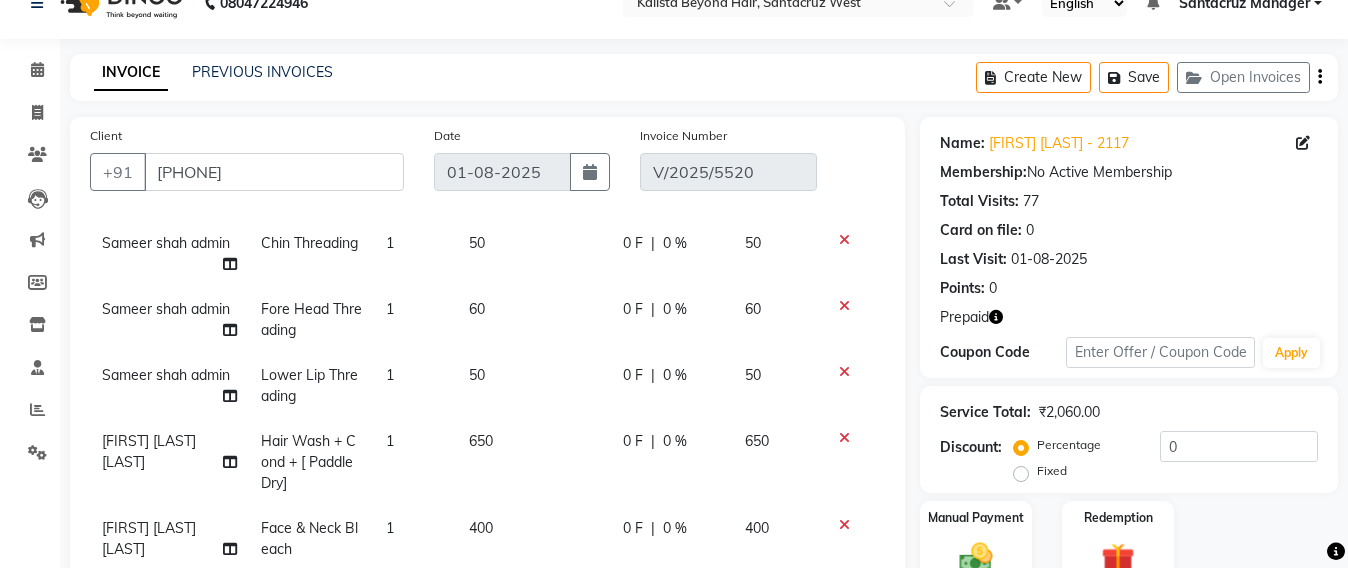 scroll, scrollTop: 232, scrollLeft: 0, axis: vertical 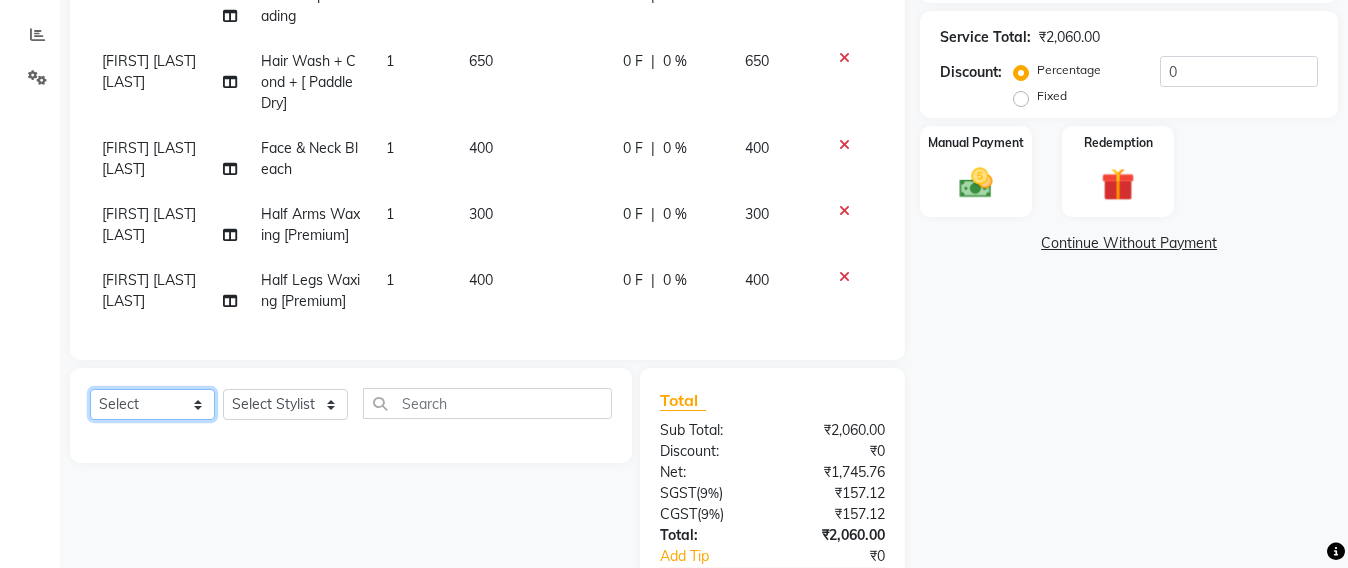 click on "Select  Service  Product  Membership  Package Voucher Prepaid Gift Card" 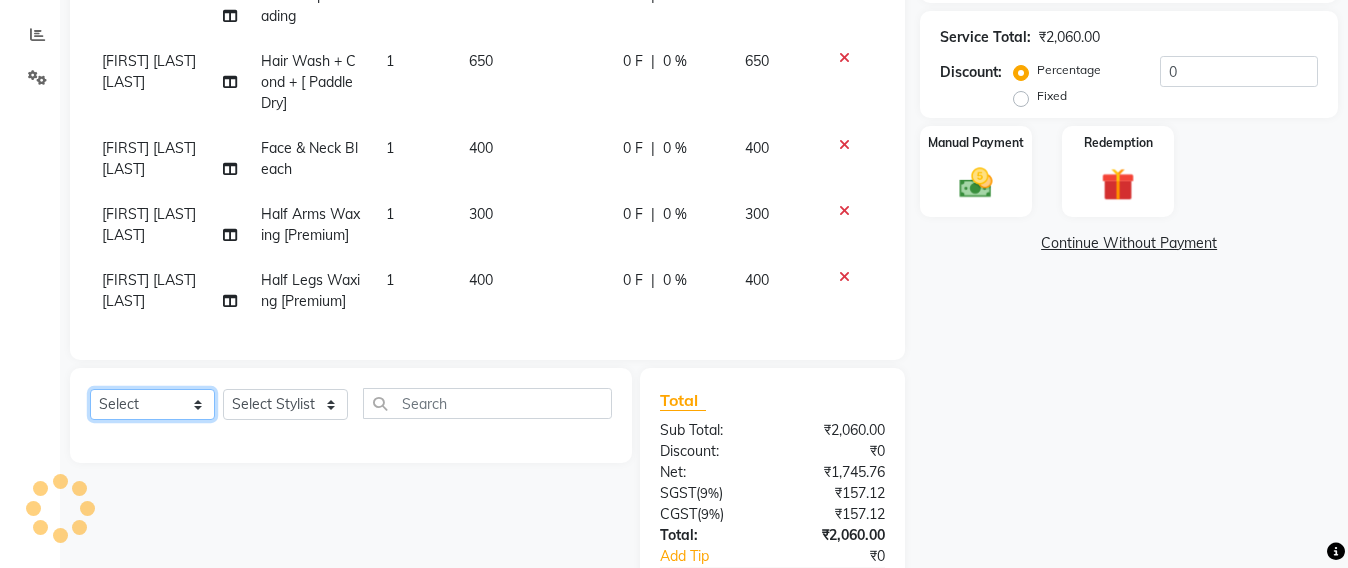 select on "service" 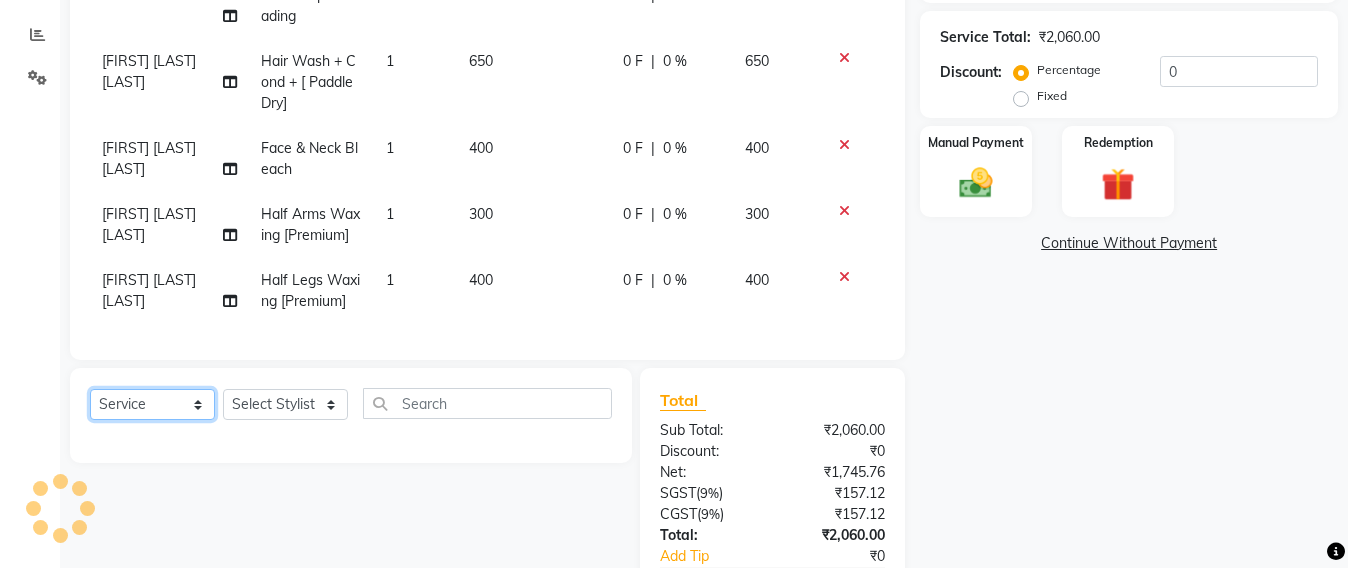 click on "Select  Service  Product  Membership  Package Voucher Prepaid Gift Card" 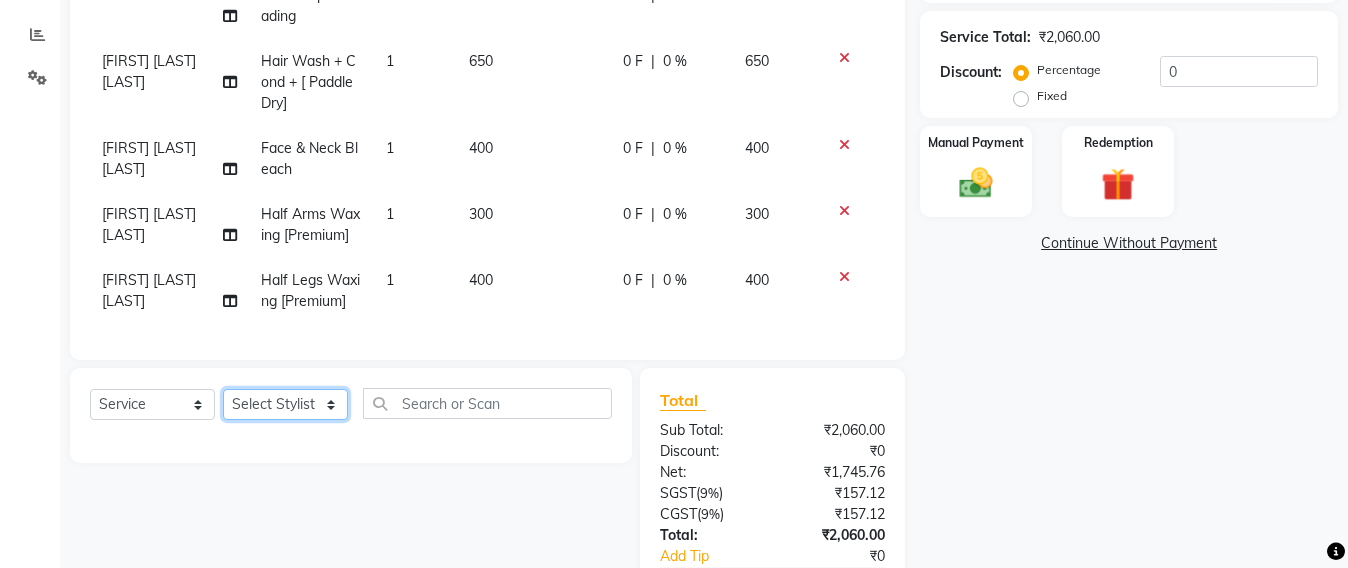 click on "Select Stylist Admin Avesh Sankat AZHER SHAIKH Jayeshree Mahtre Manisha Subodh Shedge Muskaan Pramila Vinayak Mhatre prathmesh mahattre Pratibha Nilesh Sharma RINKI SAV Rosy Sunil Jadhav Sameer shah admin Santacruz Manager SAURAV Siddhi SOMAYANG VASHUM Tejasvi Bhosle" 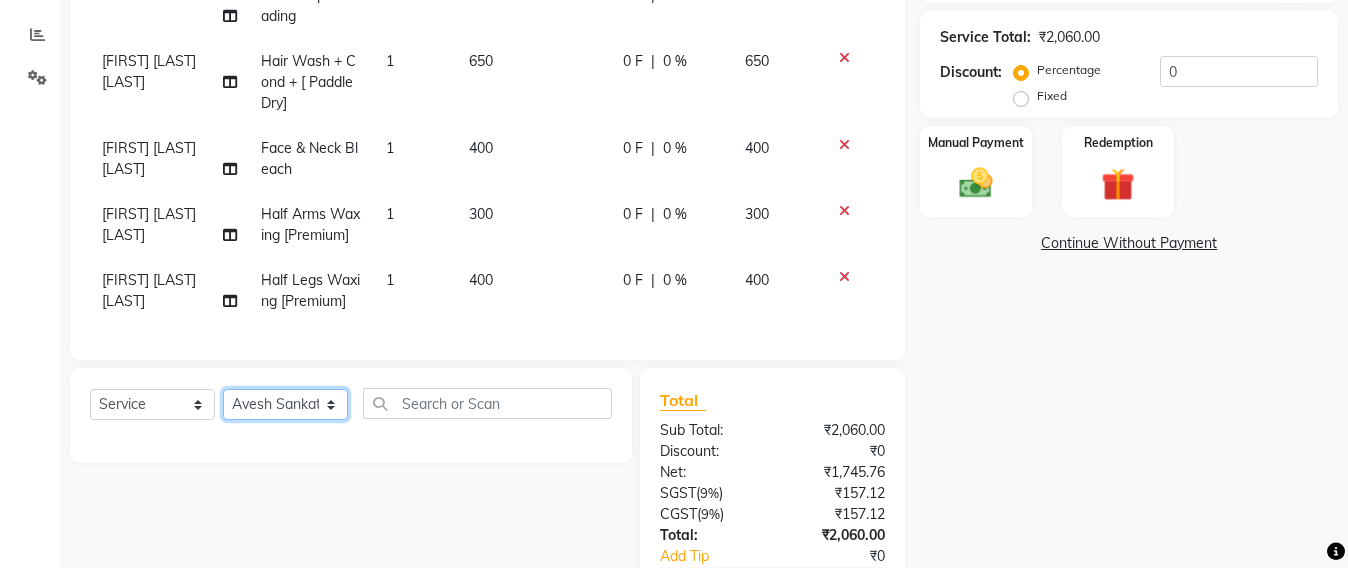 click on "Select Stylist Admin Avesh Sankat AZHER SHAIKH Jayeshree Mahtre Manisha Subodh Shedge Muskaan Pramila Vinayak Mhatre prathmesh mahattre Pratibha Nilesh Sharma RINKI SAV Rosy Sunil Jadhav Sameer shah admin Santacruz Manager SAURAV Siddhi SOMAYANG VASHUM Tejasvi Bhosle" 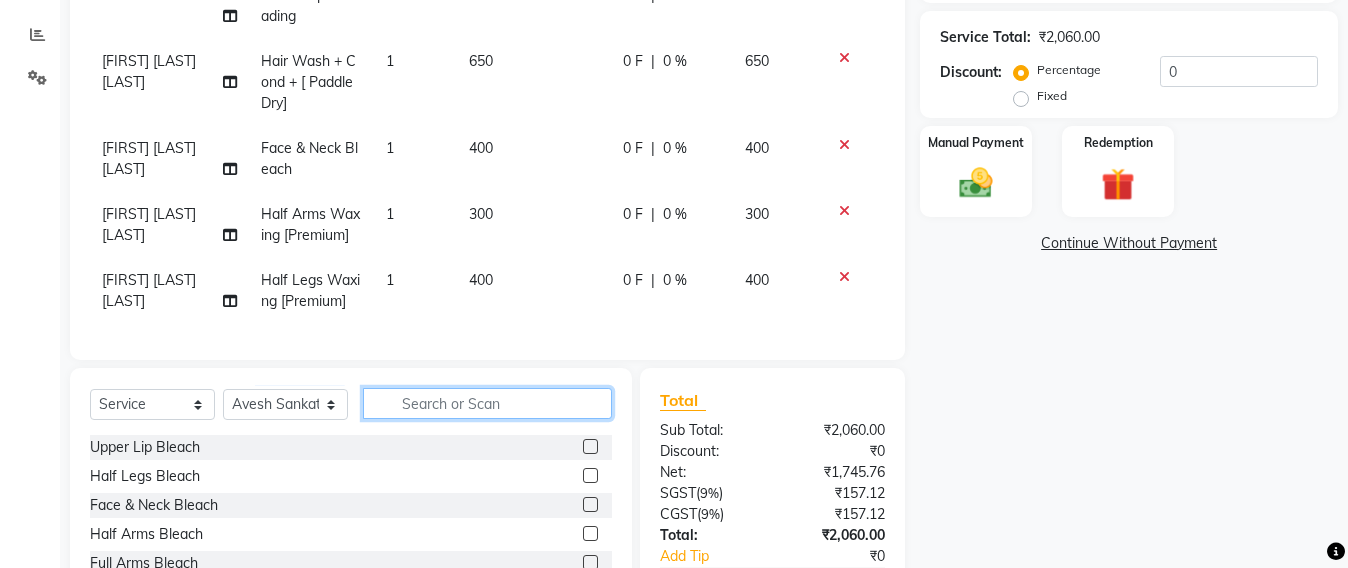 click 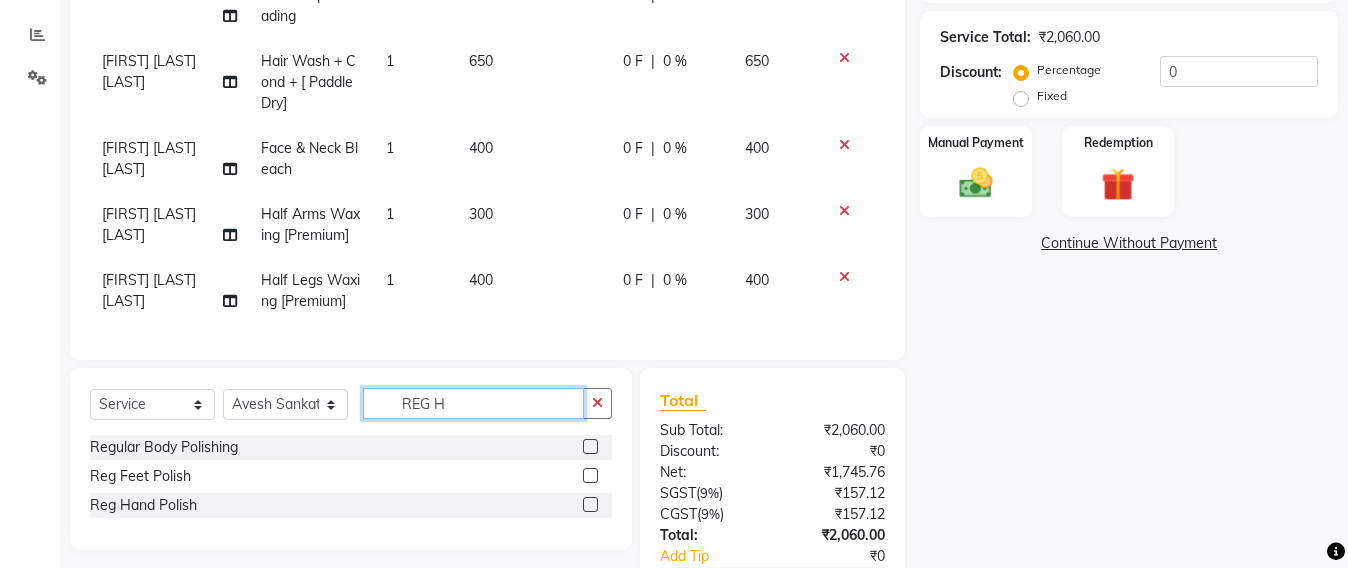 scroll, scrollTop: 0, scrollLeft: 0, axis: both 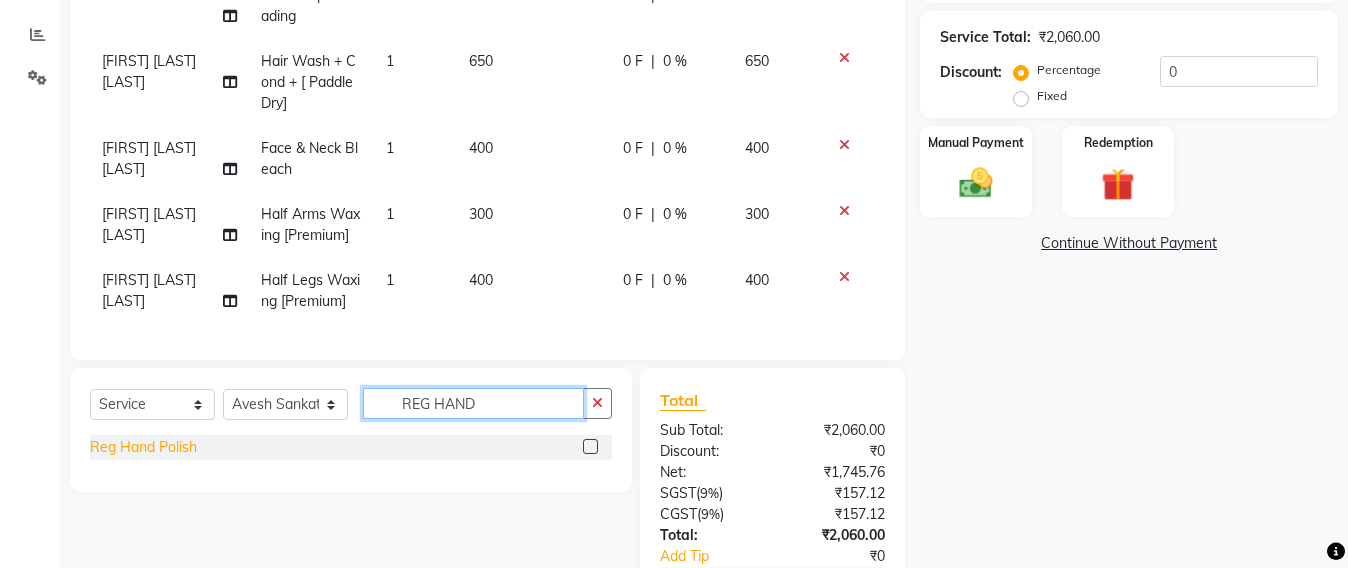 type on "REG HAND" 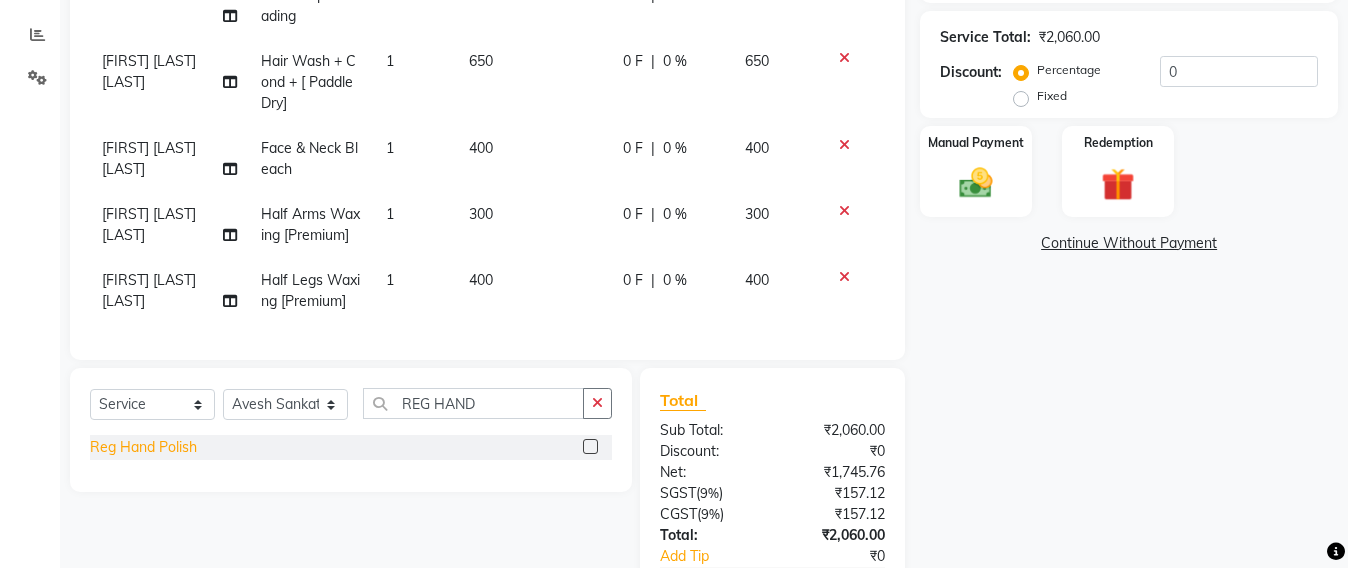 click on "Reg Hand Polish" 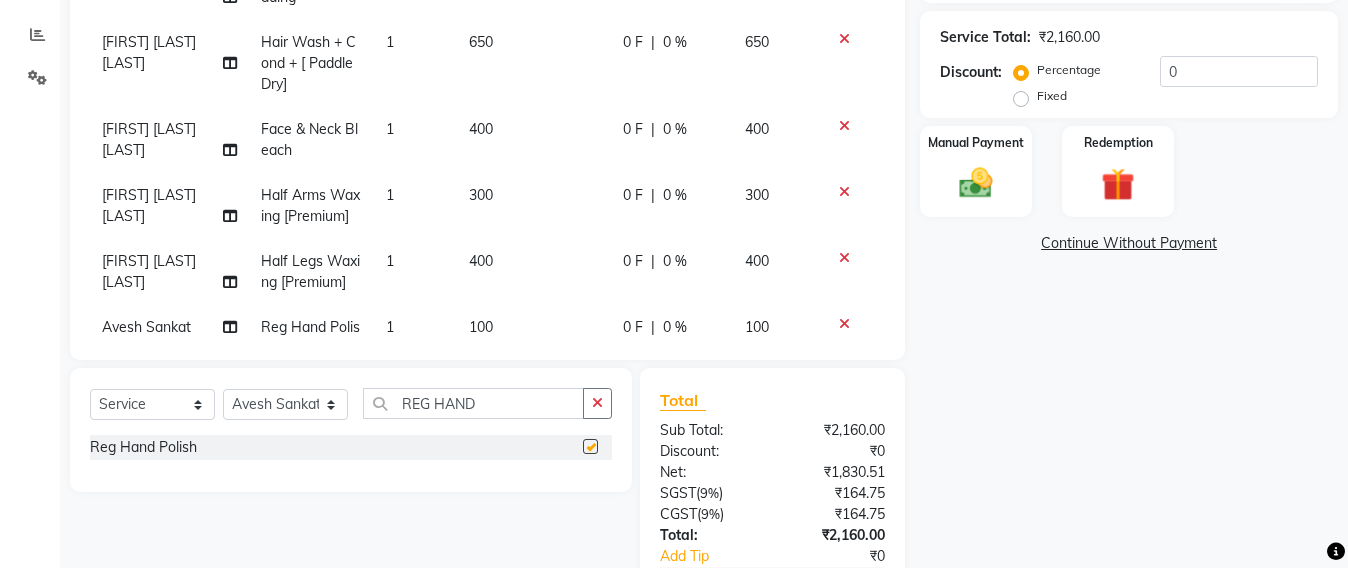checkbox on "false" 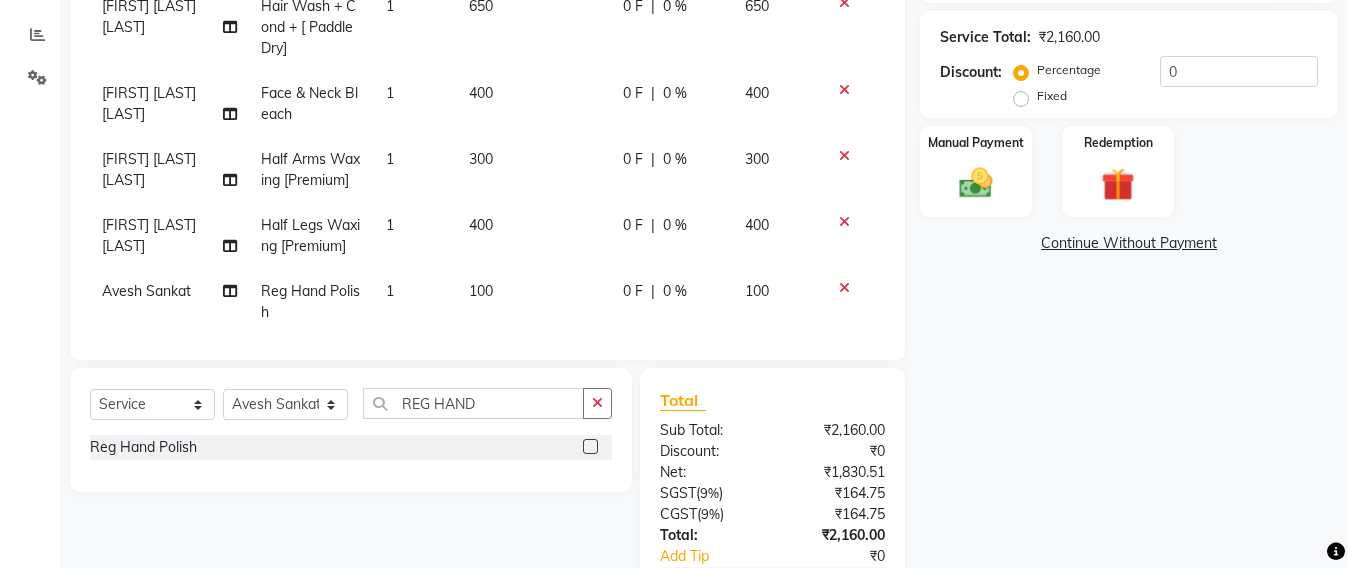 scroll, scrollTop: 298, scrollLeft: 0, axis: vertical 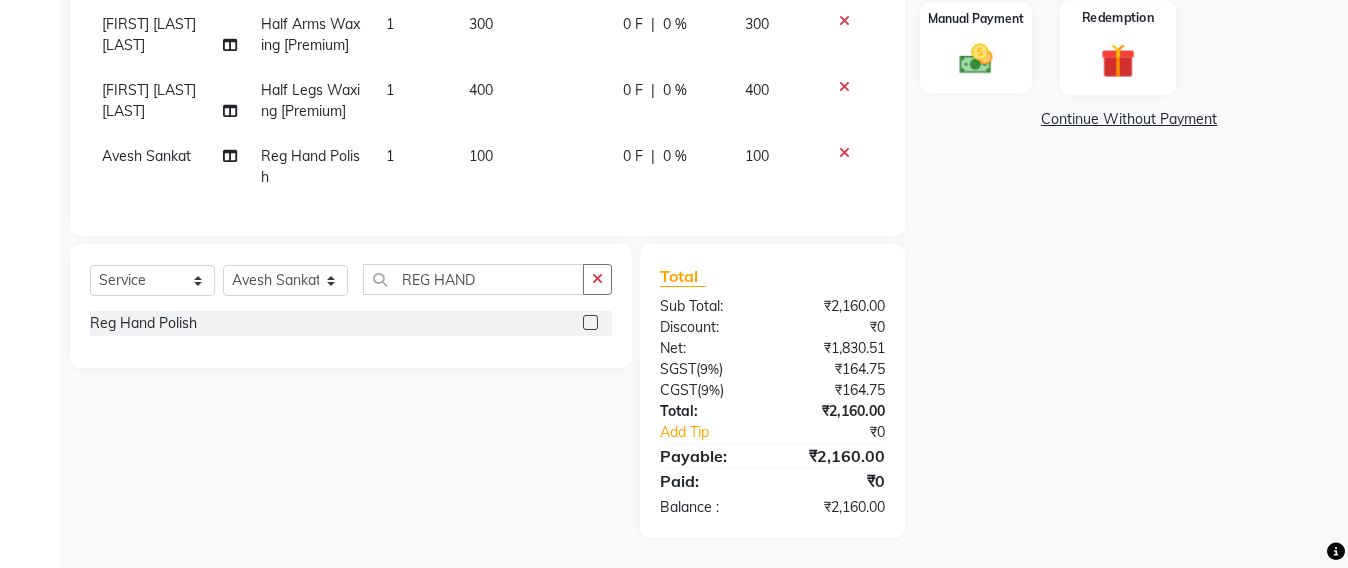 click 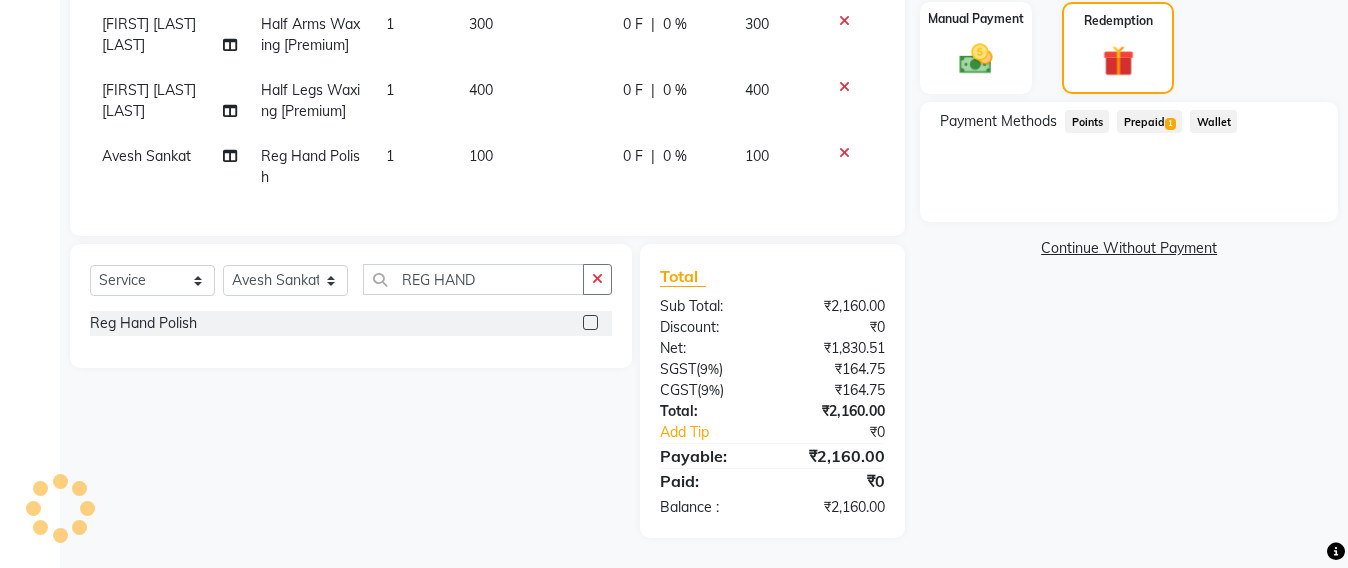 click on "1" 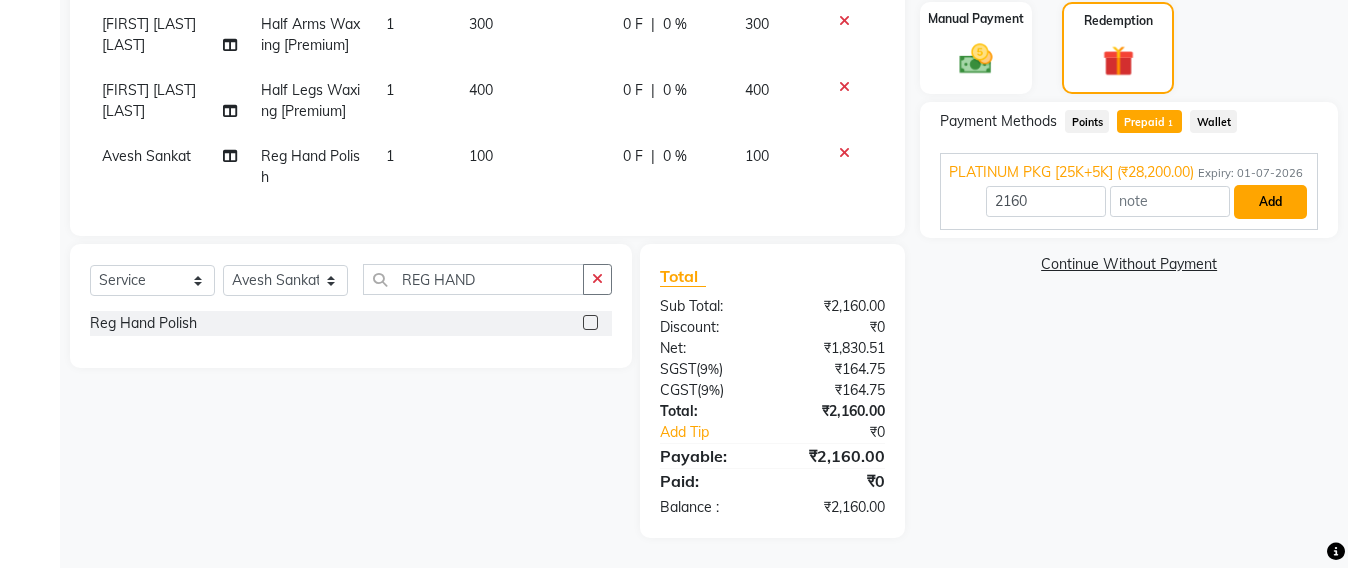 click on "Add" at bounding box center [1270, 202] 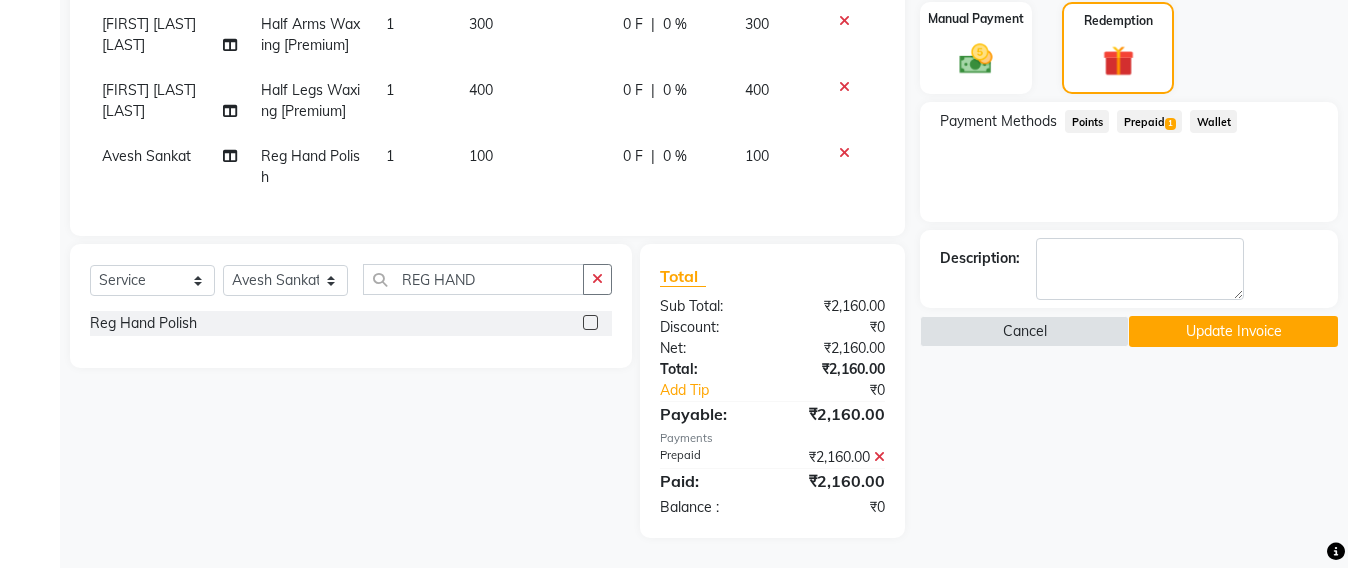 click on "Update Invoice" 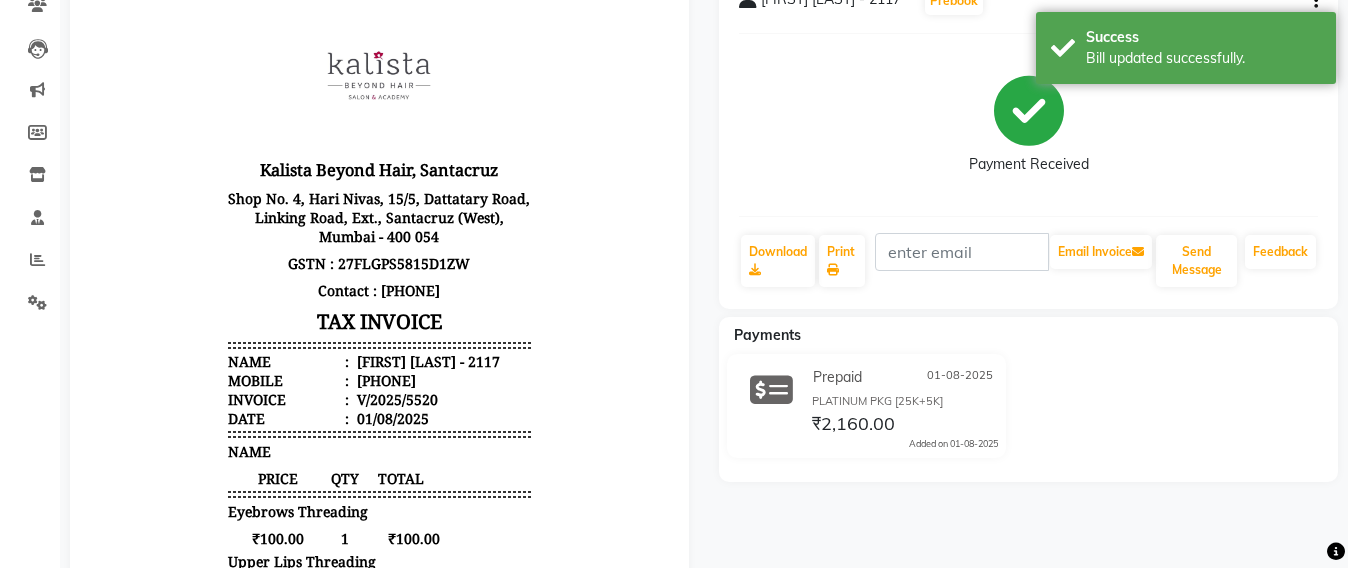 scroll, scrollTop: 125, scrollLeft: 0, axis: vertical 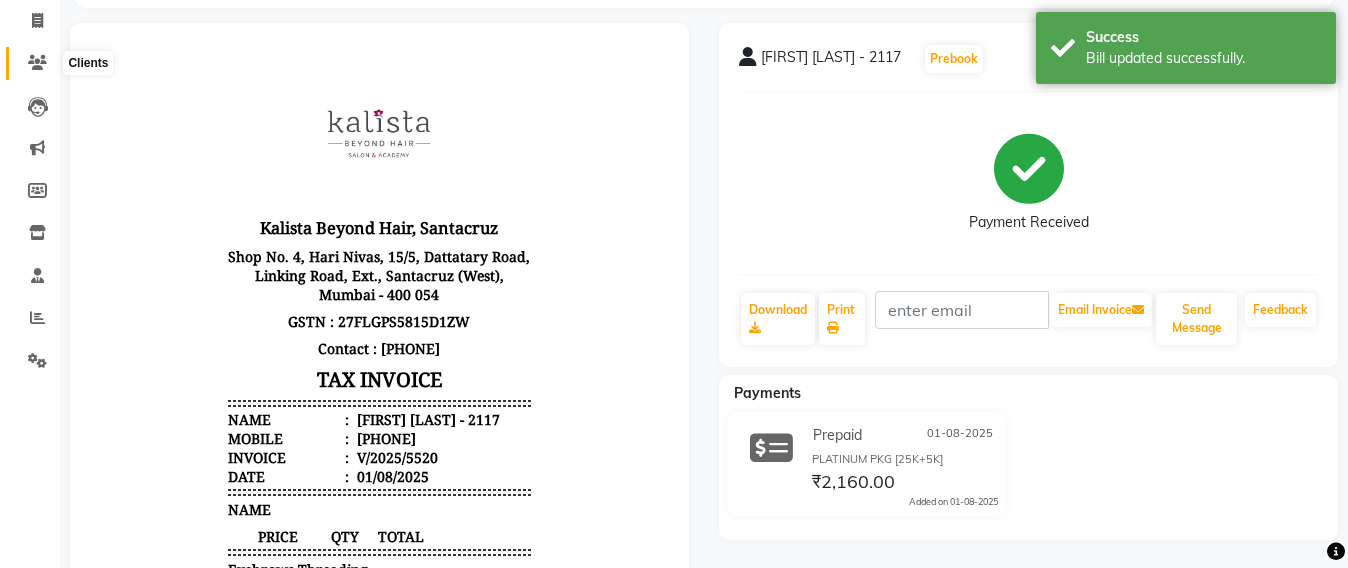 click 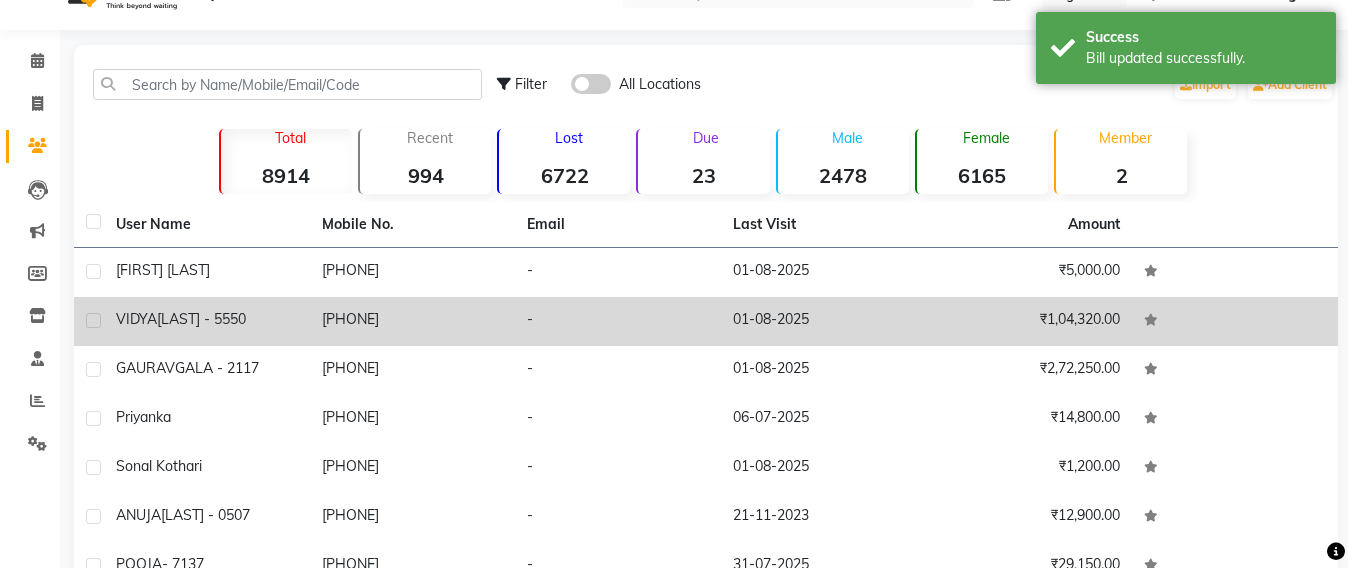 scroll, scrollTop: 0, scrollLeft: 0, axis: both 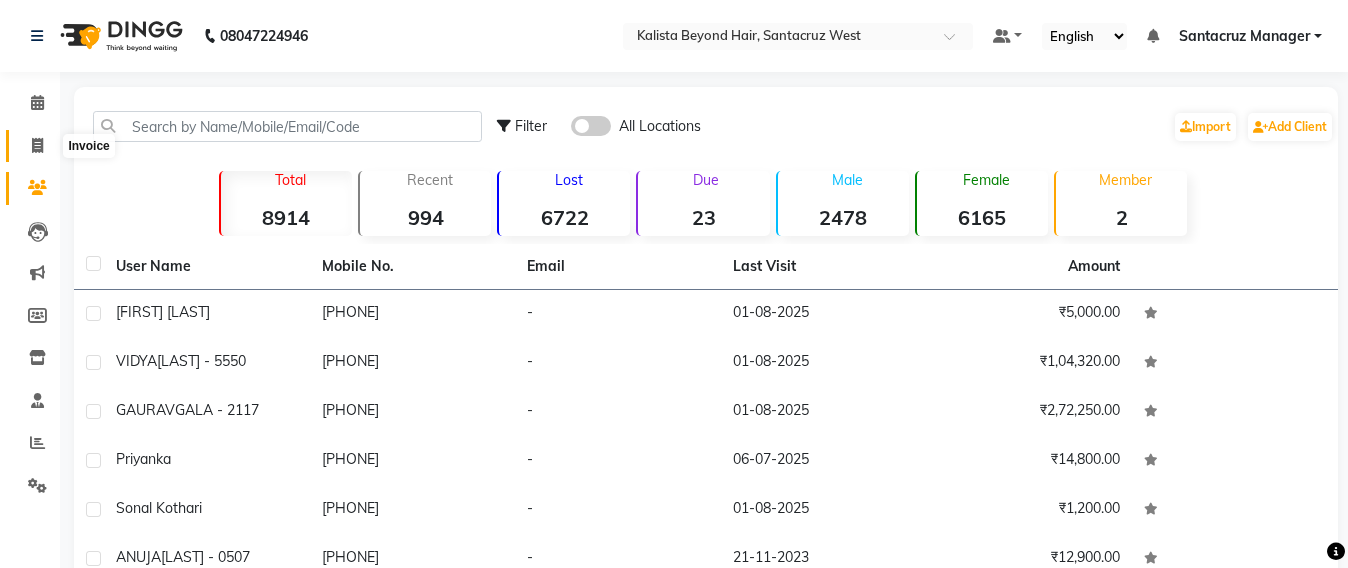 click 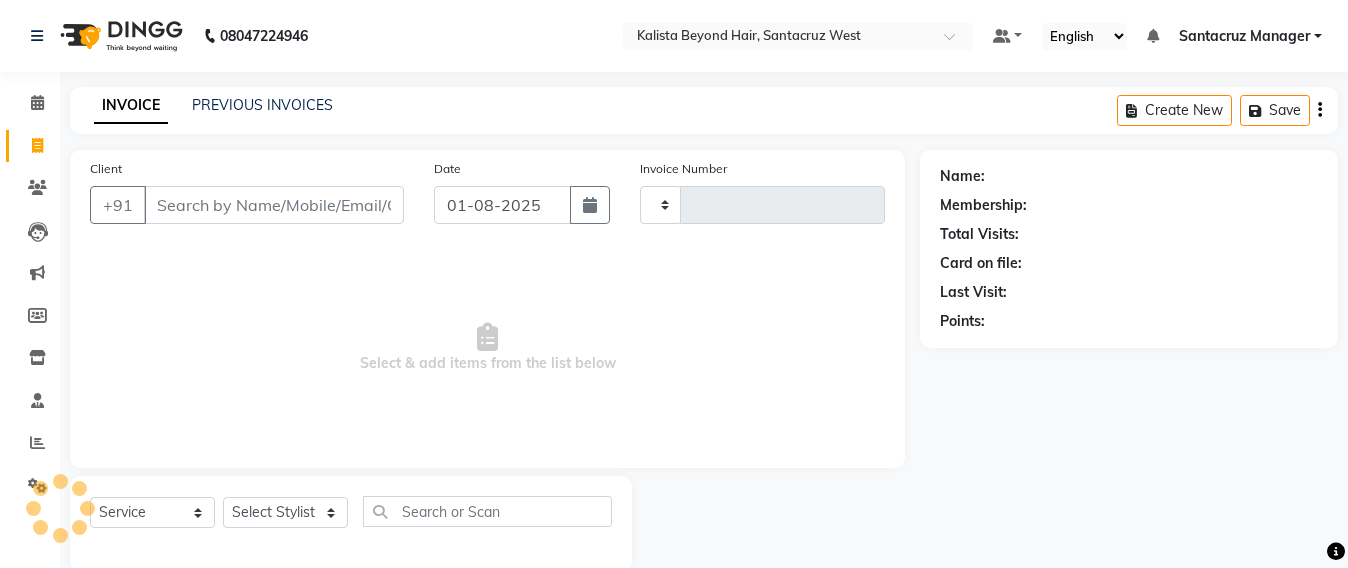 scroll, scrollTop: 33, scrollLeft: 0, axis: vertical 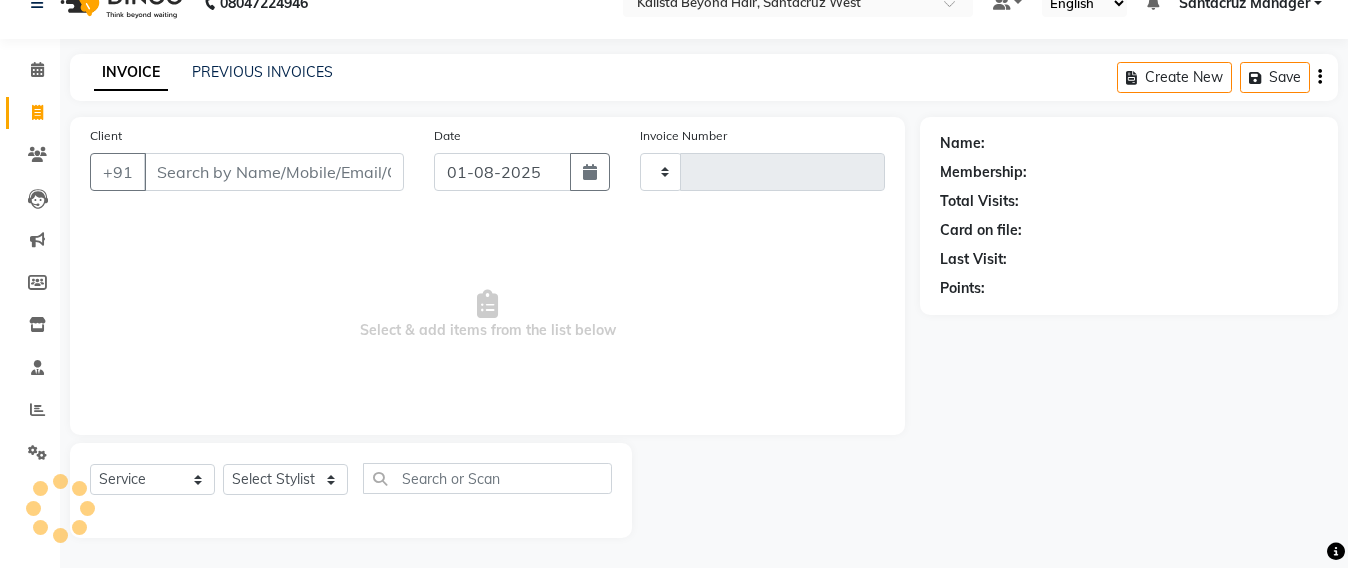 type on "5523" 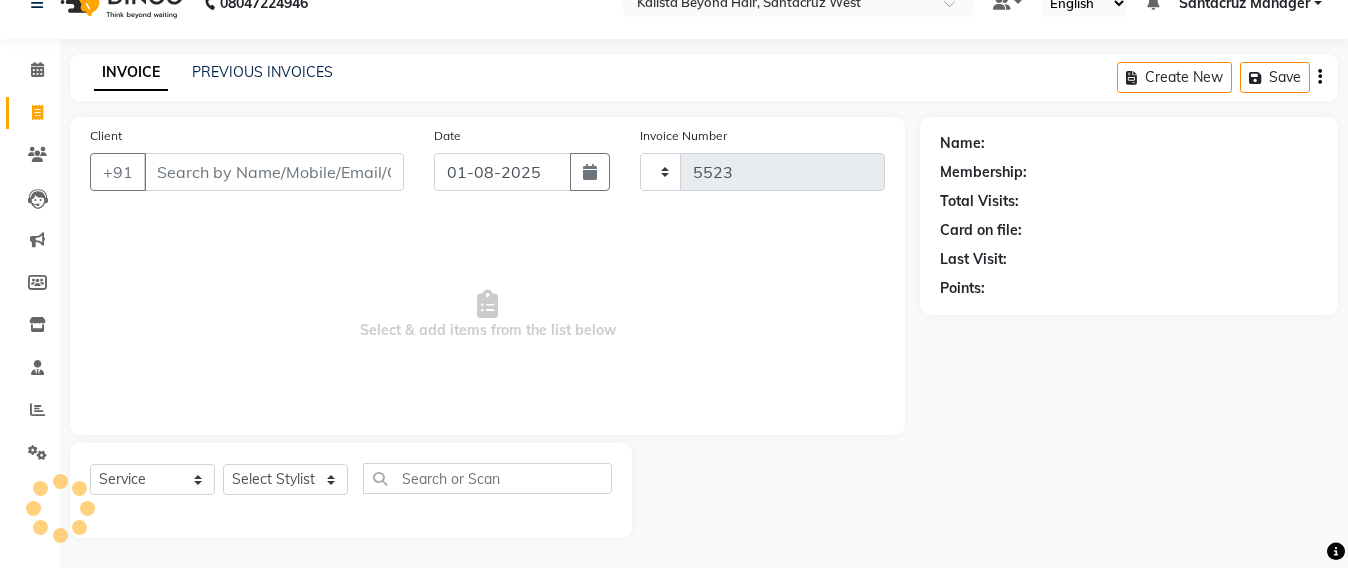 select on "6357" 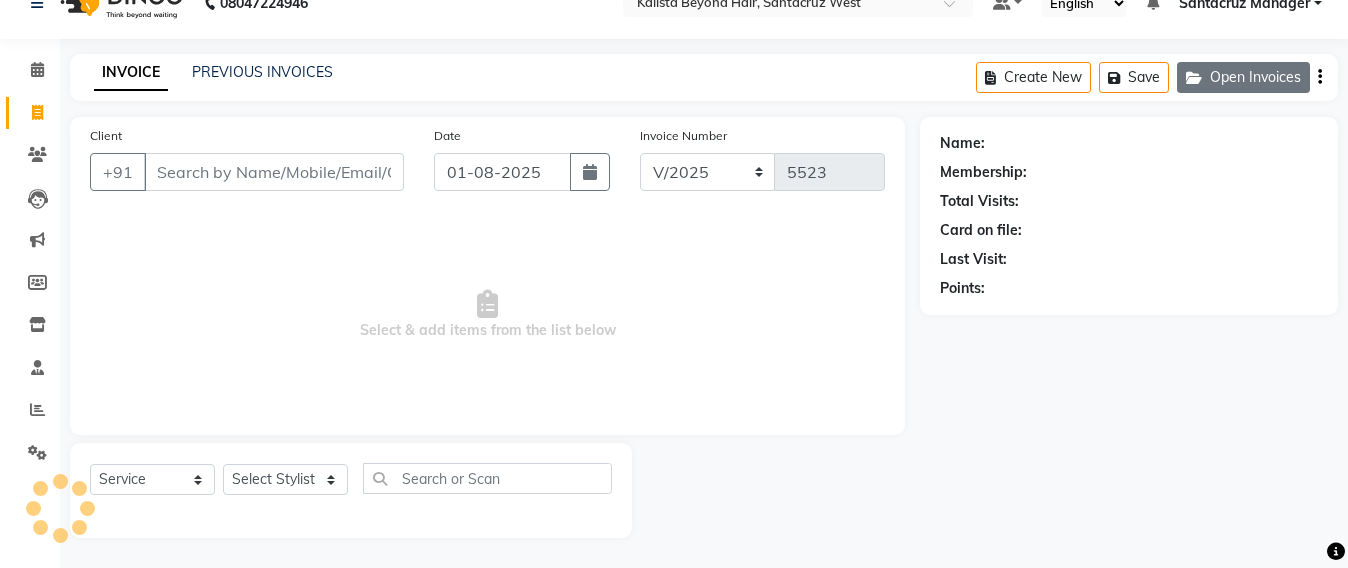 click on "Open Invoices" 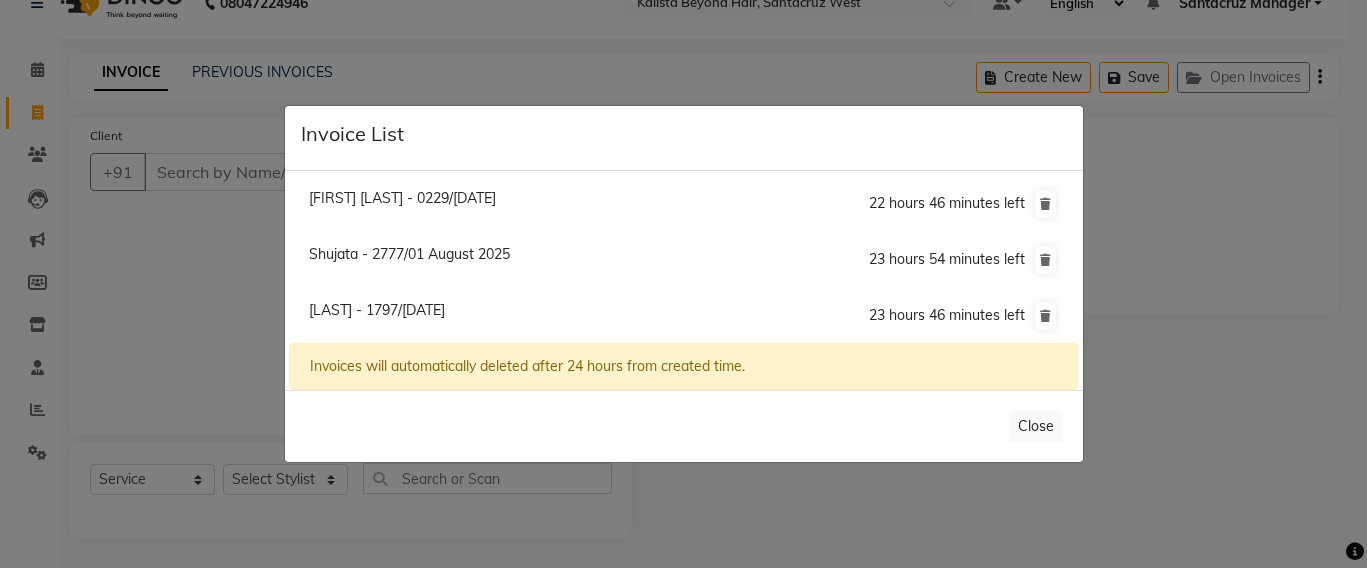 click on "Invoice List  [FIRST] [LAST] - 0229/[DATE]  [NUMBER] hours [NUMBER] minutes left  [FIRST] - 2777/[DATE]  [NUMBER] hours [NUMBER] minutes left  [LAST] - 1797/[DATE]  [NUMBER] hours [NUMBER] minutes left  Invoices will automatically deleted after 24 hours from created time.   Close" 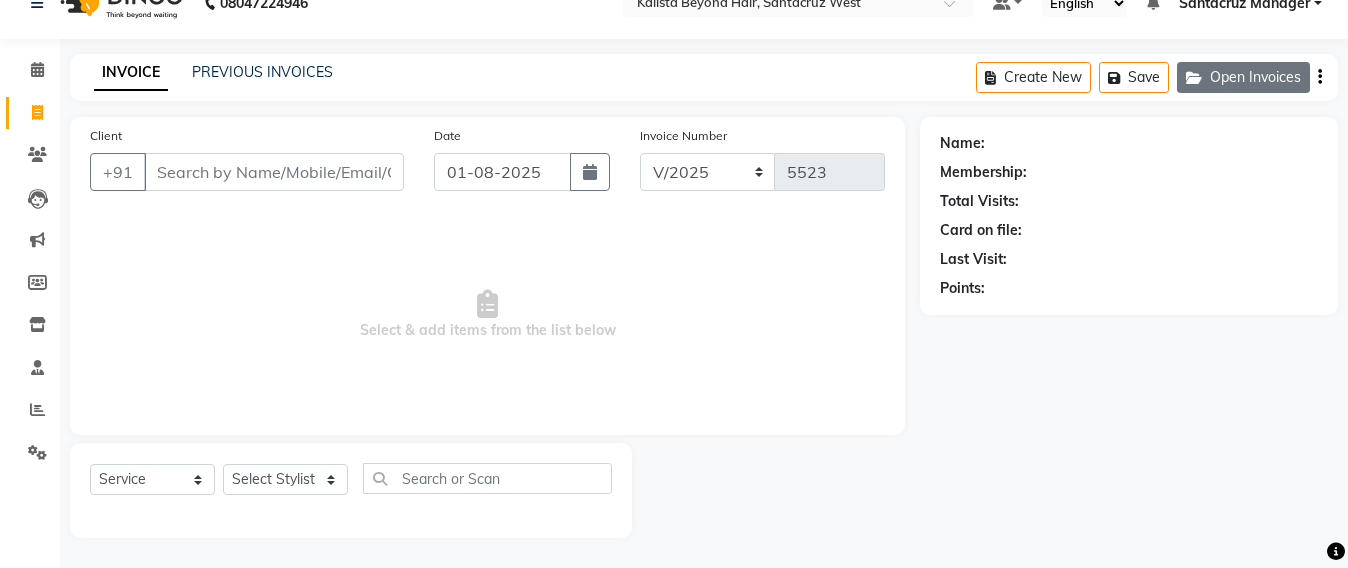 click on "Open Invoices" 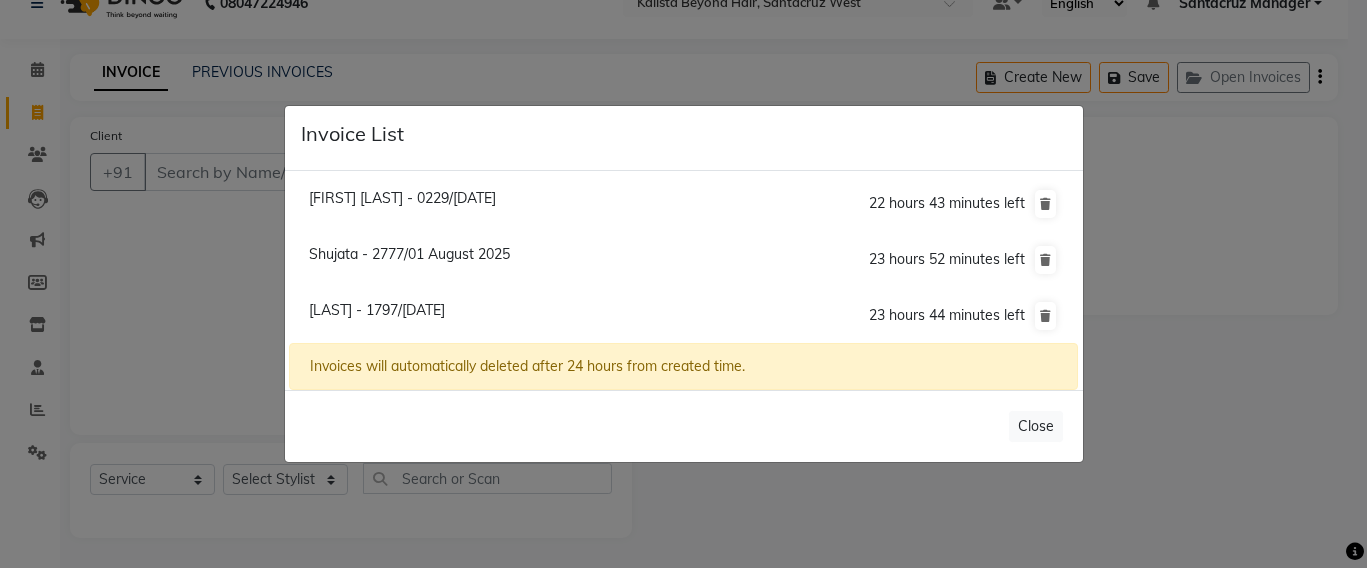 click on "[LAST] - 1797/[DATE]" 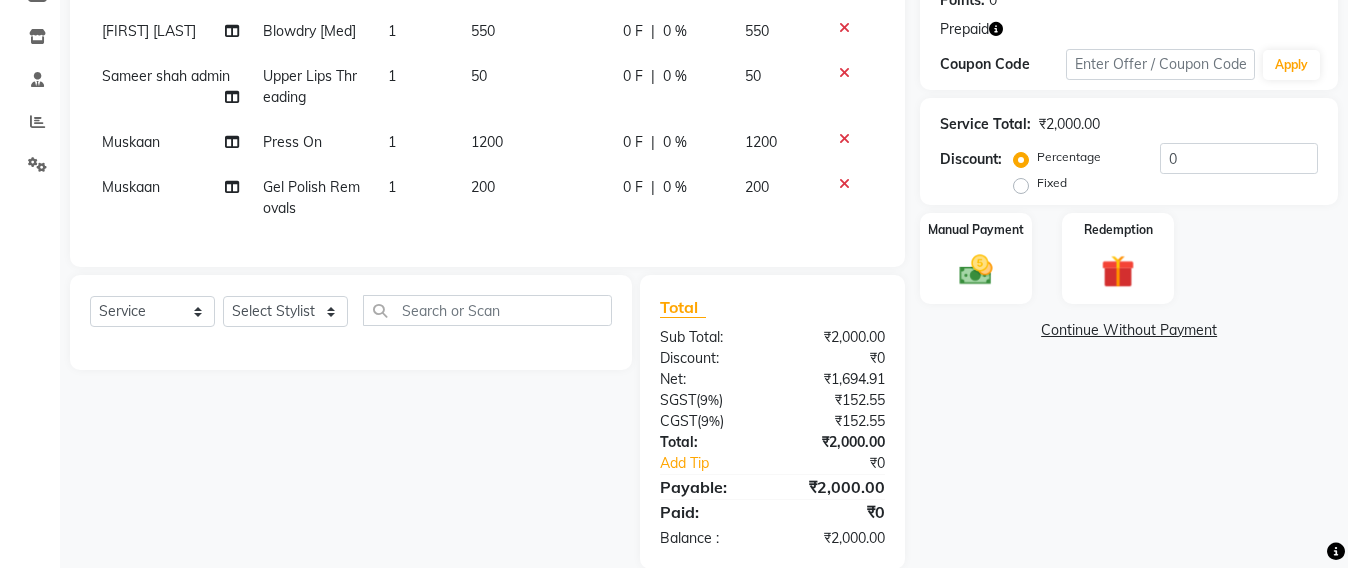 scroll, scrollTop: 267, scrollLeft: 0, axis: vertical 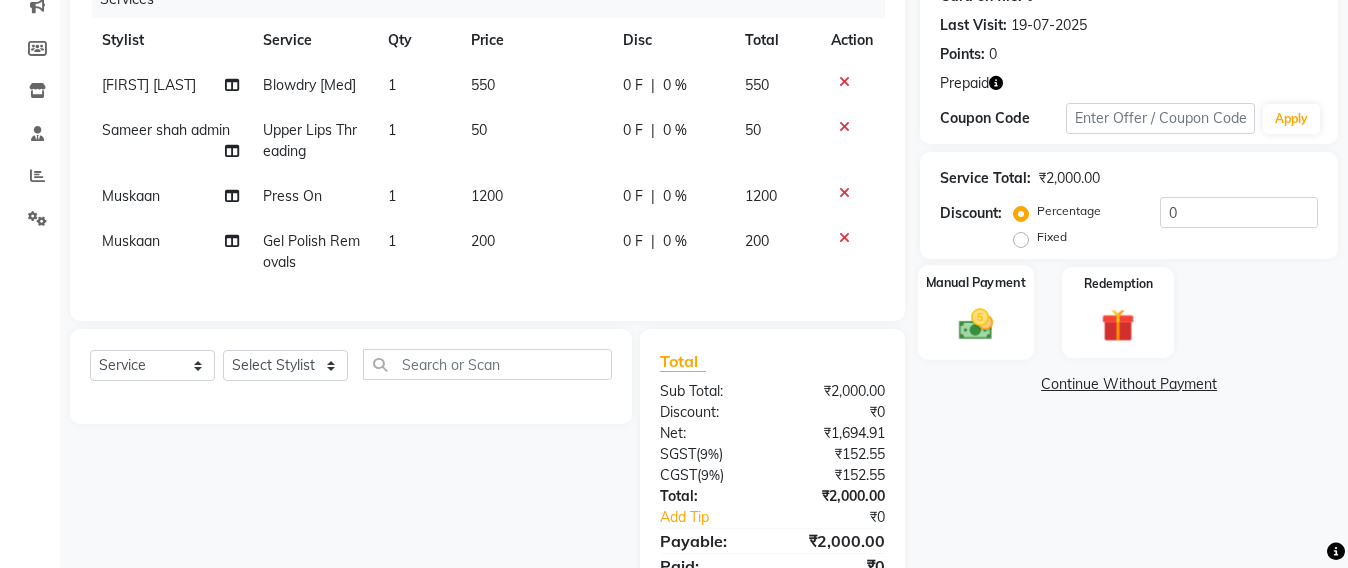 click 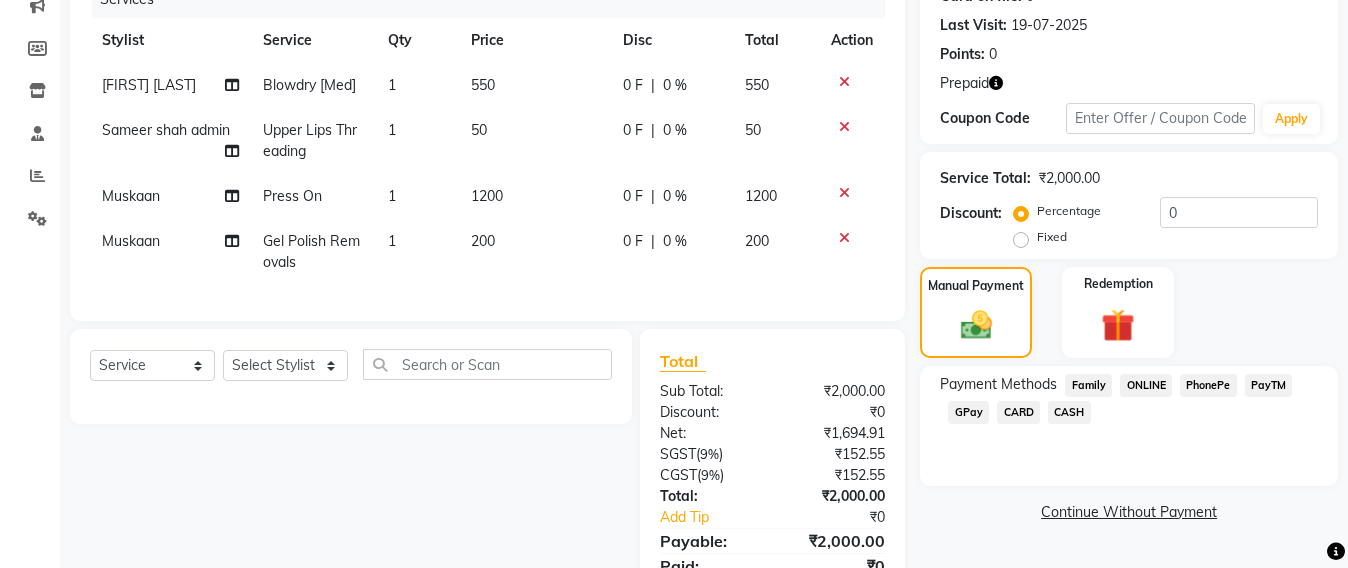 click on "GPay" 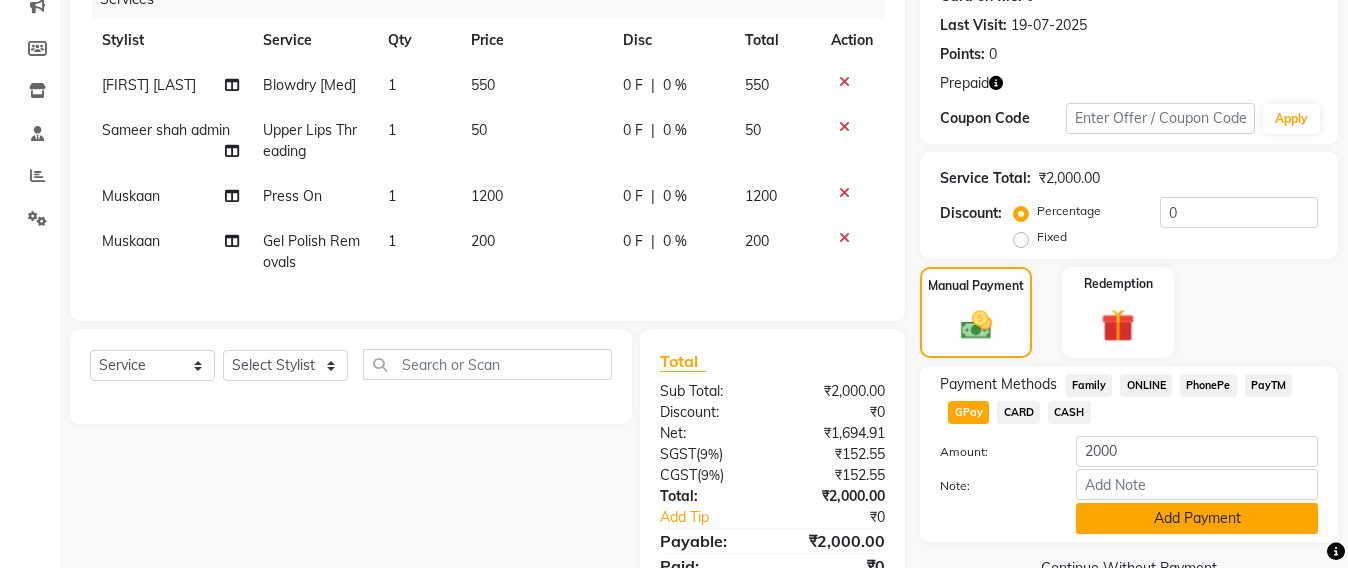 click on "Add Payment" 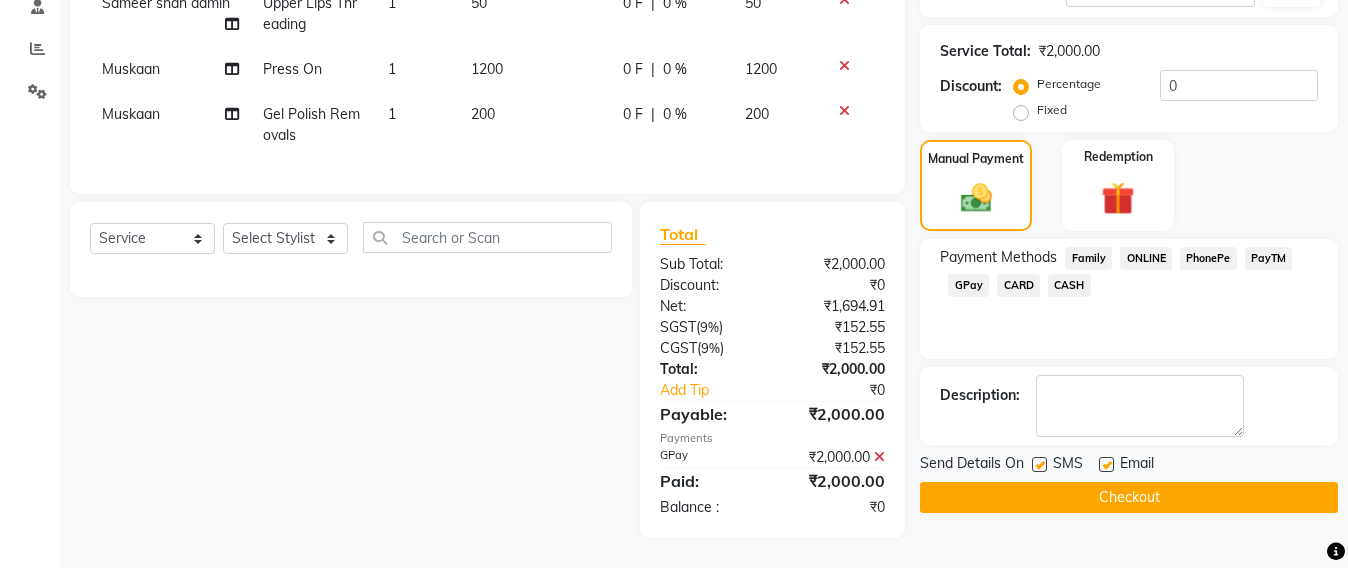 scroll, scrollTop: 434, scrollLeft: 0, axis: vertical 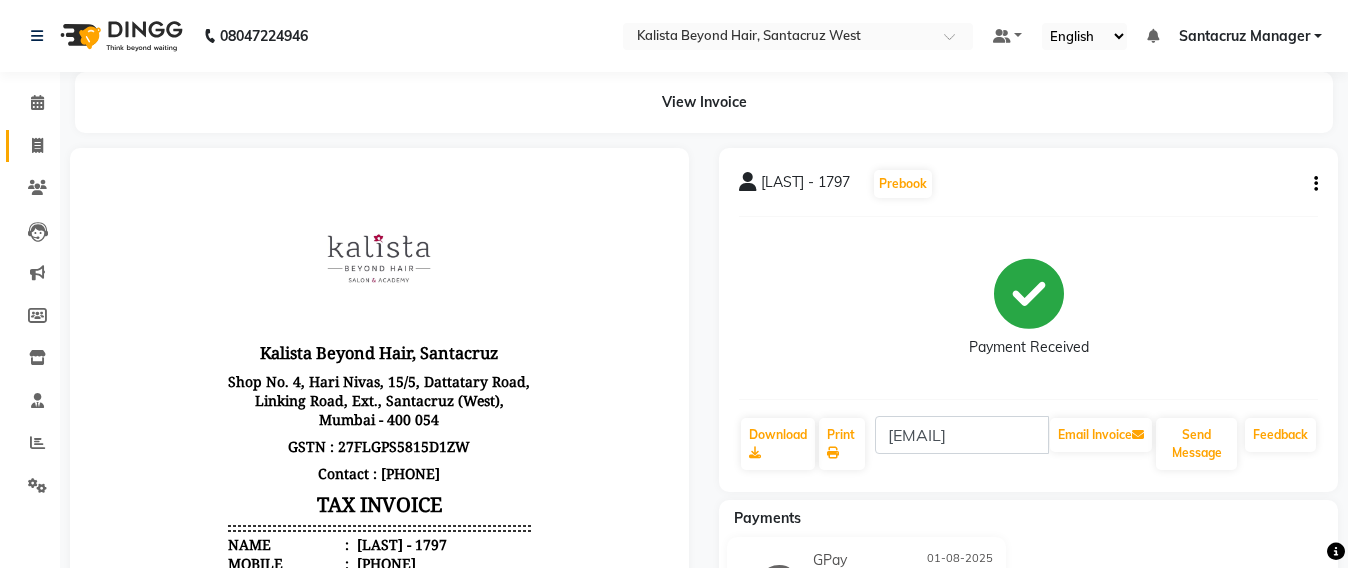 click on "Invoice" 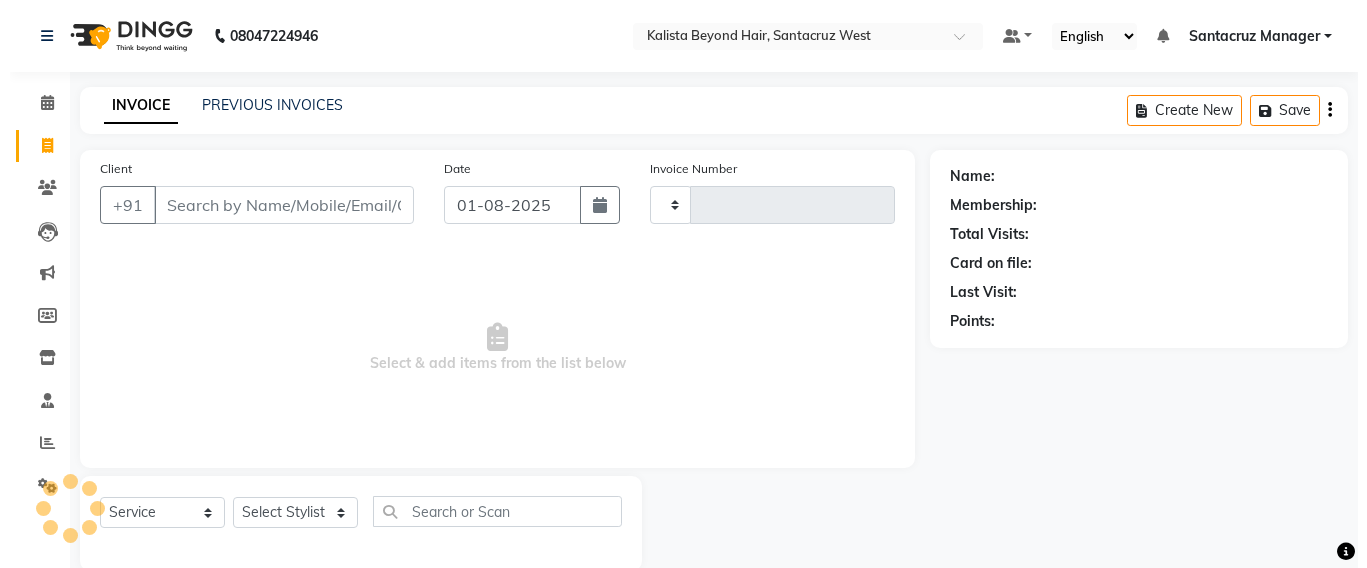 scroll, scrollTop: 33, scrollLeft: 0, axis: vertical 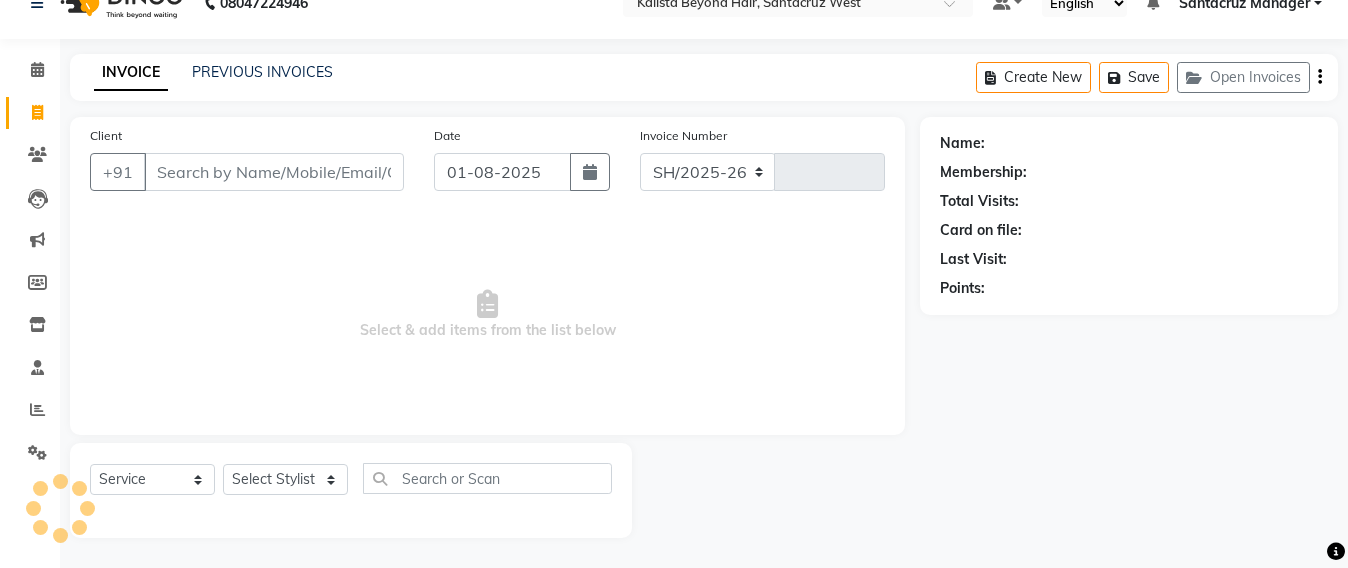 select on "6357" 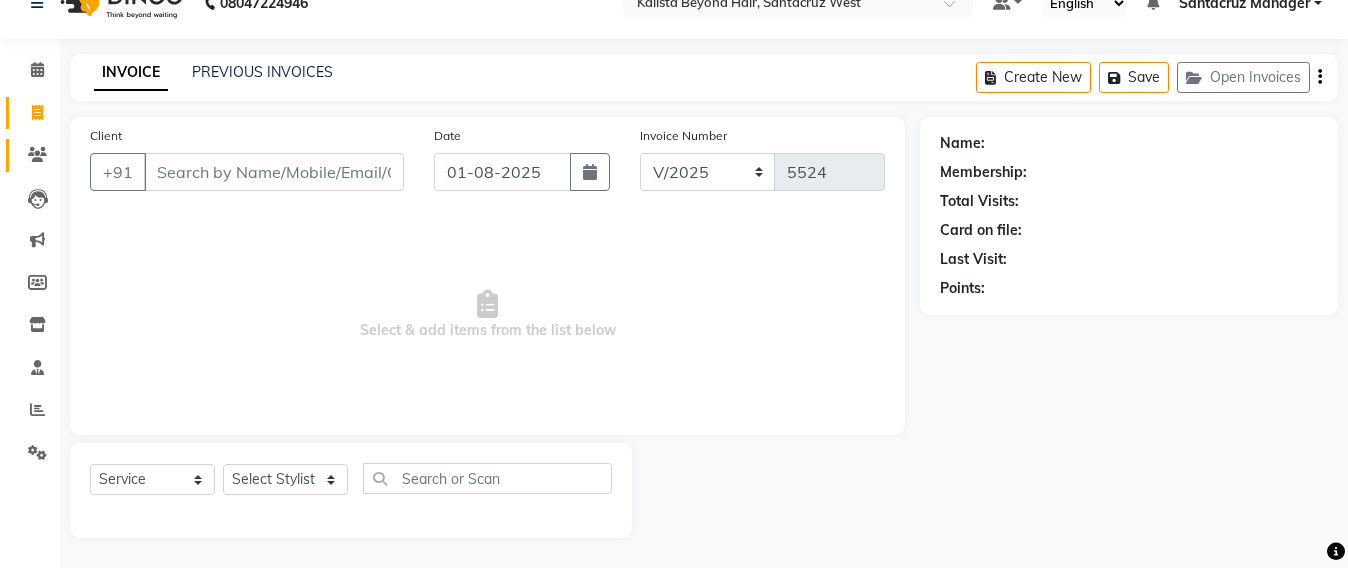 click on "Clients" 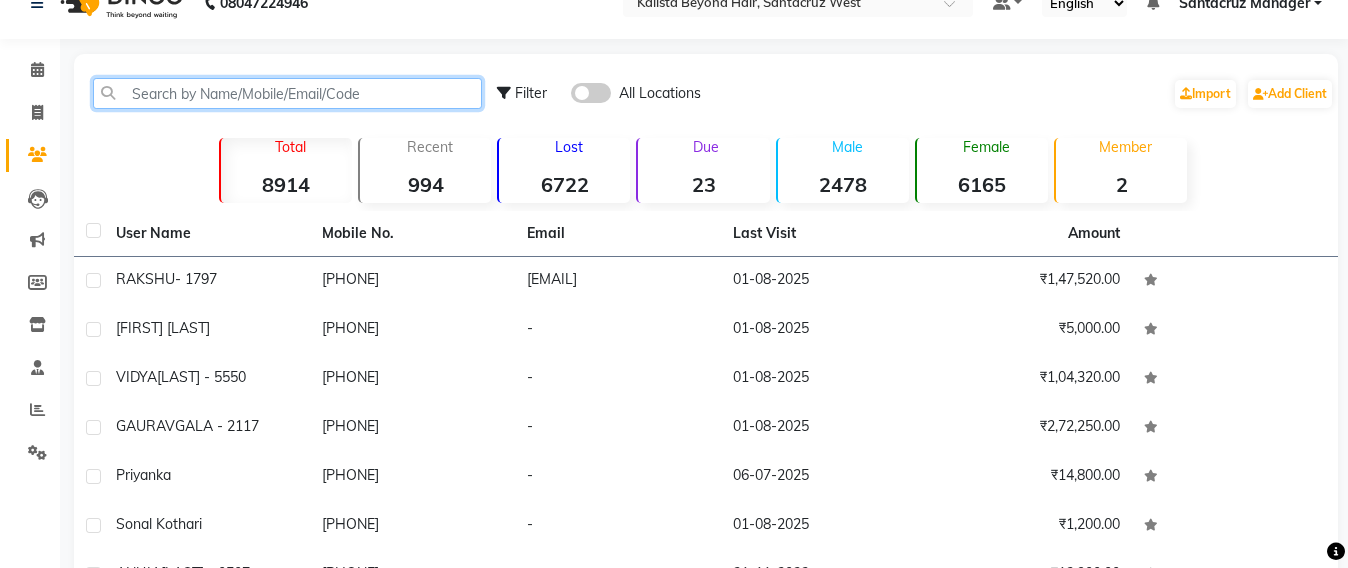 click 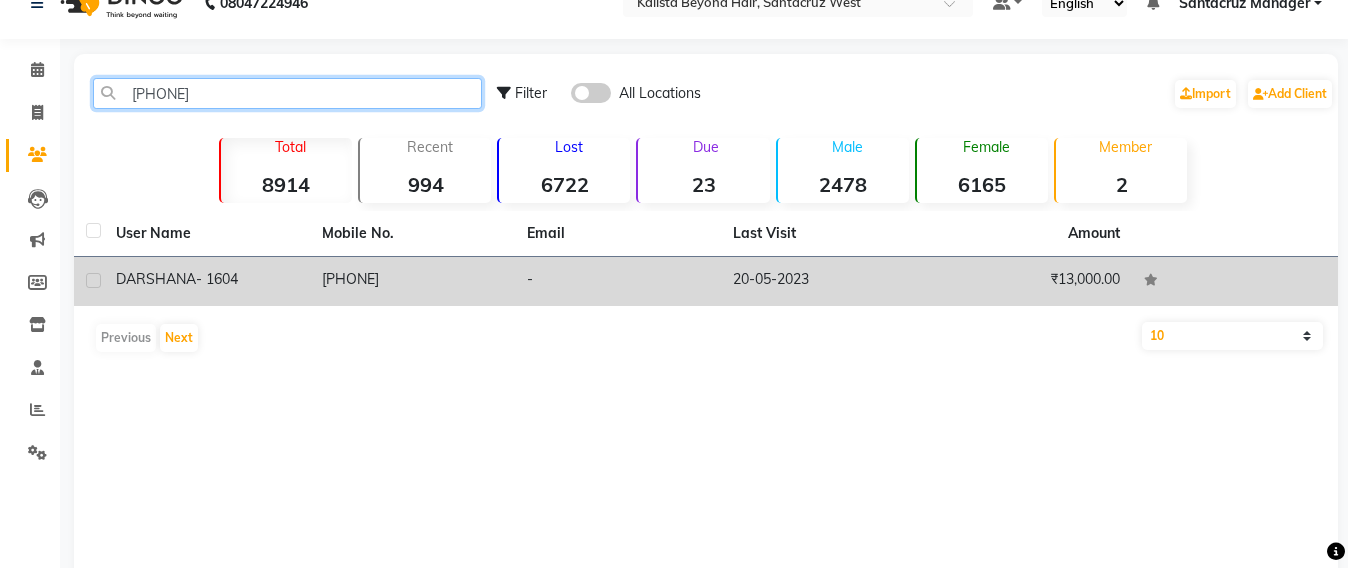 type on "[PHONE]" 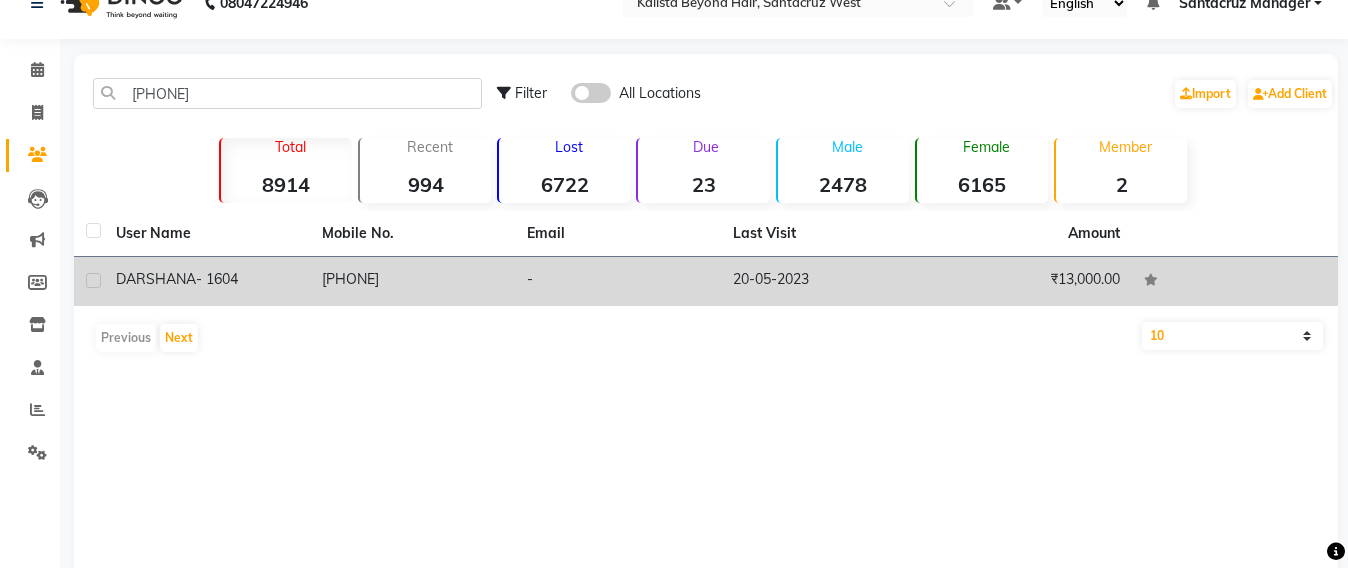click on "- 1604" 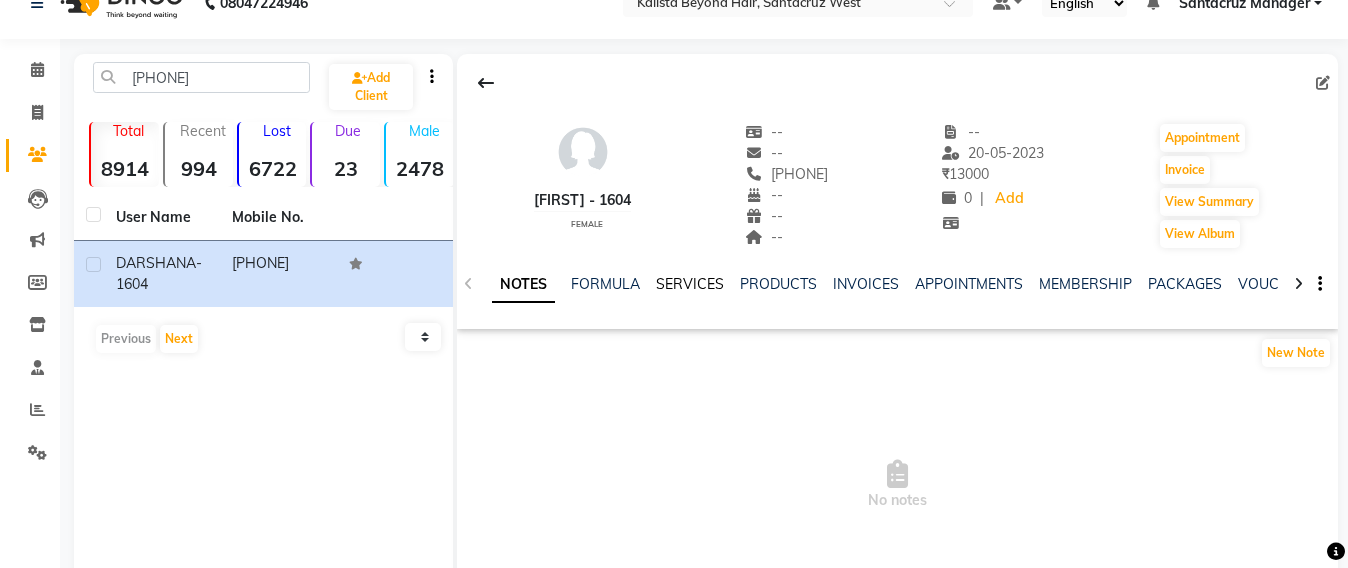 click on "SERVICES" 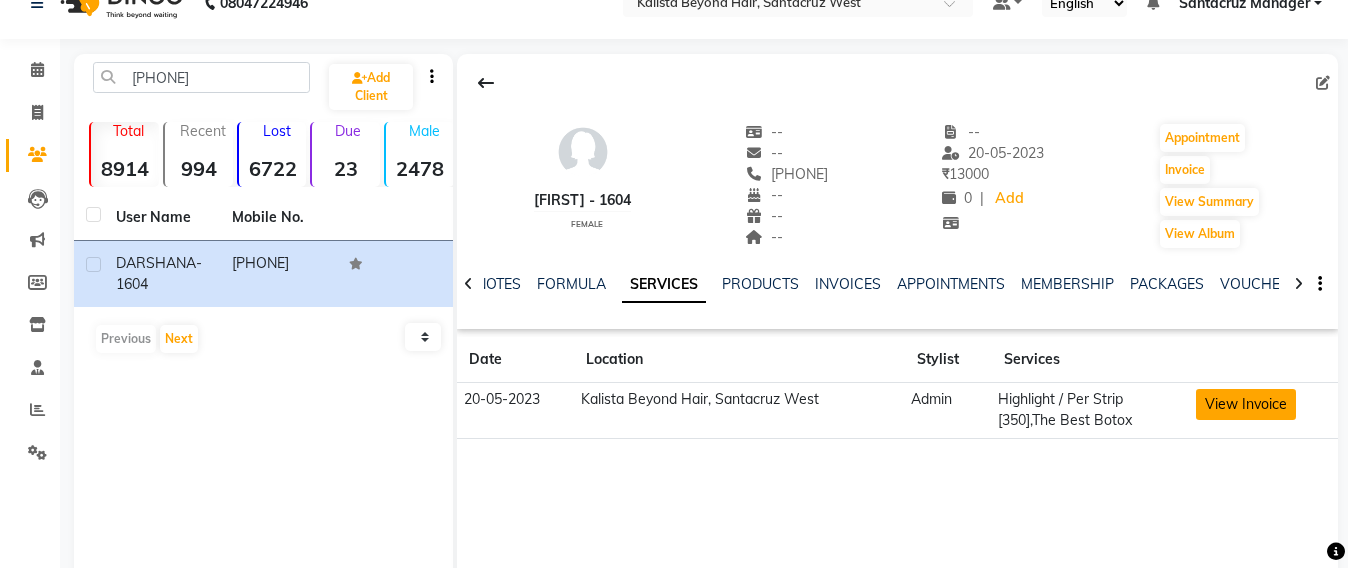 click on "View Invoice" 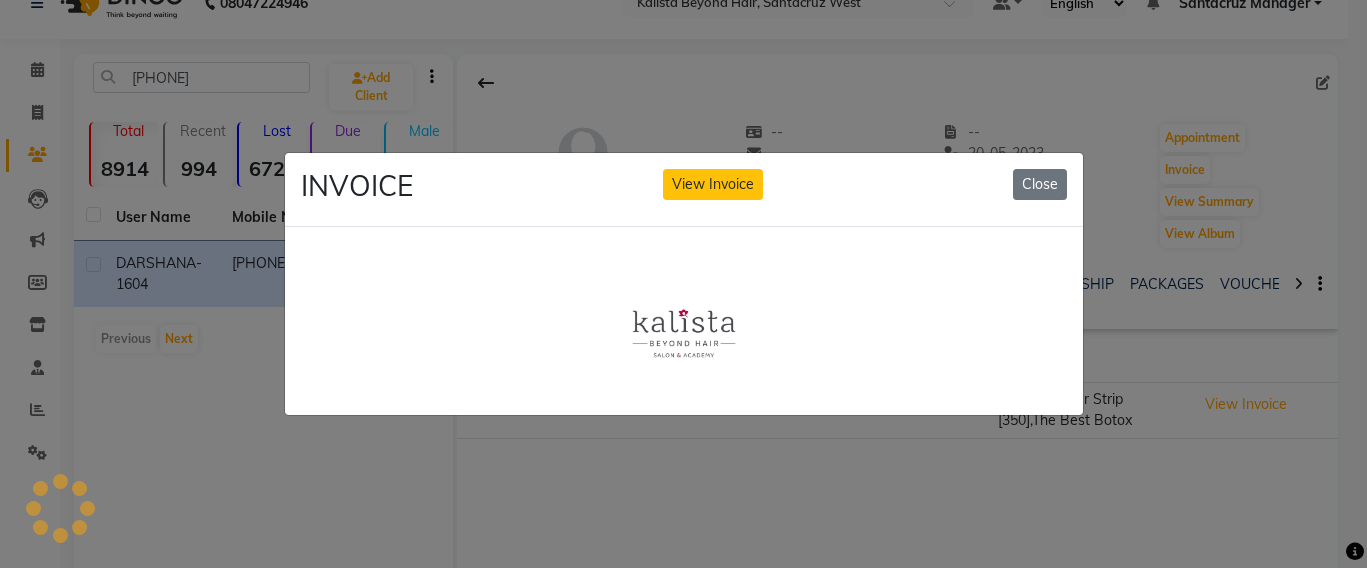 scroll, scrollTop: 0, scrollLeft: 0, axis: both 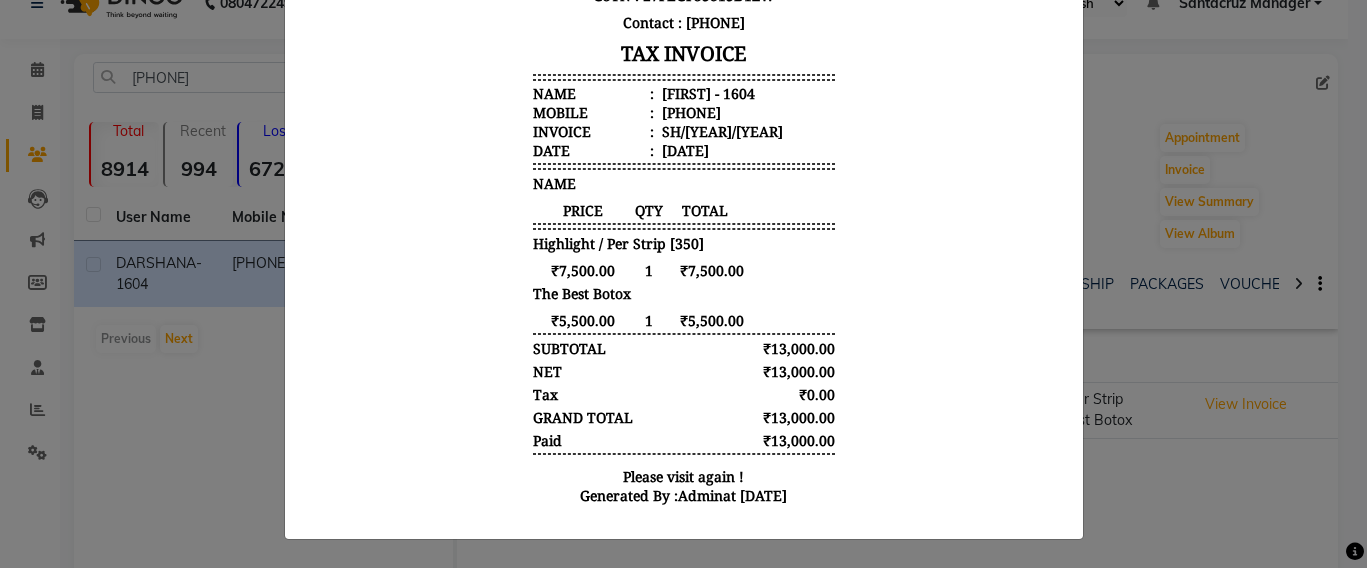 click on "INVOICE View Invoice Close" 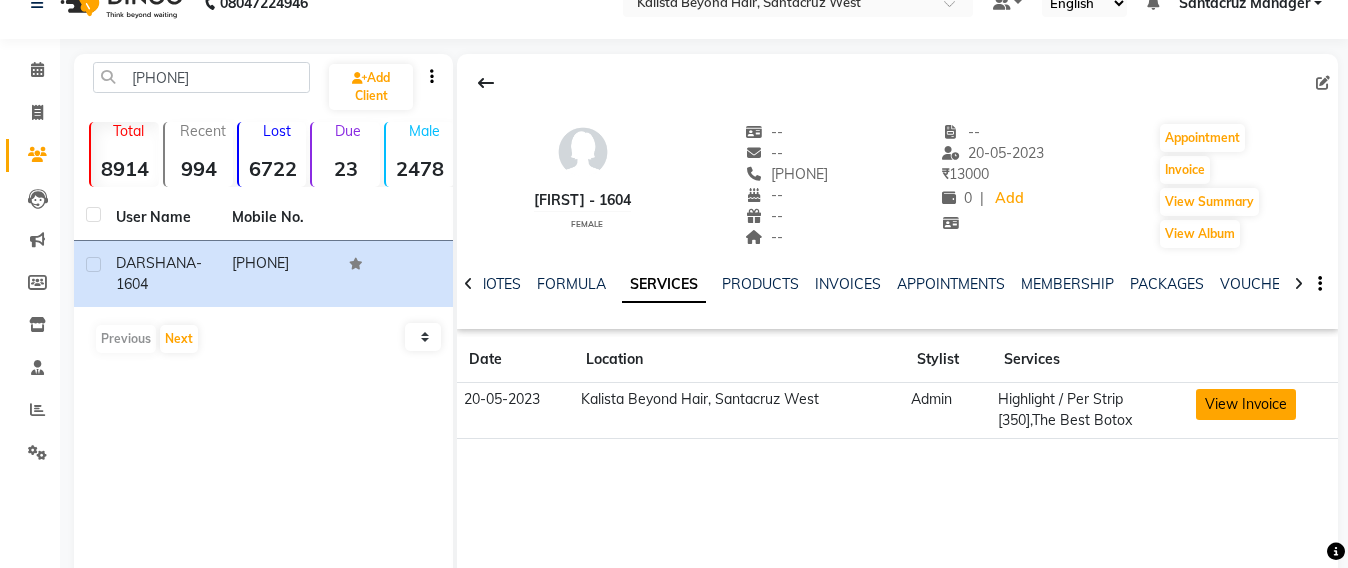 click on "View Invoice" 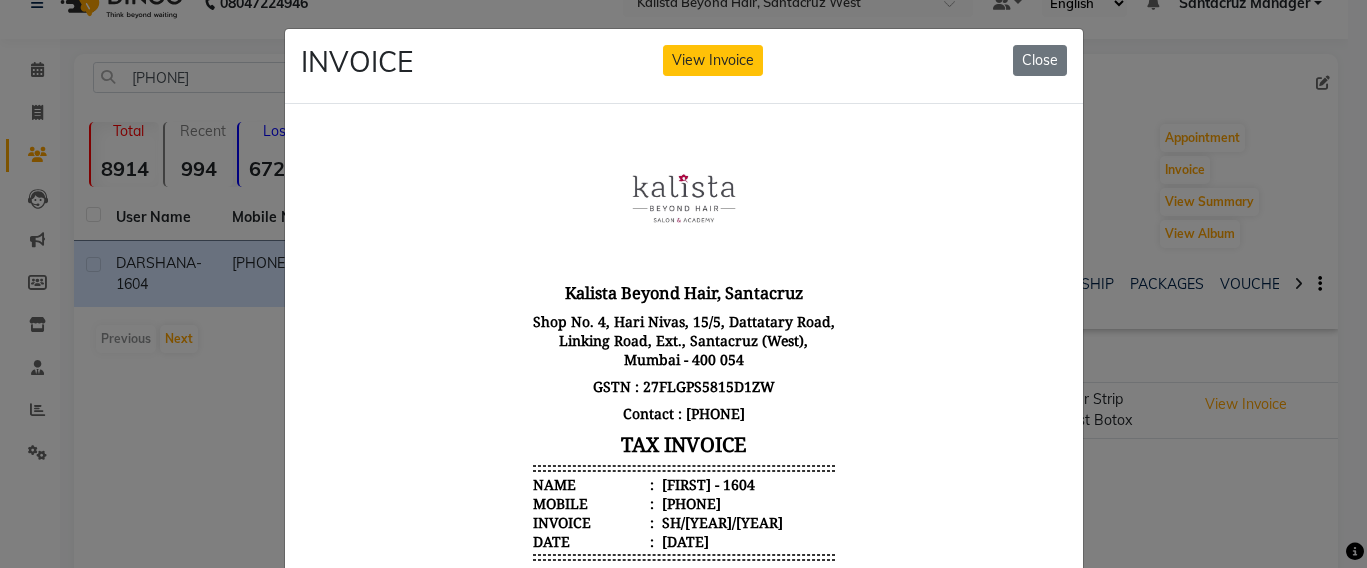 scroll, scrollTop: 16, scrollLeft: 0, axis: vertical 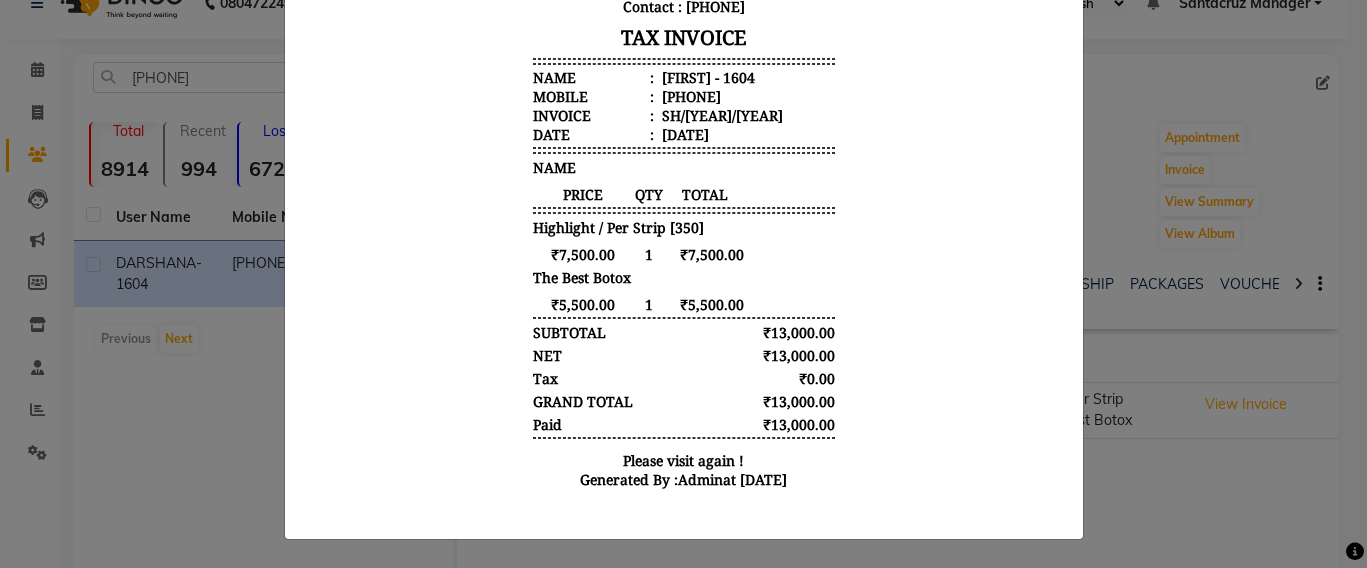 click on "INVOICE View Invoice Close" 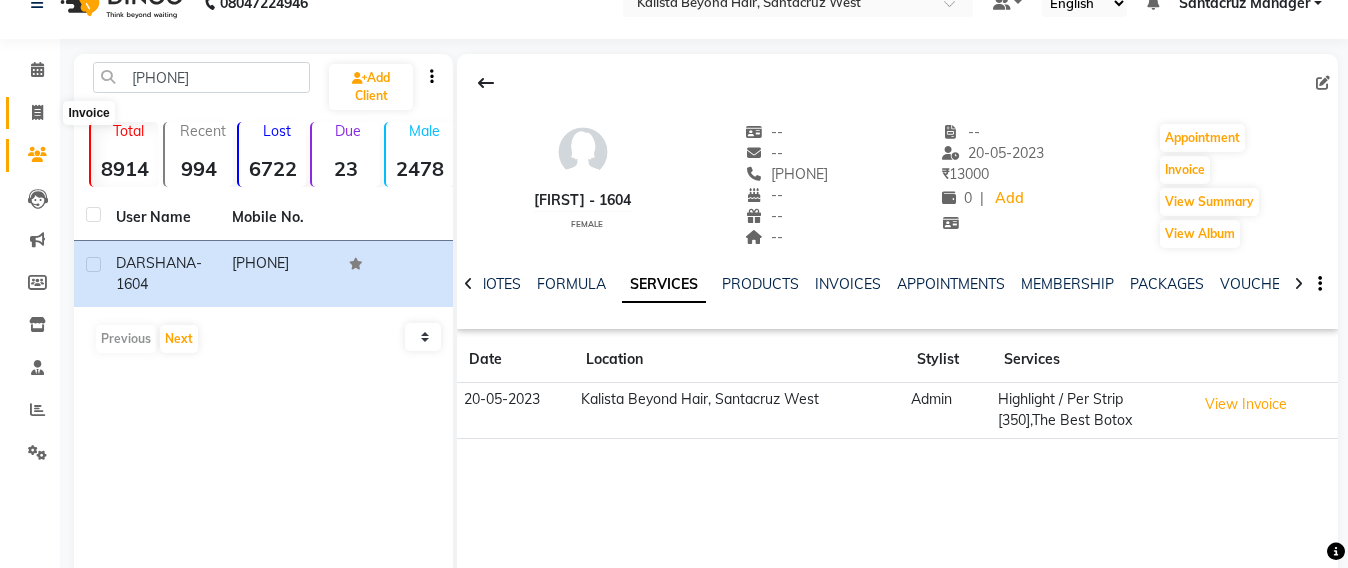 click 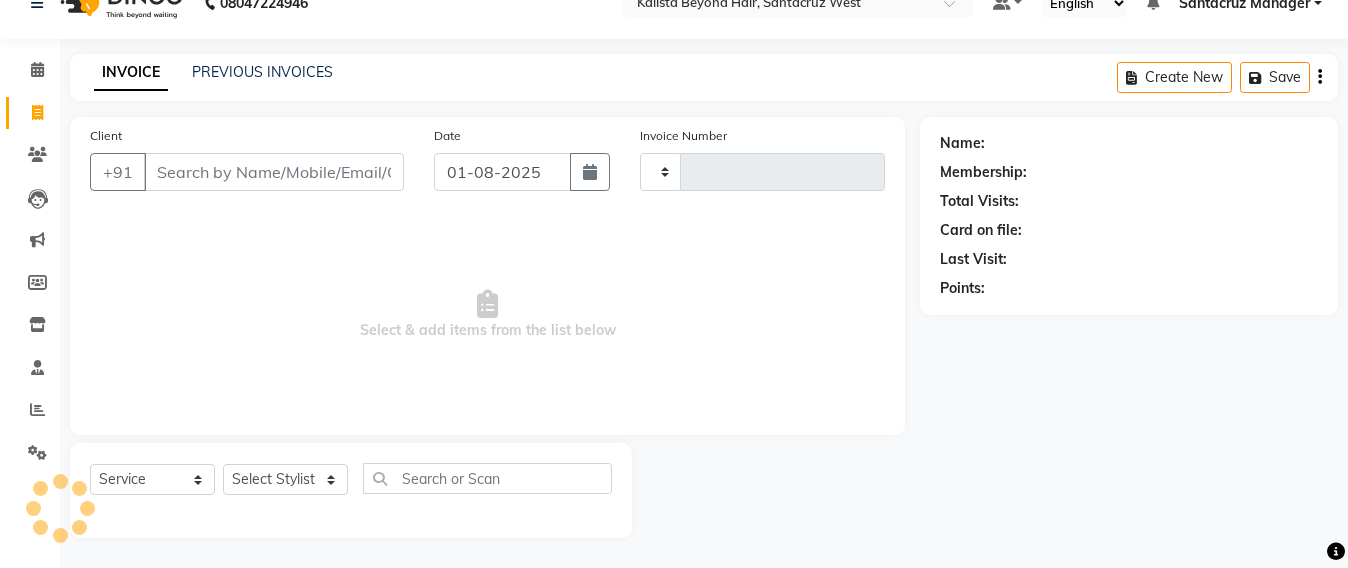 type on "5524" 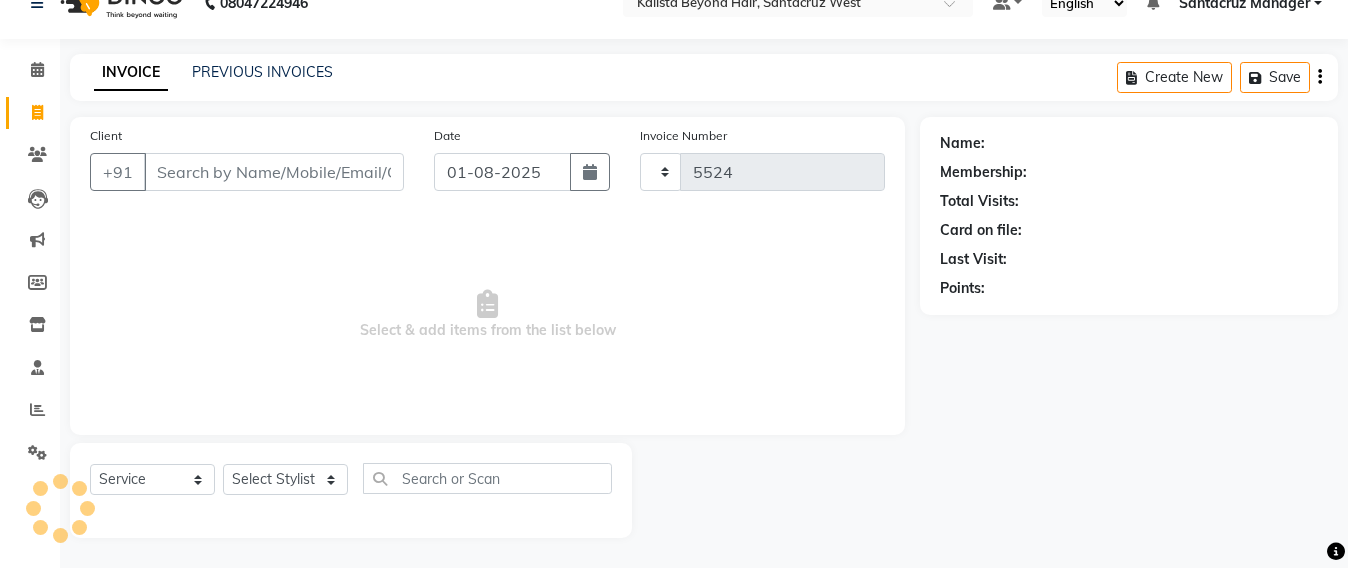 select on "6357" 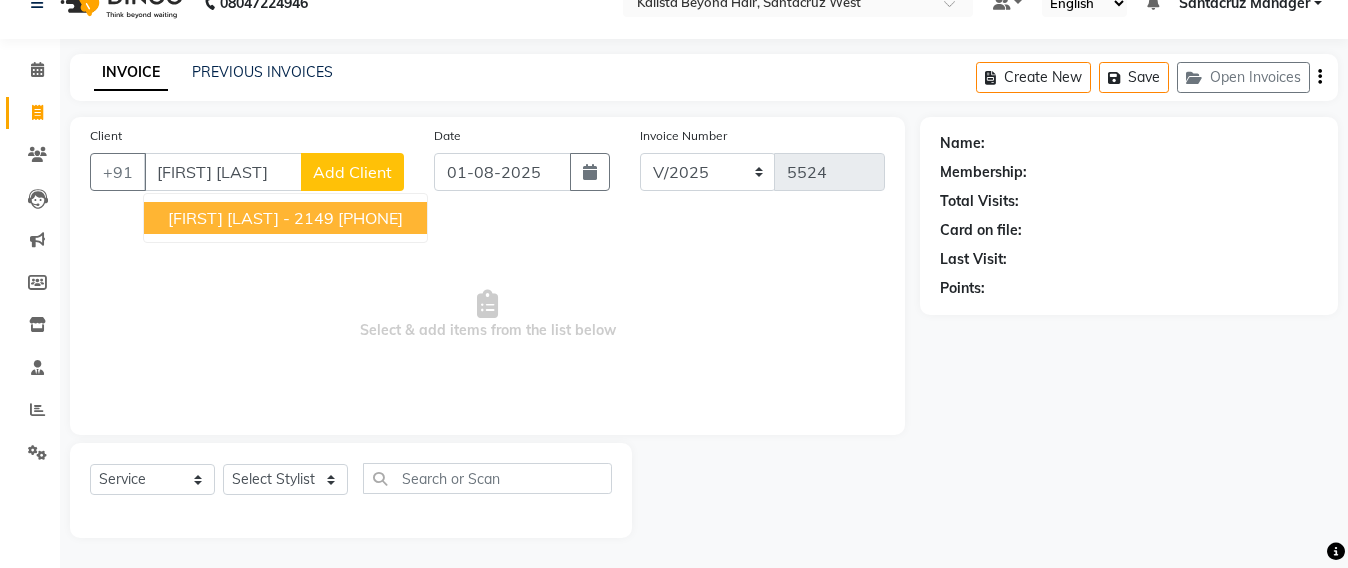 click on "[PHONE]" at bounding box center (370, 218) 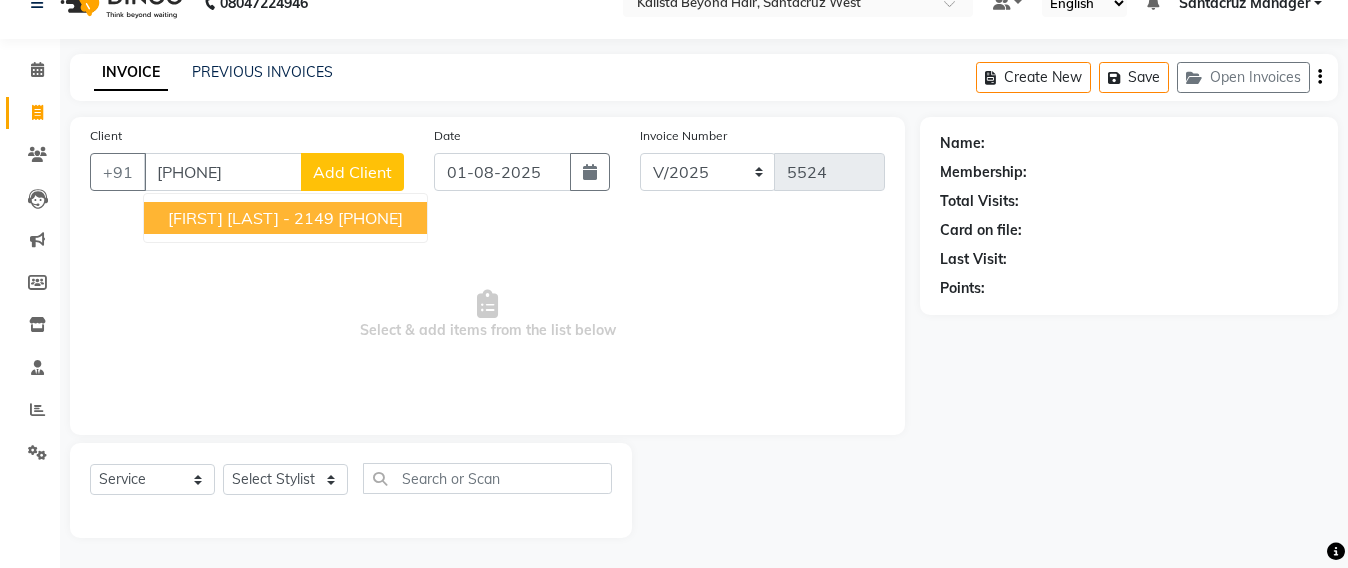 type on "[PHONE]" 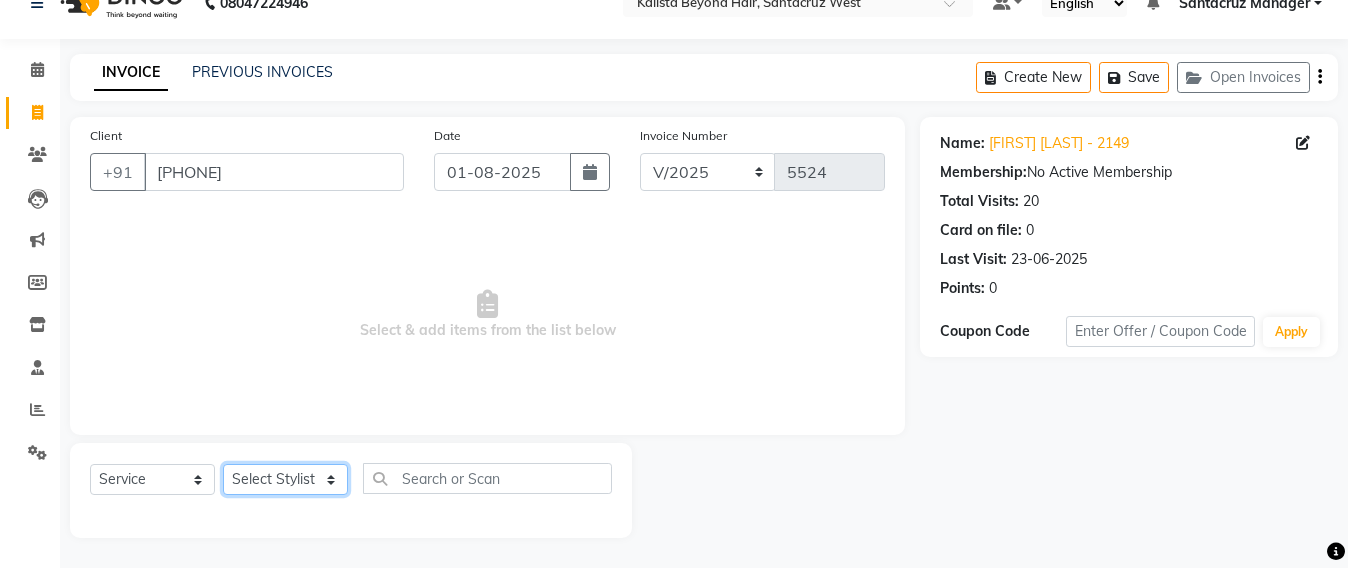 click on "Select Stylist Admin Avesh Sankat AZHER SHAIKH Jayeshree Mahtre Manisha Subodh Shedge Muskaan Pramila Vinayak Mhatre prathmesh mahattre Pratibha Nilesh Sharma RINKI SAV Rosy Sunil Jadhav Sameer shah admin Santacruz Manager SAURAV Siddhi SOMAYANG VASHUM Tejasvi Bhosle" 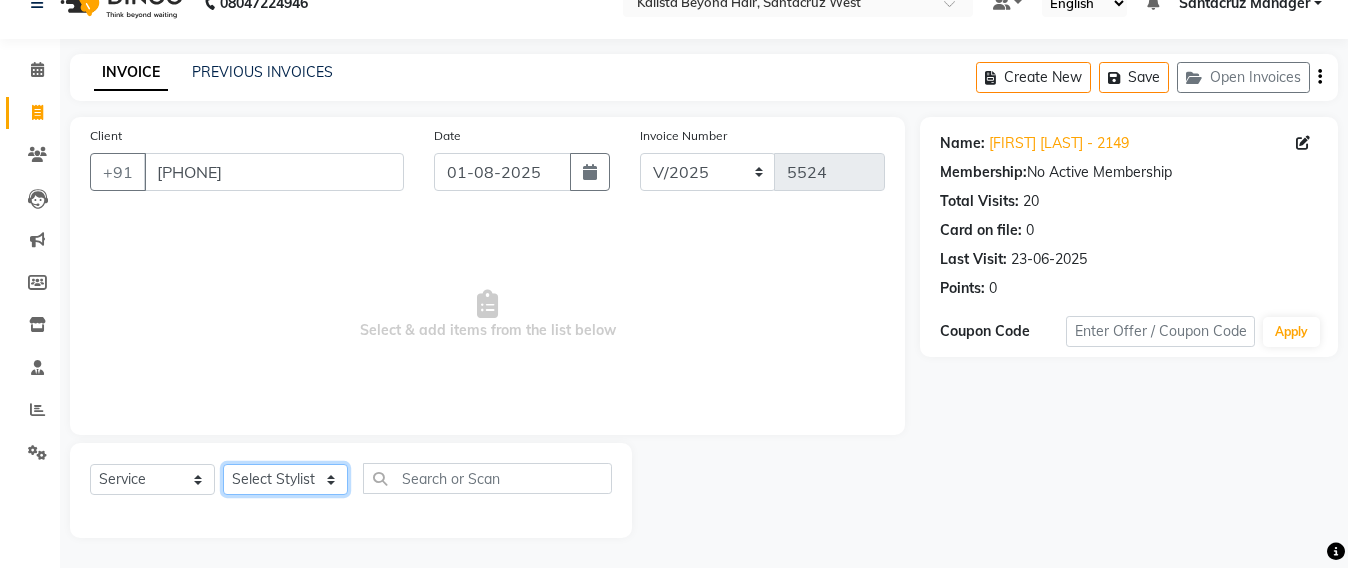 select on "86876" 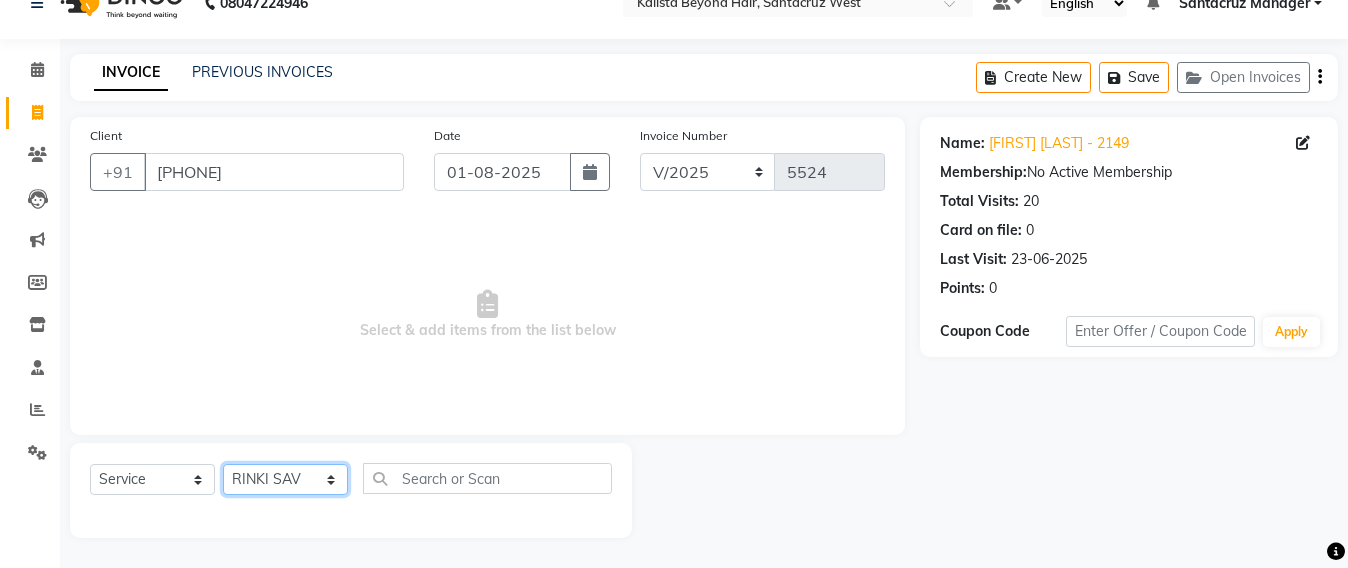 click on "Select Stylist Admin Avesh Sankat AZHER SHAIKH Jayeshree Mahtre Manisha Subodh Shedge Muskaan Pramila Vinayak Mhatre prathmesh mahattre Pratibha Nilesh Sharma RINKI SAV Rosy Sunil Jadhav Sameer shah admin Santacruz Manager SAURAV Siddhi SOMAYANG VASHUM Tejasvi Bhosle" 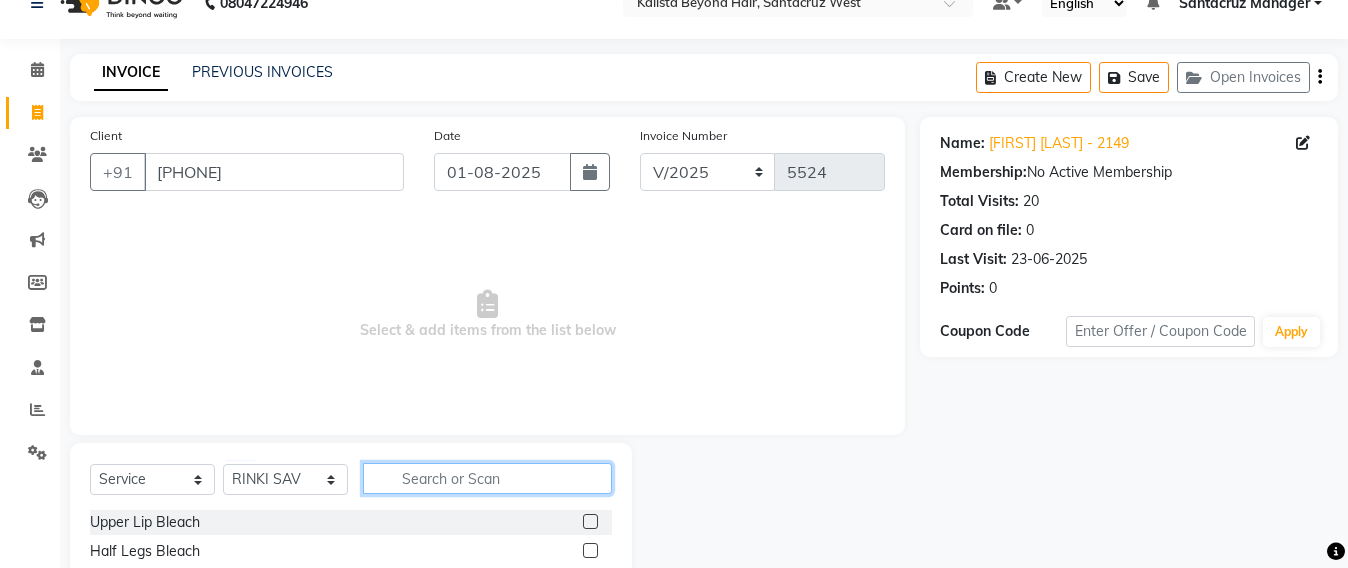 click 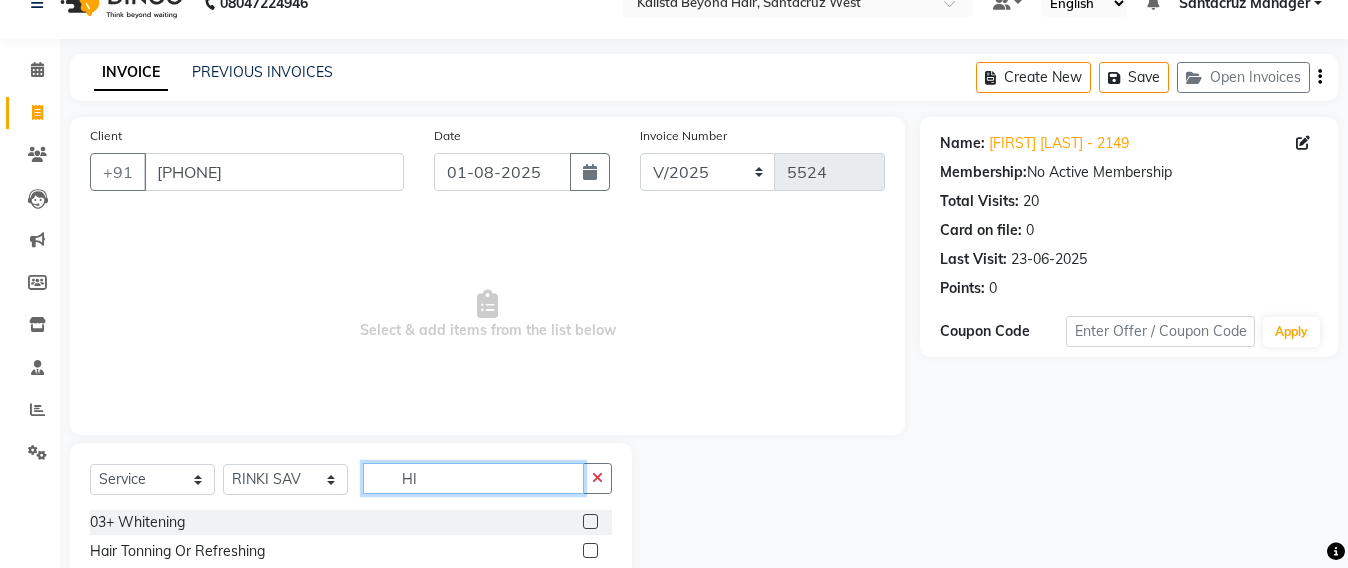 type on "H" 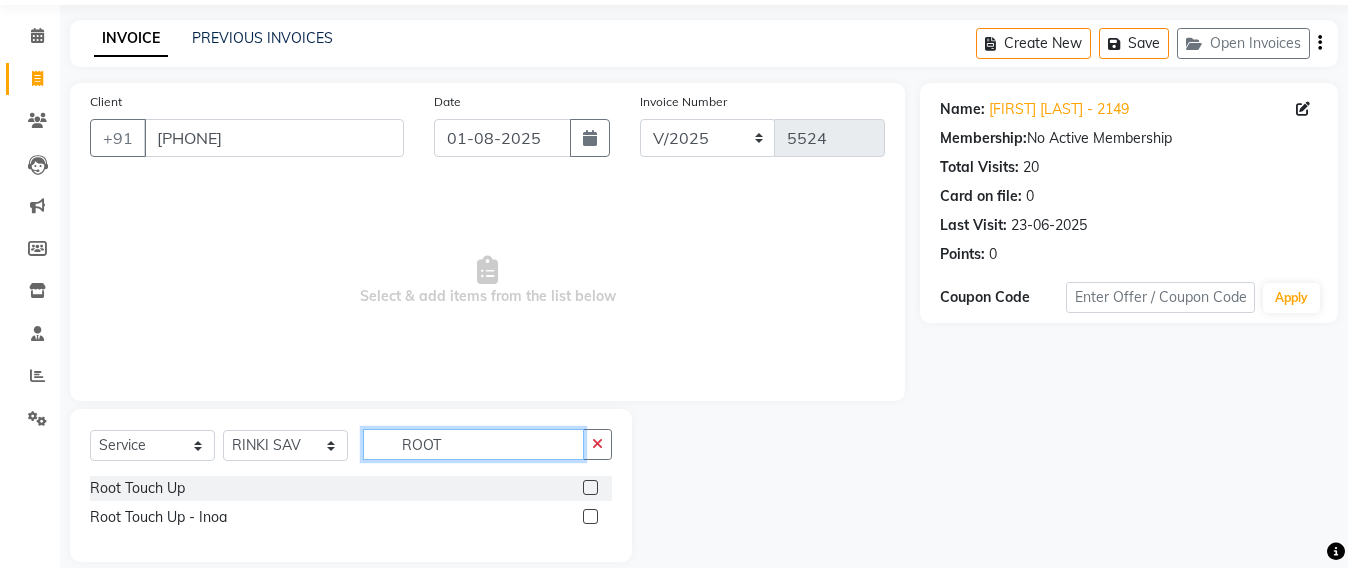 scroll, scrollTop: 91, scrollLeft: 0, axis: vertical 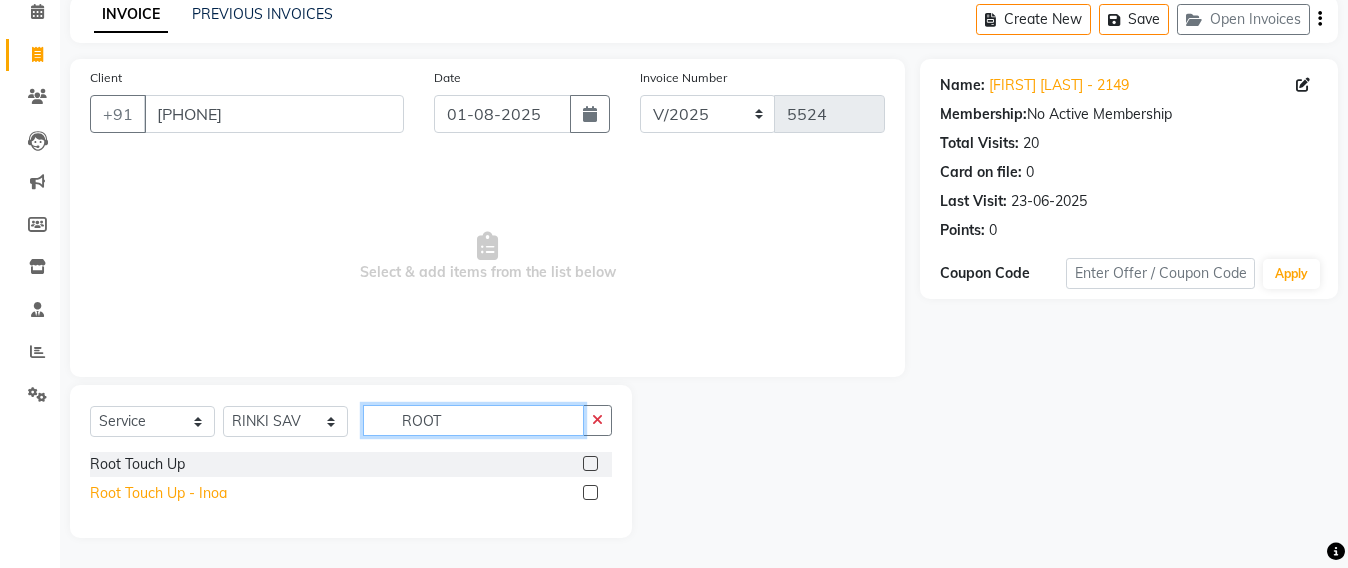 type on "ROOT" 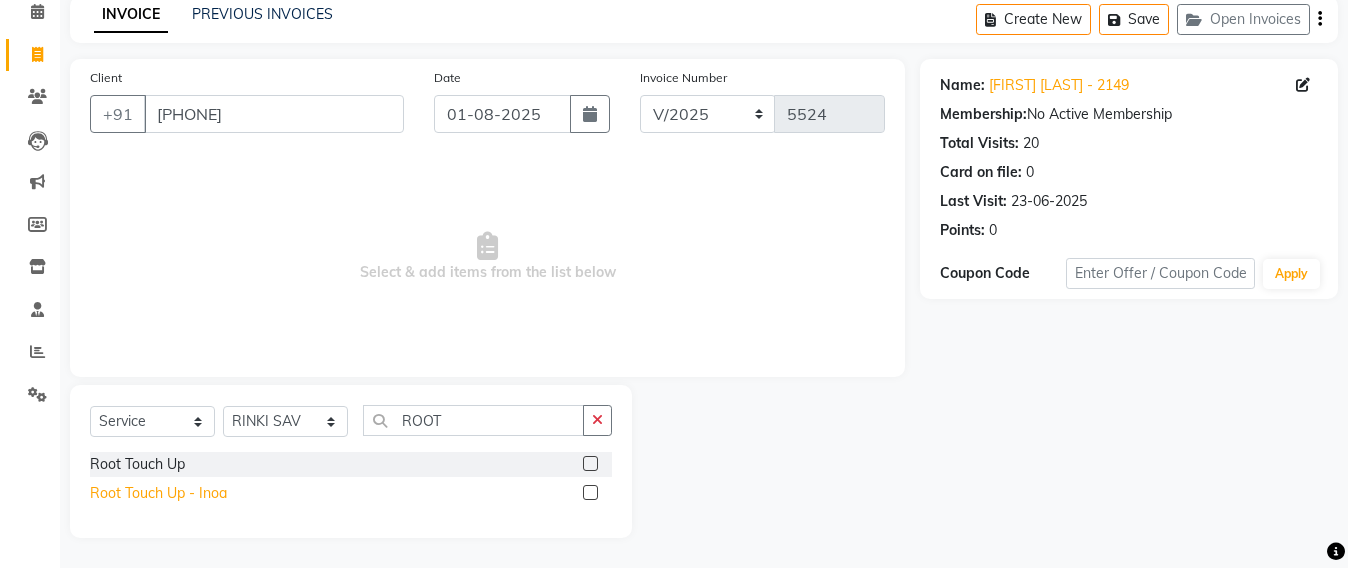 click on "Root Touch Up - Inoa" 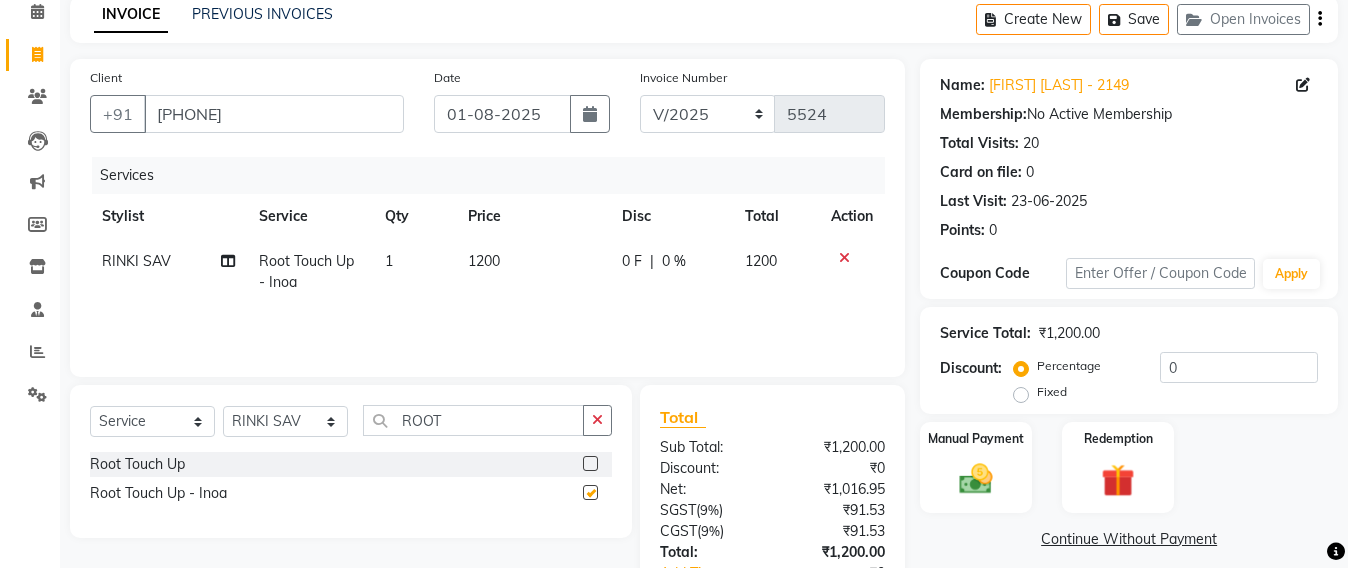 checkbox on "false" 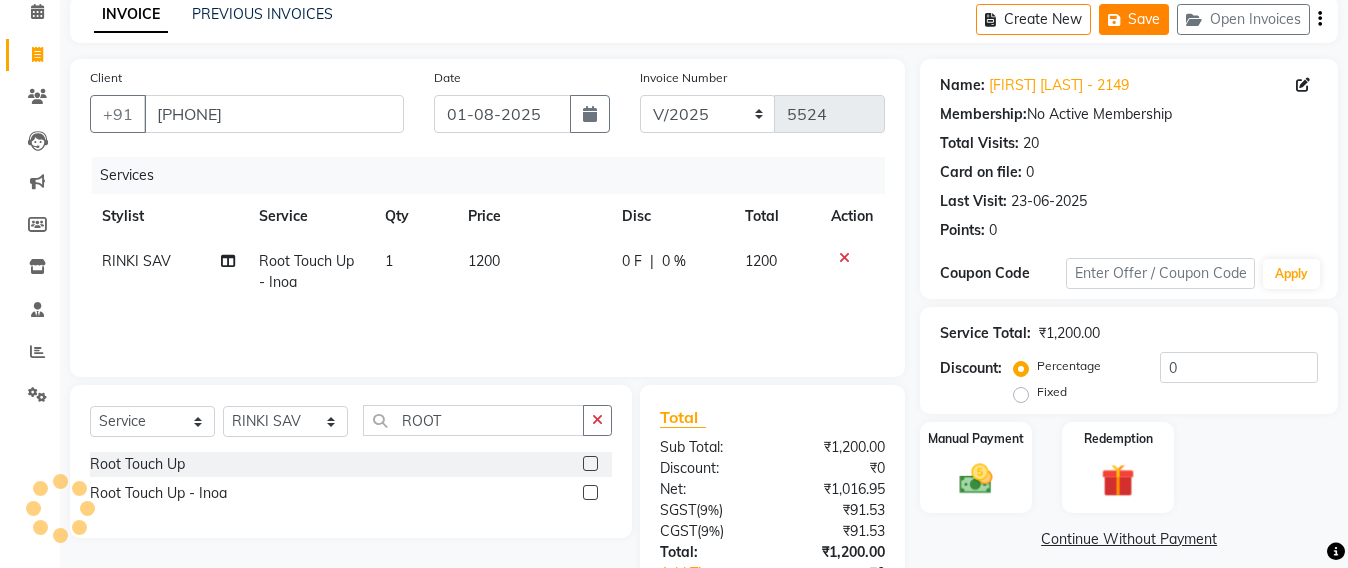 click on "Save" 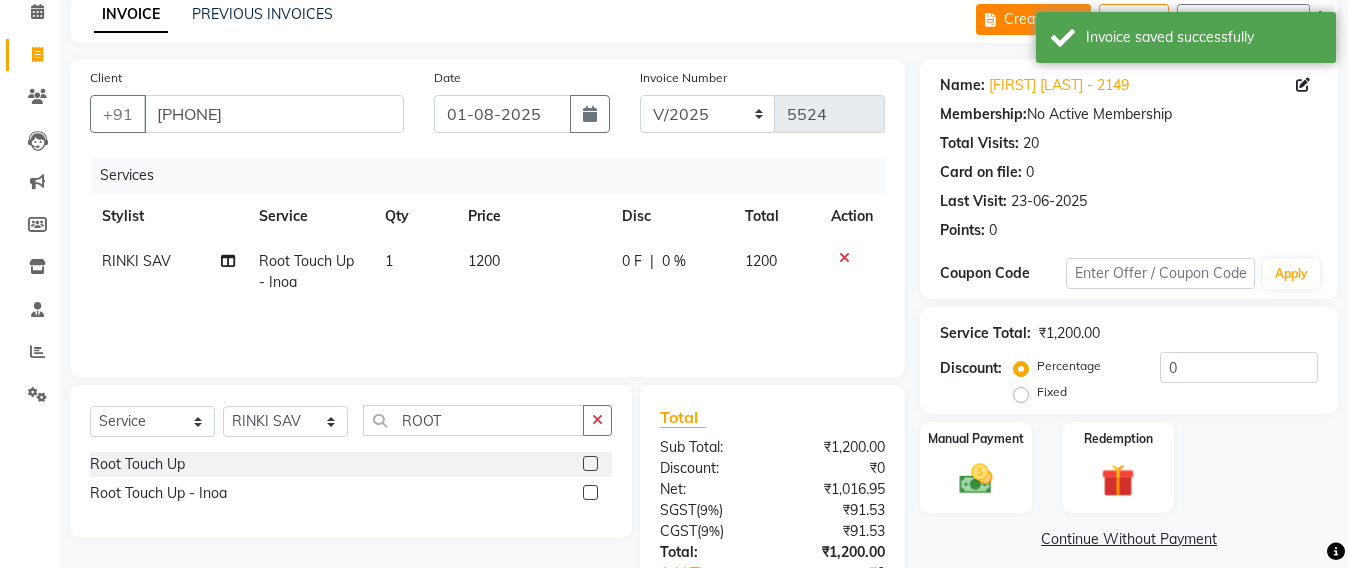 click 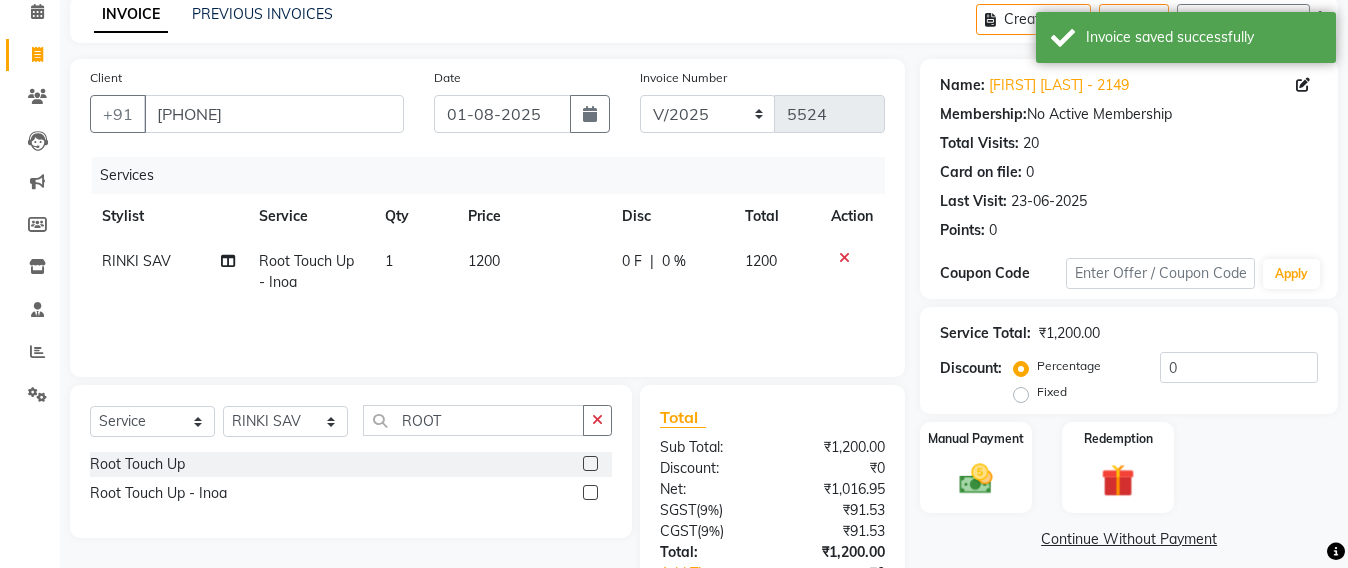 select on "service" 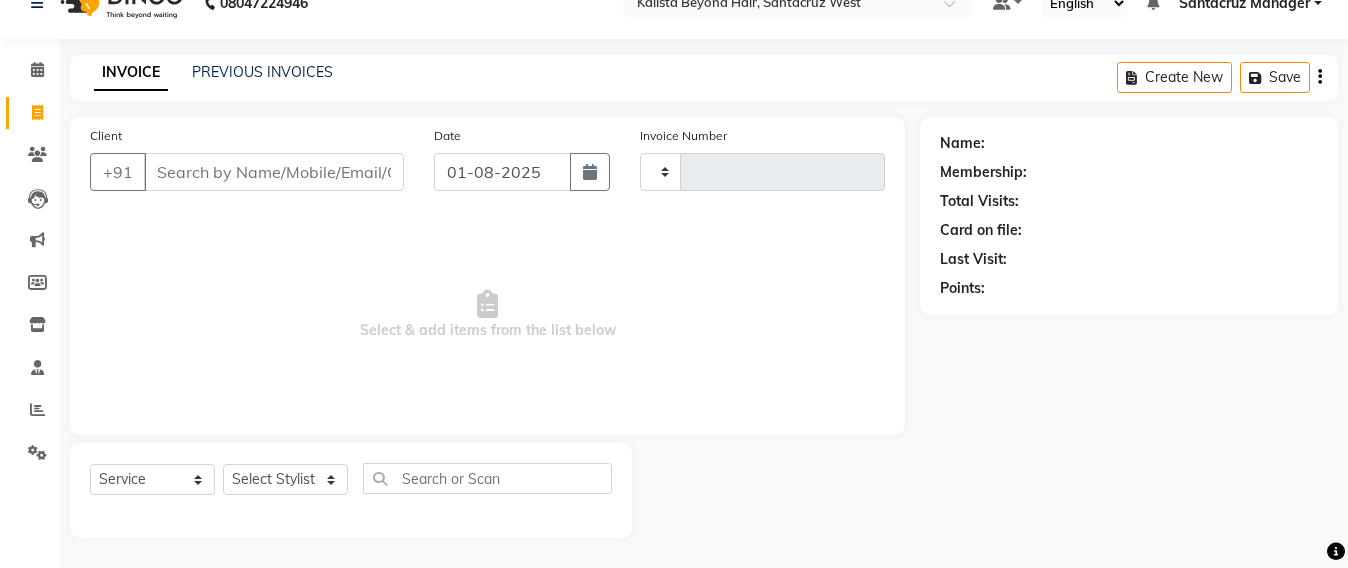 scroll, scrollTop: 33, scrollLeft: 0, axis: vertical 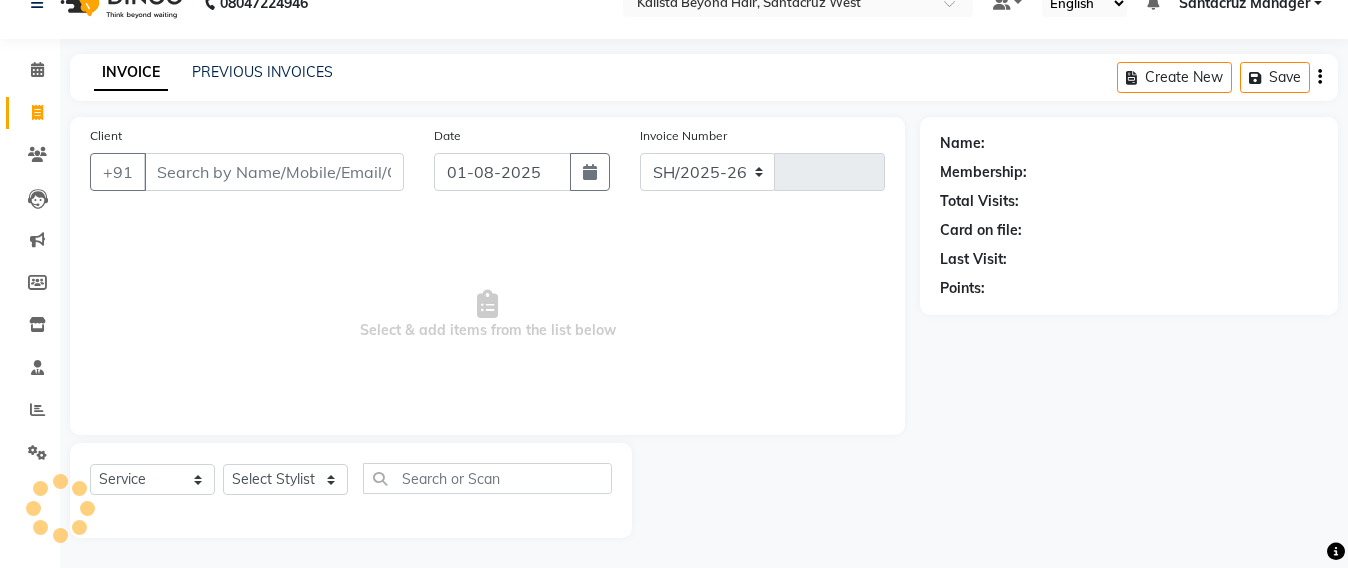 select on "6357" 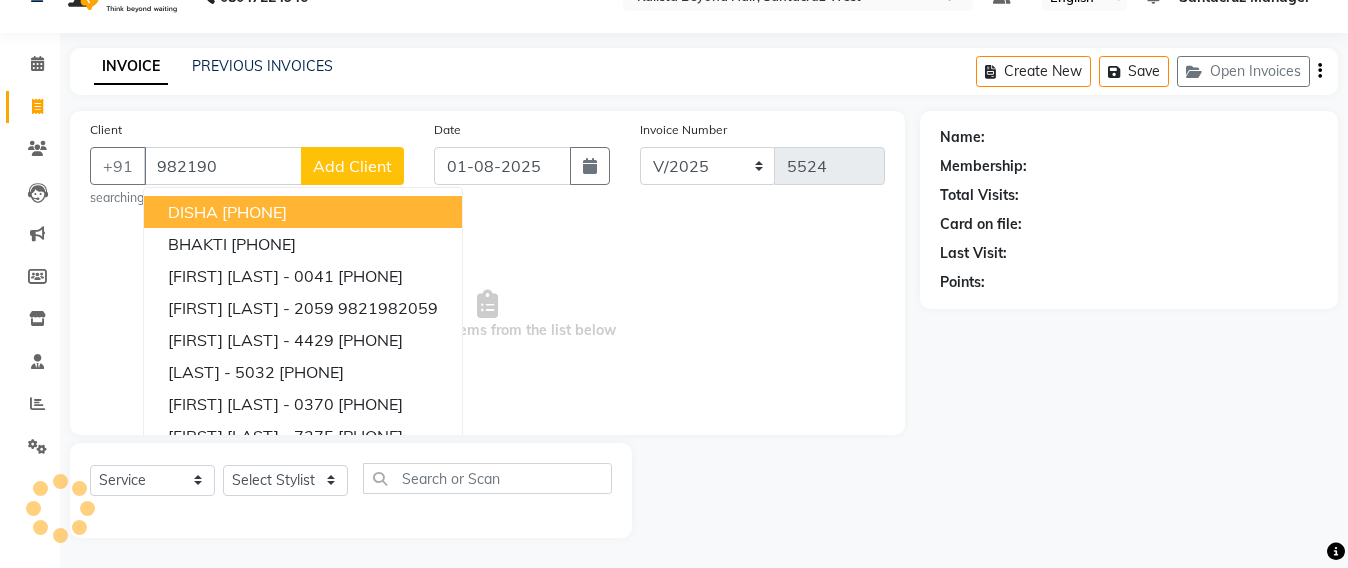 scroll, scrollTop: 33, scrollLeft: 0, axis: vertical 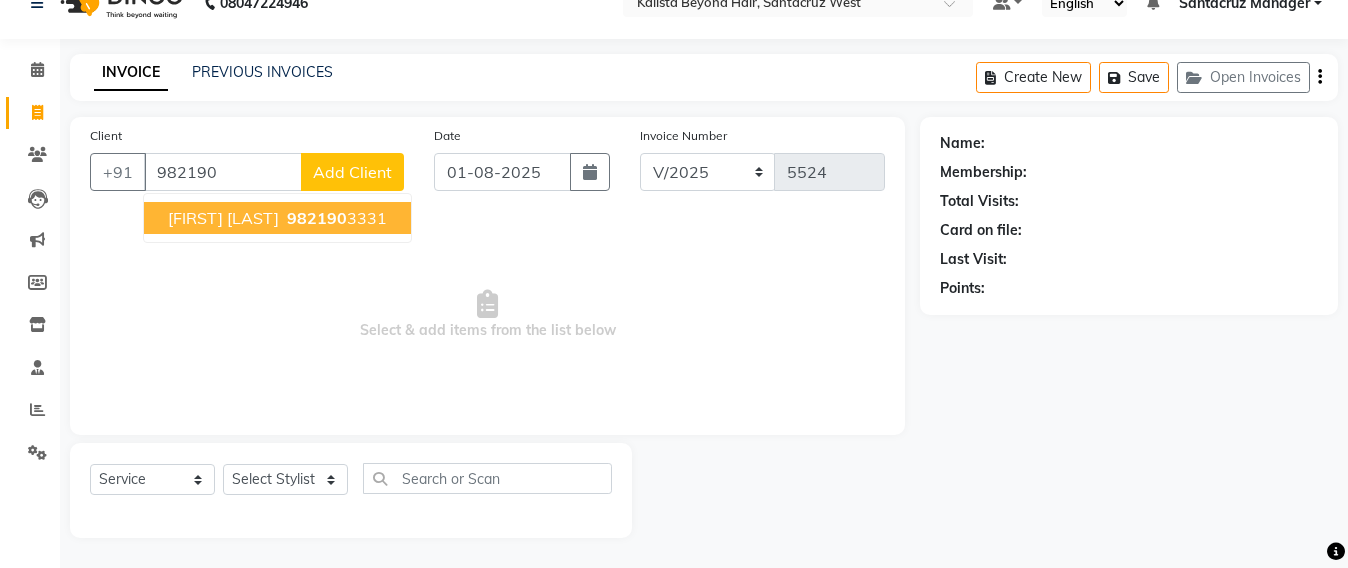 click on "[FIRST] [LAST]" at bounding box center [223, 218] 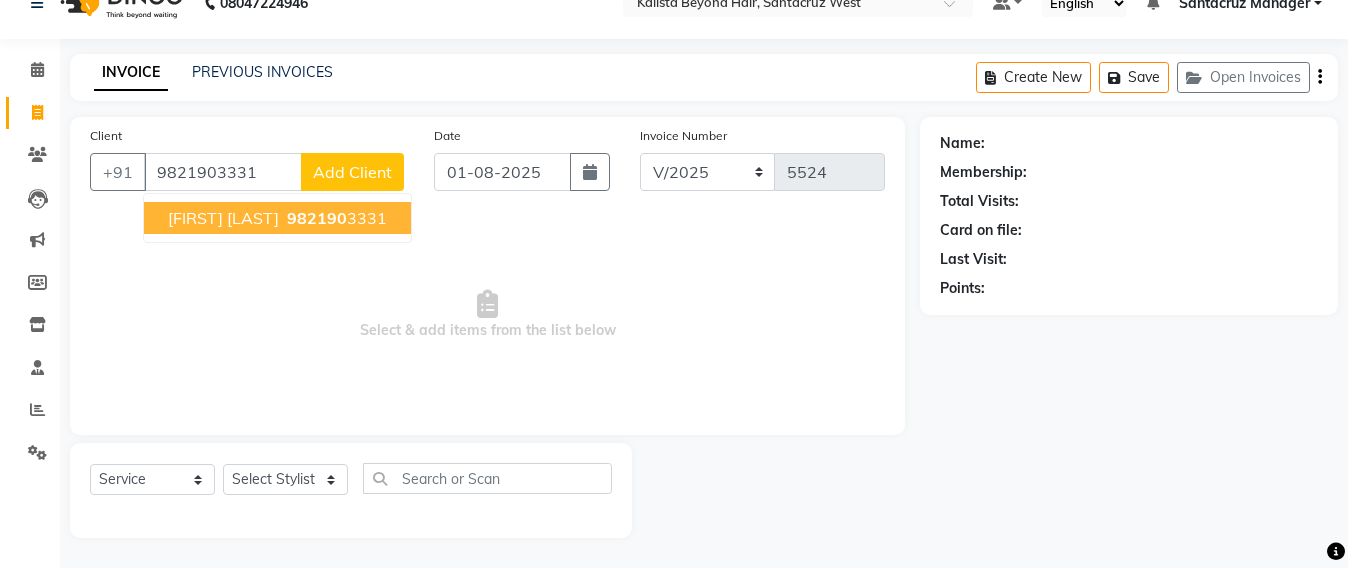 type on "9821903331" 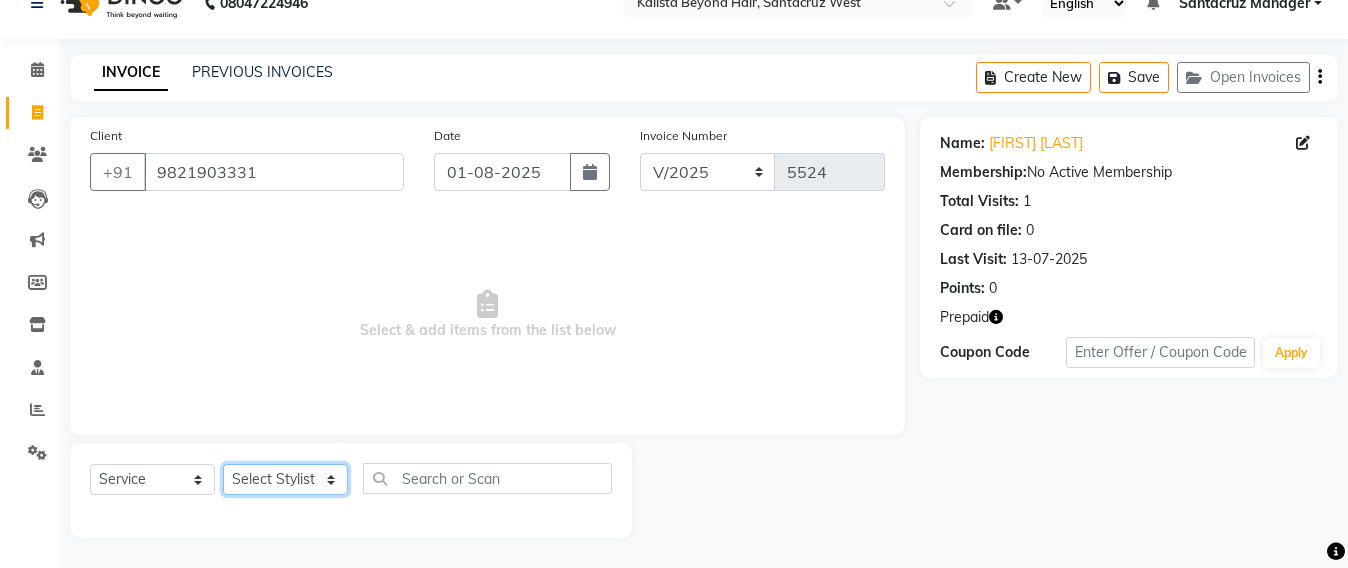 drag, startPoint x: 262, startPoint y: 481, endPoint x: 275, endPoint y: 469, distance: 17.691807 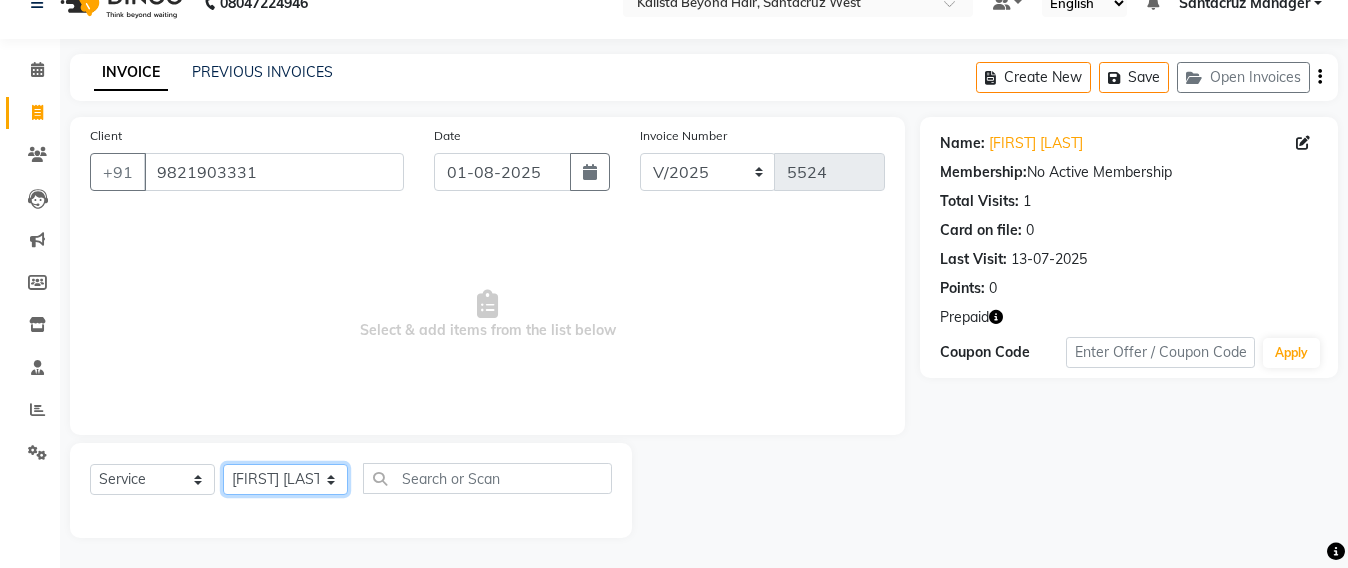 click on "Select Stylist Admin Avesh Sankat AZHER SHAIKH Jayeshree Mahtre Manisha Subodh Shedge Muskaan Pramila Vinayak Mhatre prathmesh mahattre Pratibha Nilesh Sharma RINKI SAV Rosy Sunil Jadhav Sameer shah admin Santacruz Manager SAURAV Siddhi SOMAYANG VASHUM Tejasvi Bhosle" 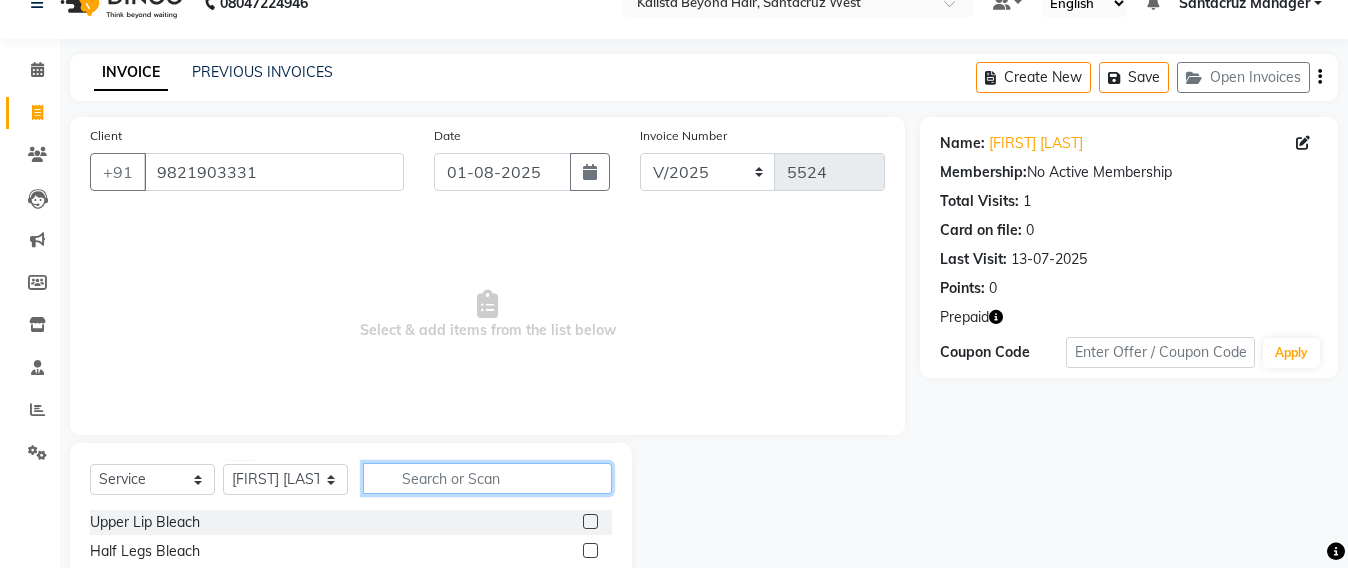 click 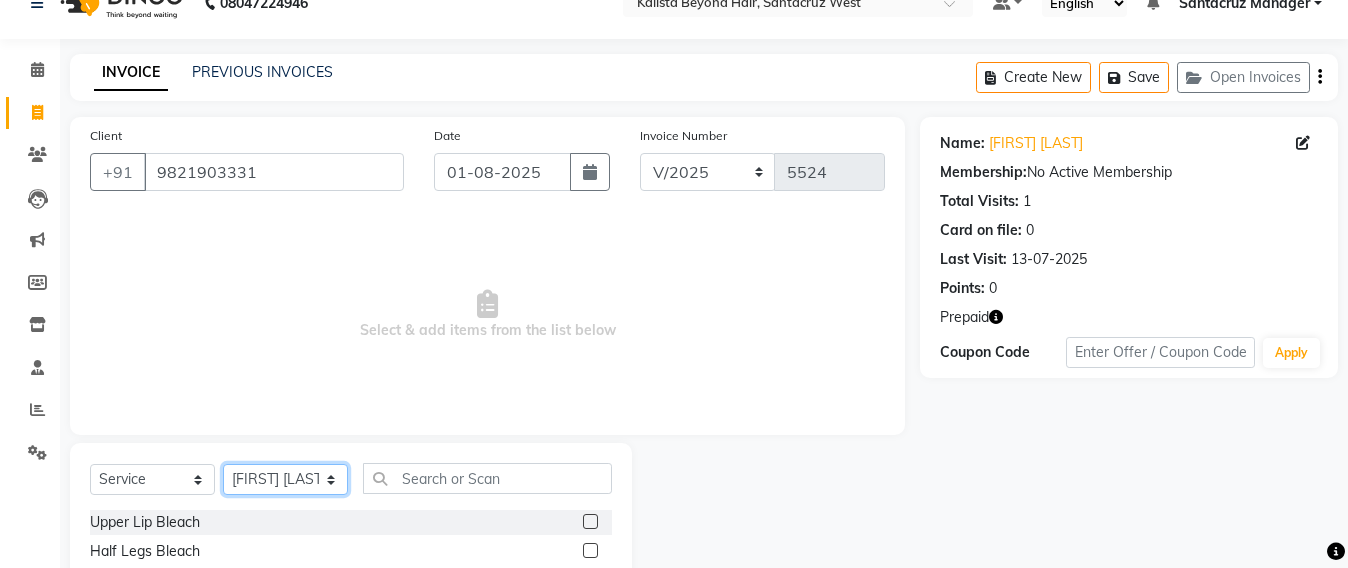 click on "Select Stylist Admin Avesh Sankat AZHER SHAIKH Jayeshree Mahtre Manisha Subodh Shedge Muskaan Pramila Vinayak Mhatre prathmesh mahattre Pratibha Nilesh Sharma RINKI SAV Rosy Sunil Jadhav Sameer shah admin Santacruz Manager SAURAV Siddhi SOMAYANG VASHUM Tejasvi Bhosle" 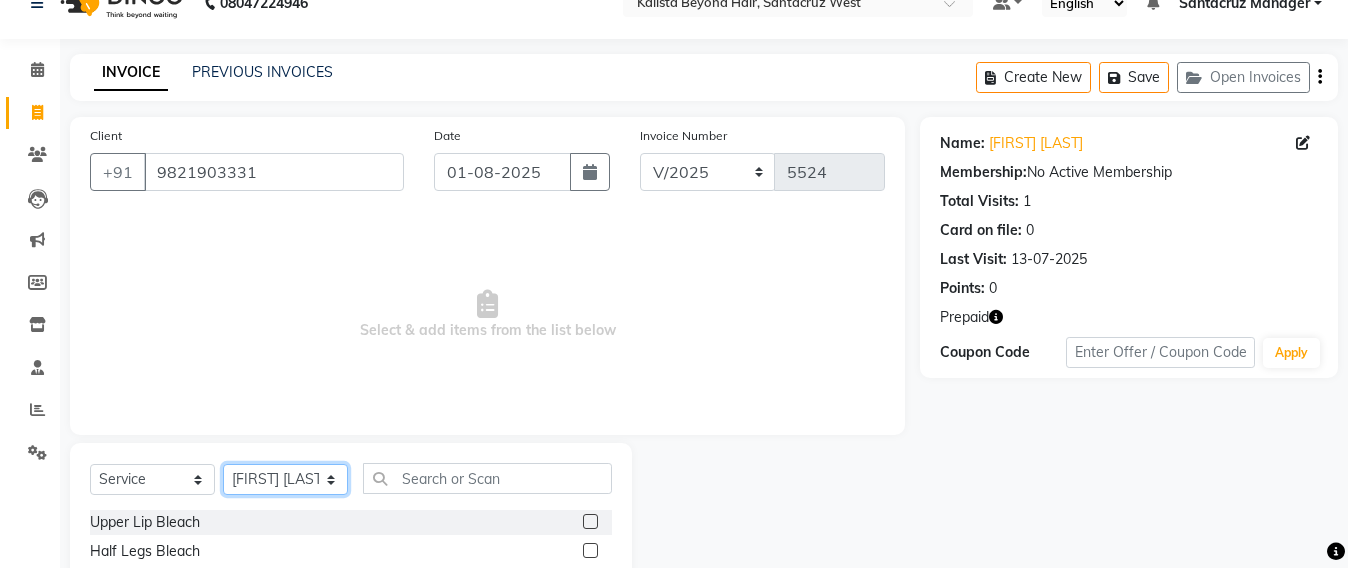 select on "84296" 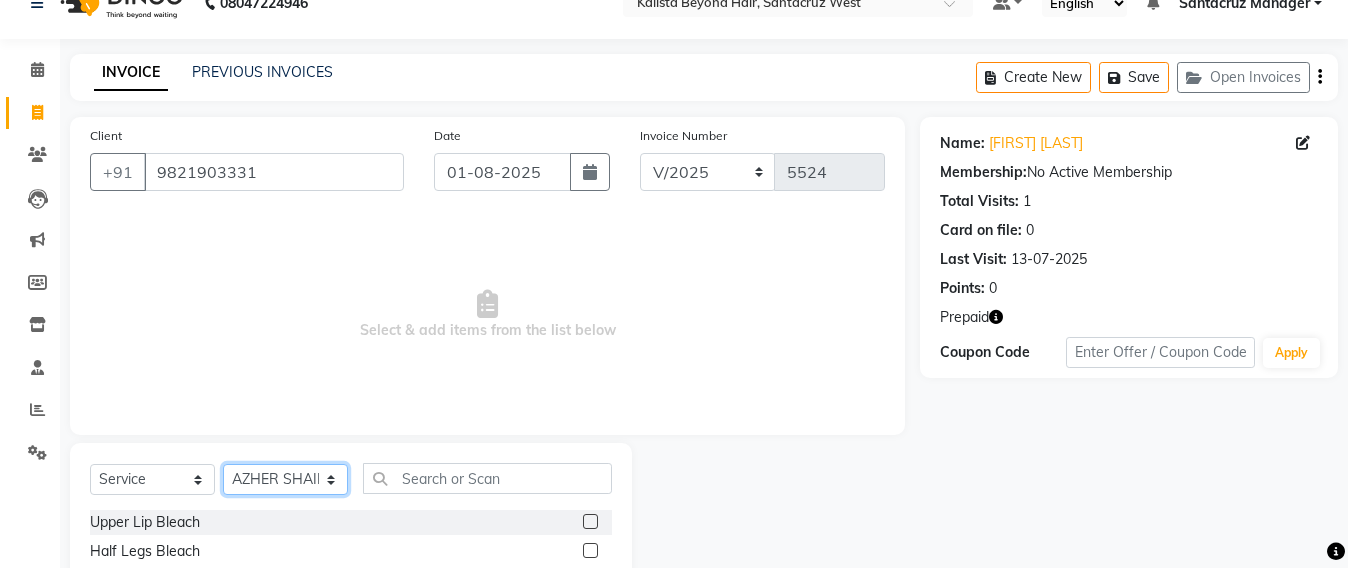 click on "Select Stylist Admin Avesh Sankat AZHER SHAIKH Jayeshree Mahtre Manisha Subodh Shedge Muskaan Pramila Vinayak Mhatre prathmesh mahattre Pratibha Nilesh Sharma RINKI SAV Rosy Sunil Jadhav Sameer shah admin Santacruz Manager SAURAV Siddhi SOMAYANG VASHUM Tejasvi Bhosle" 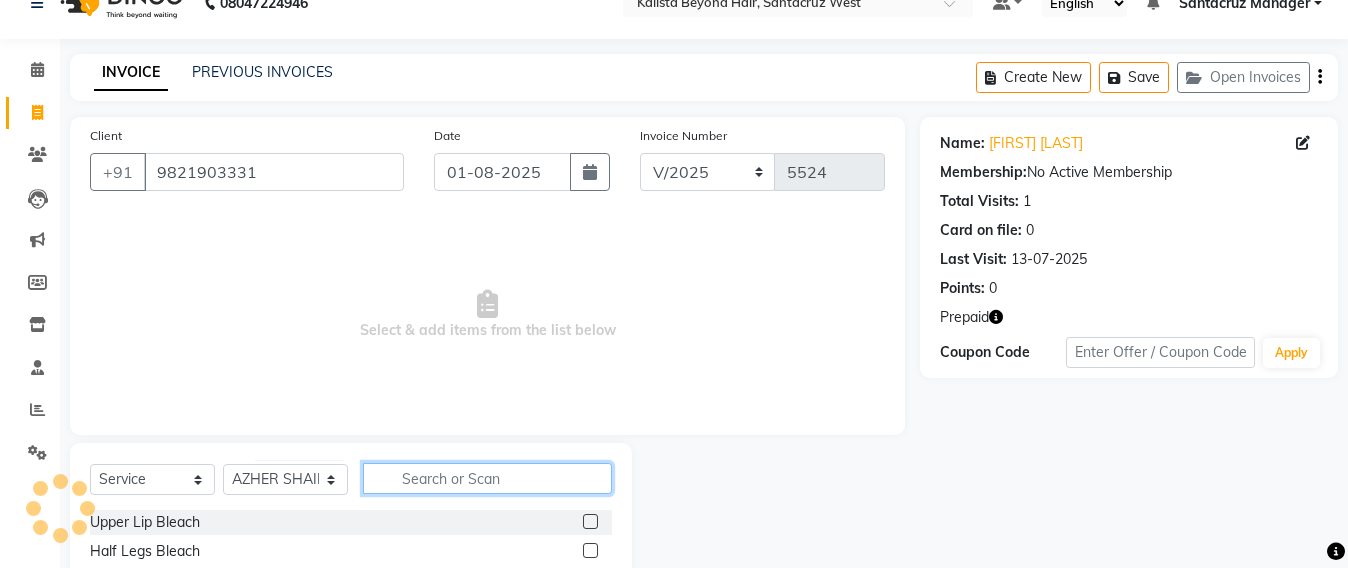 click 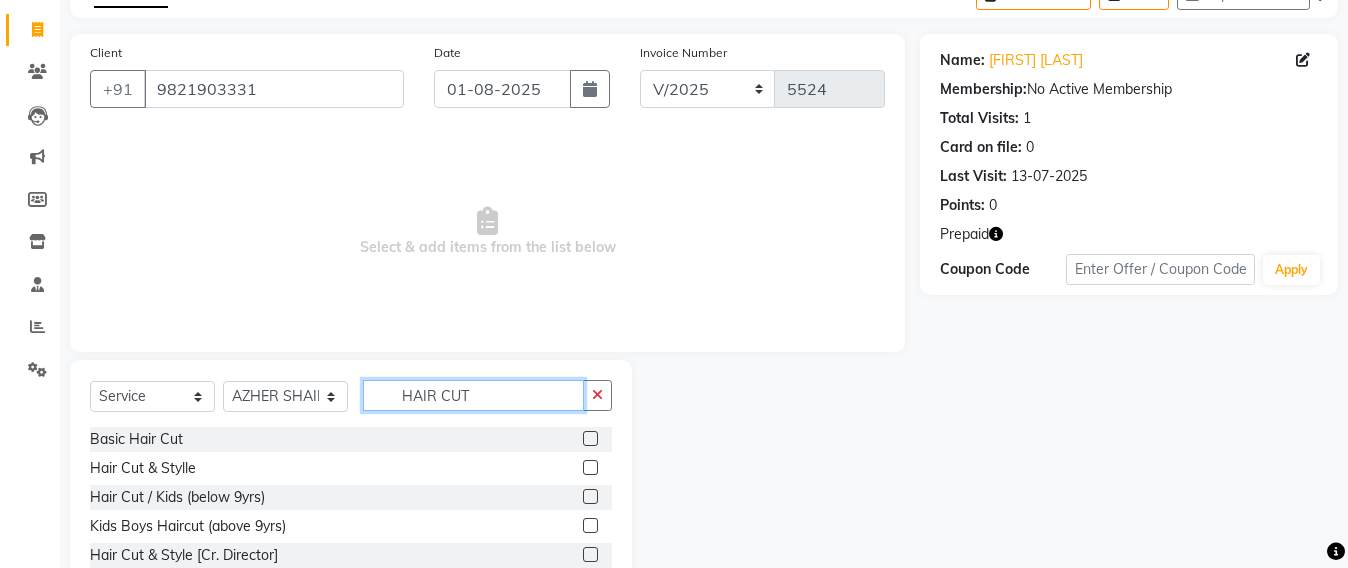 scroll, scrollTop: 158, scrollLeft: 0, axis: vertical 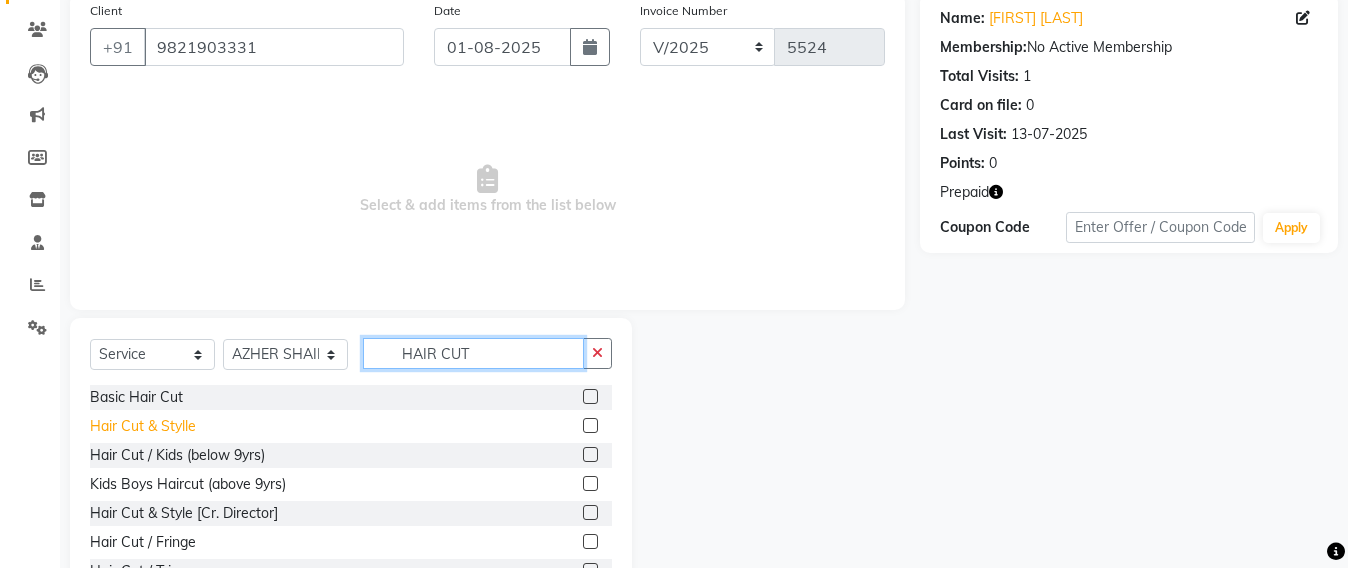 type on "HAIR CUT" 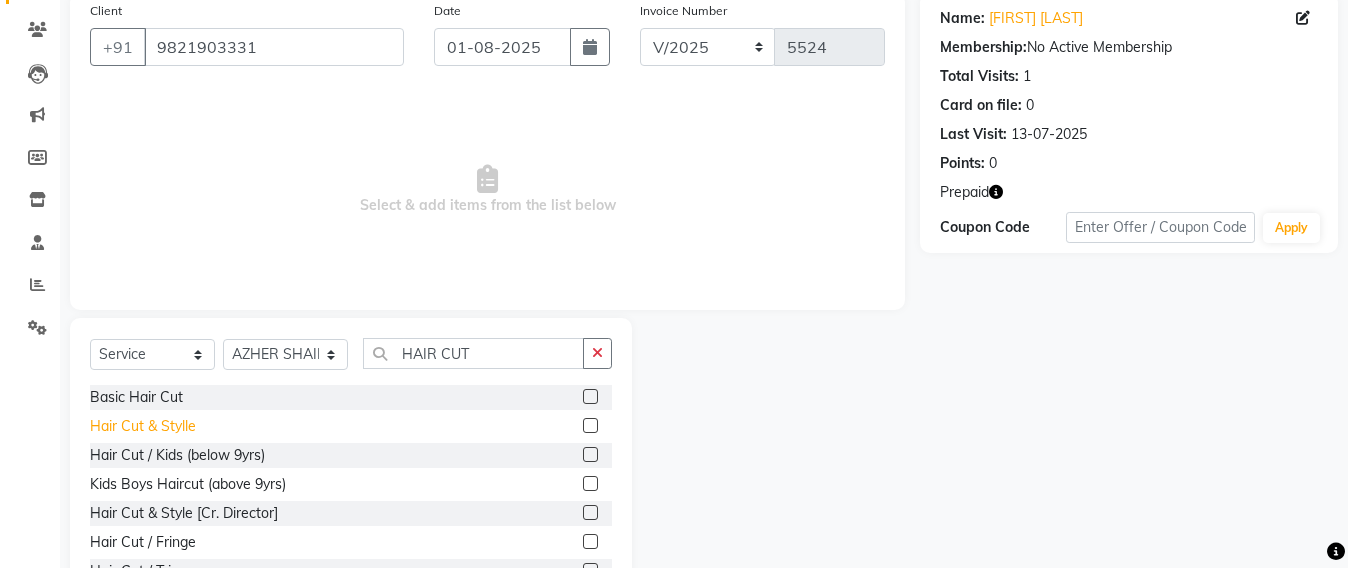 click on "Hair Cut & Stylle" 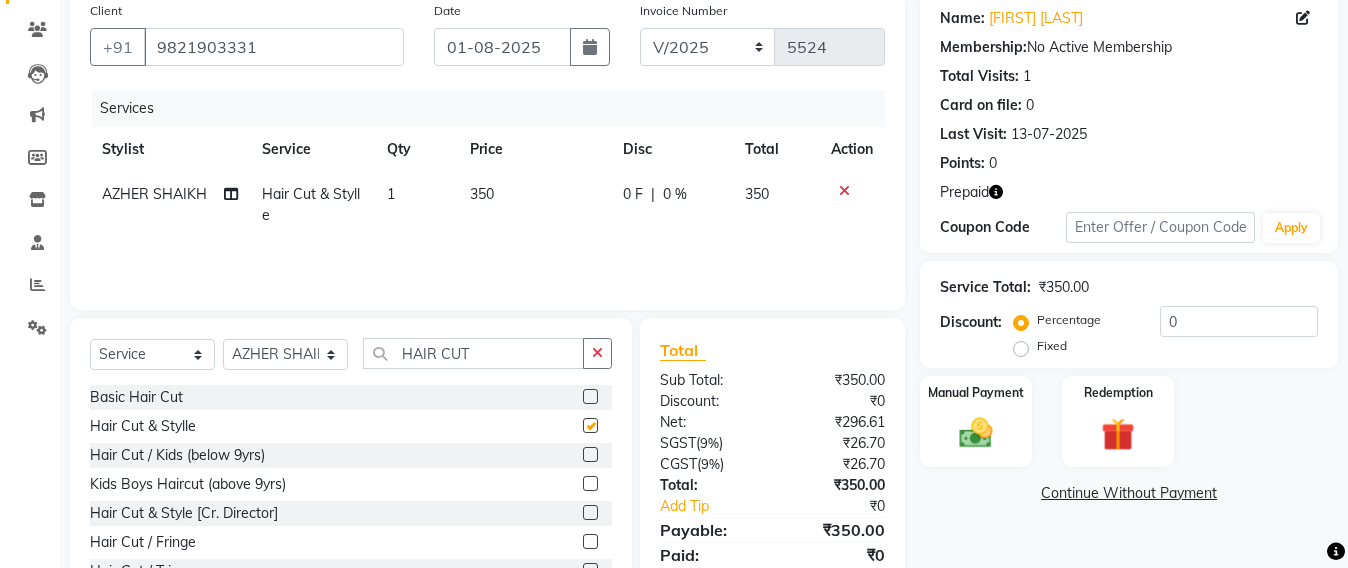 checkbox on "false" 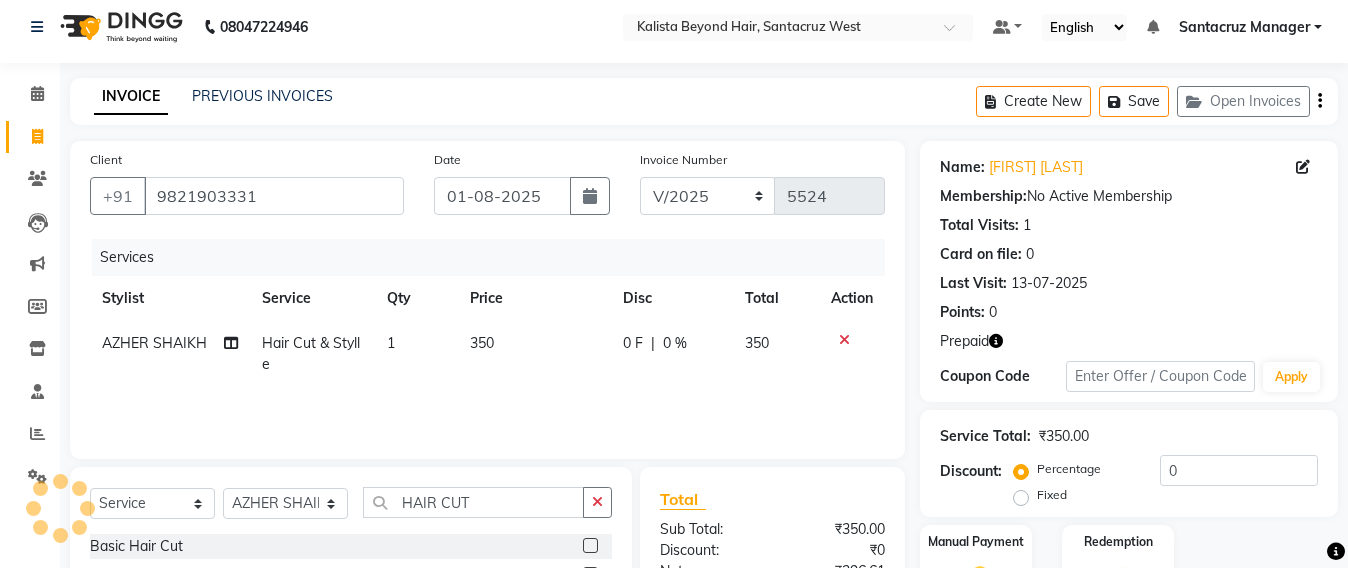 scroll, scrollTop: 0, scrollLeft: 0, axis: both 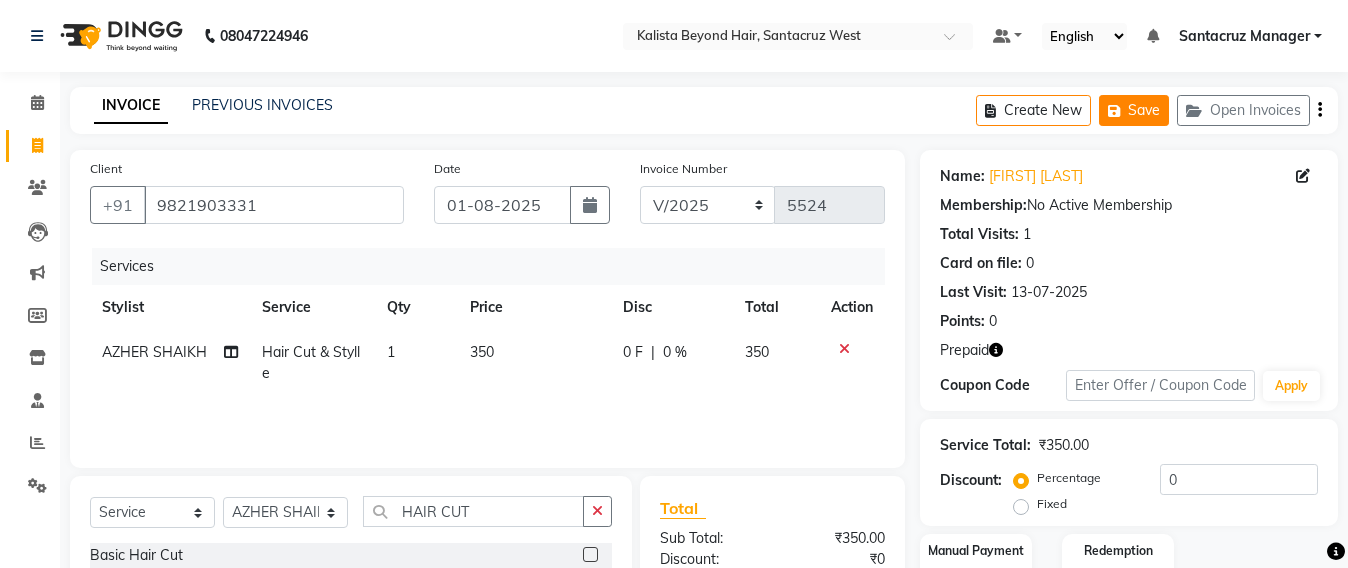 click on "Save" 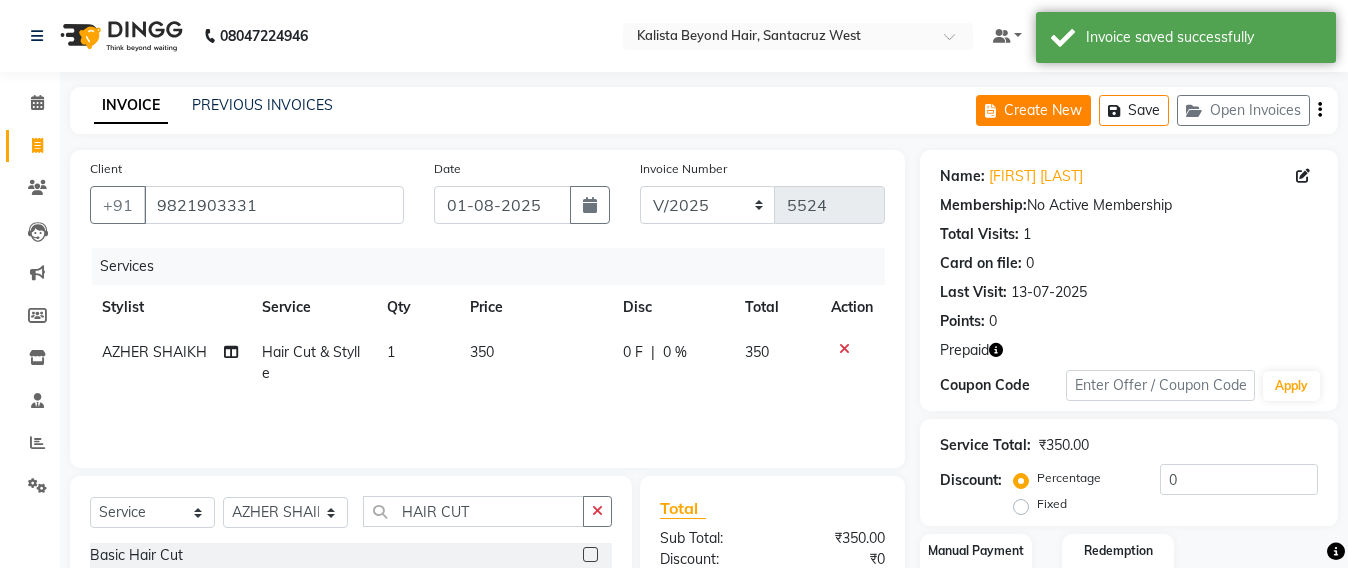 click on "Create New" 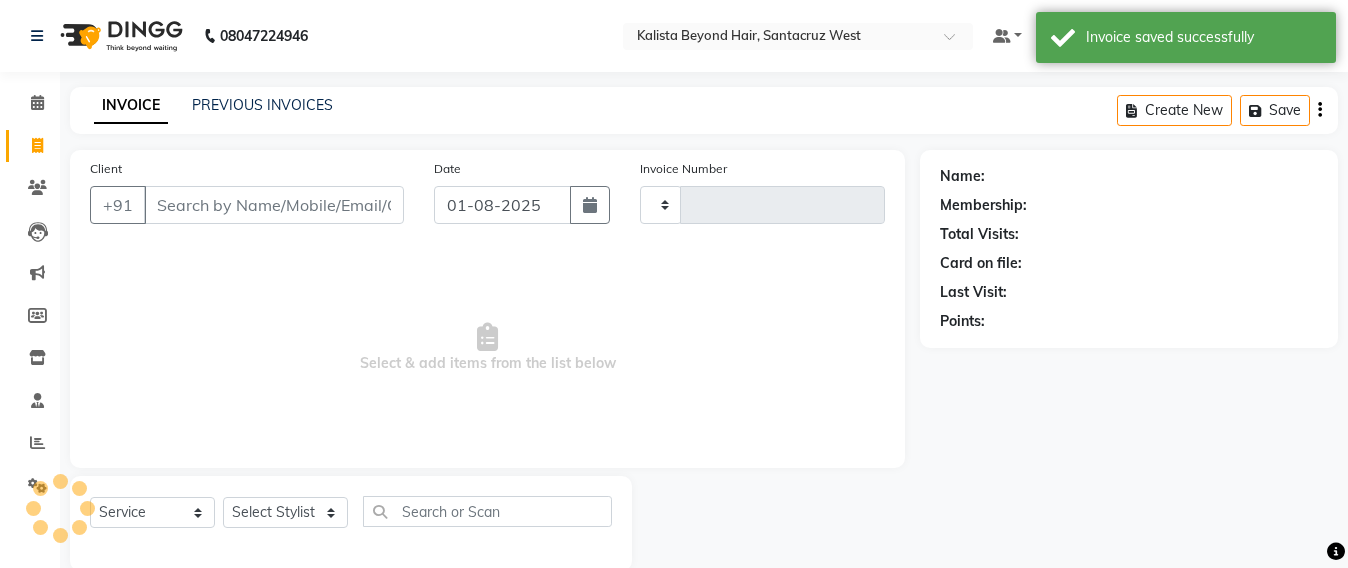 scroll, scrollTop: 33, scrollLeft: 0, axis: vertical 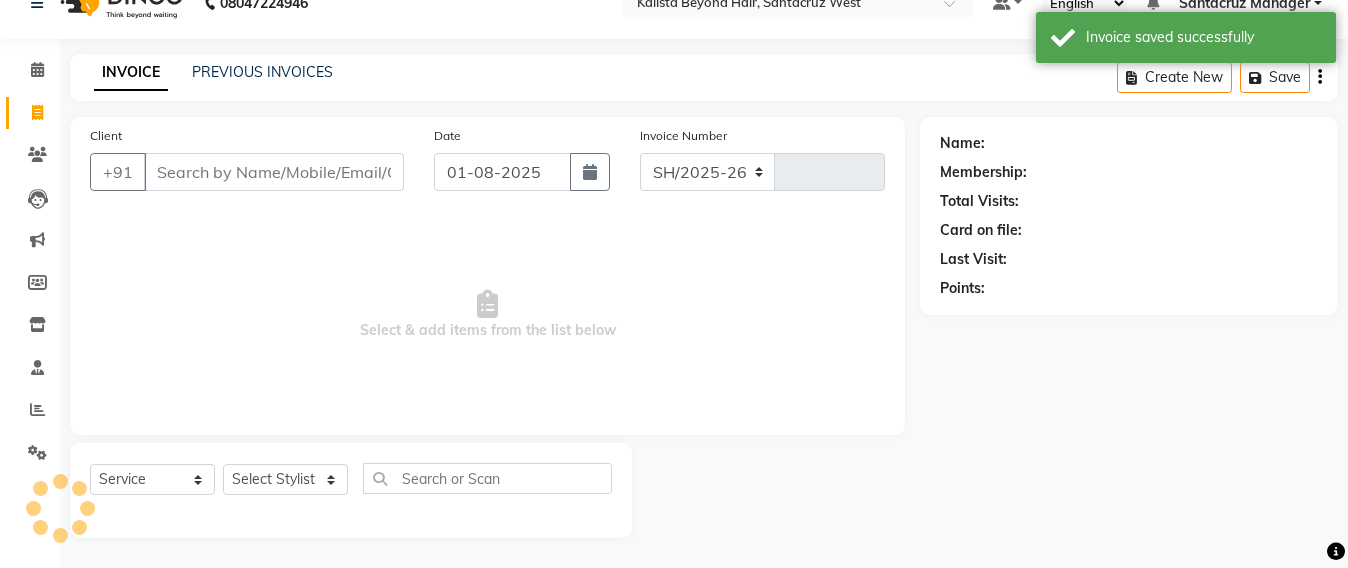 select on "6357" 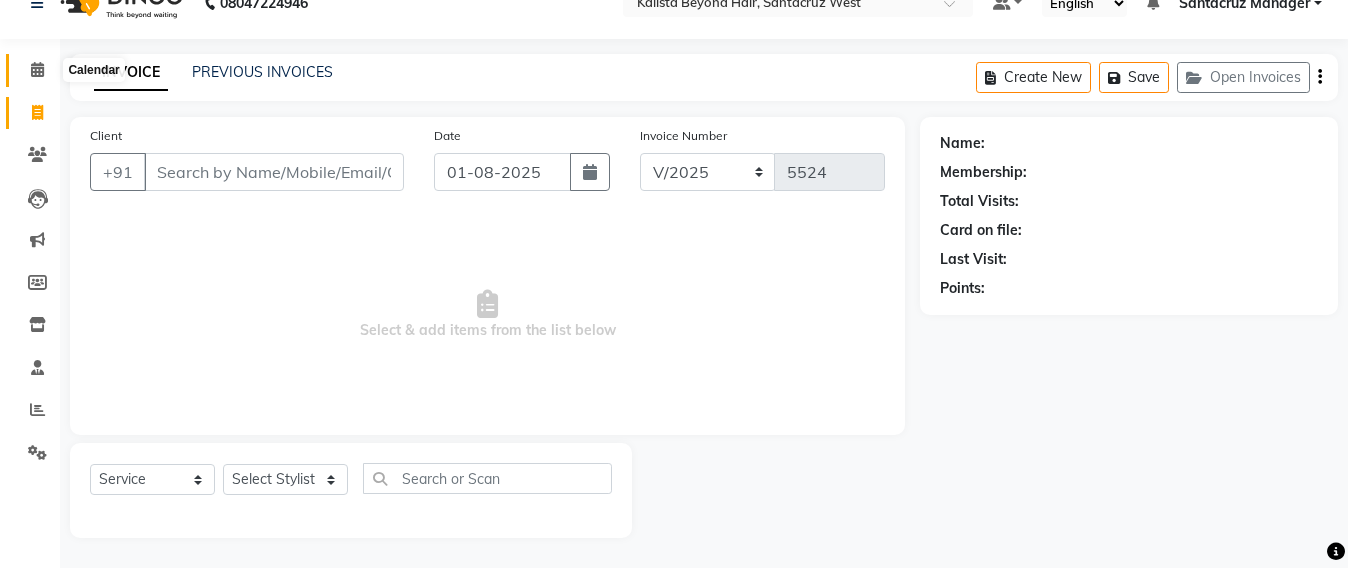 click 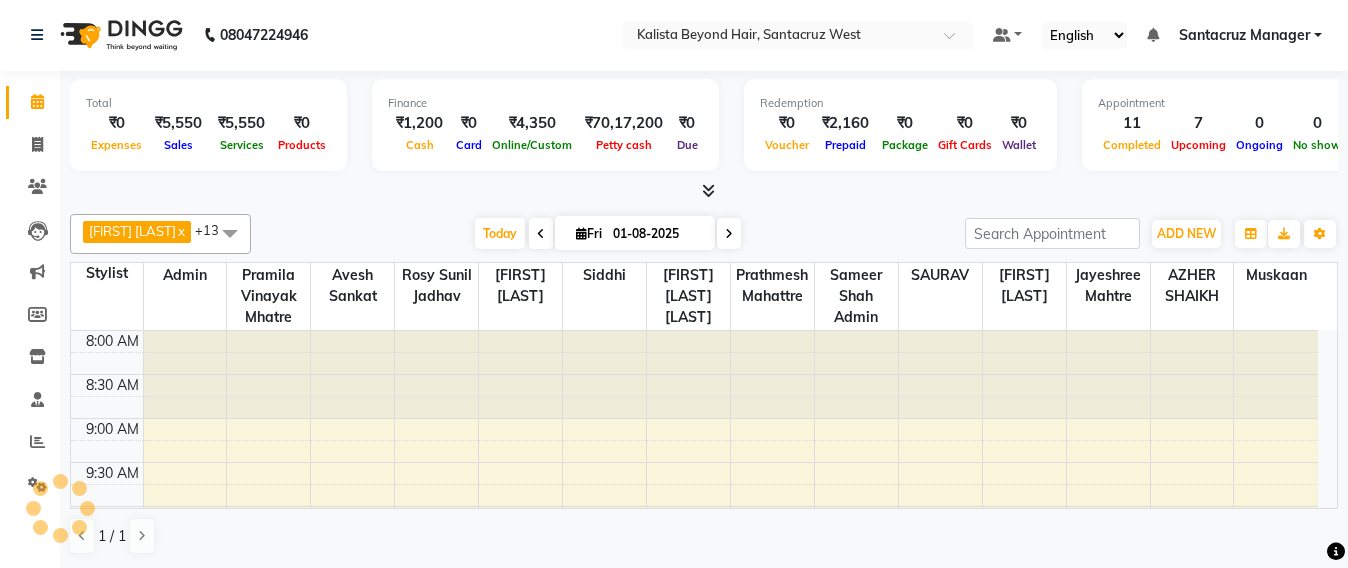 scroll, scrollTop: 0, scrollLeft: 0, axis: both 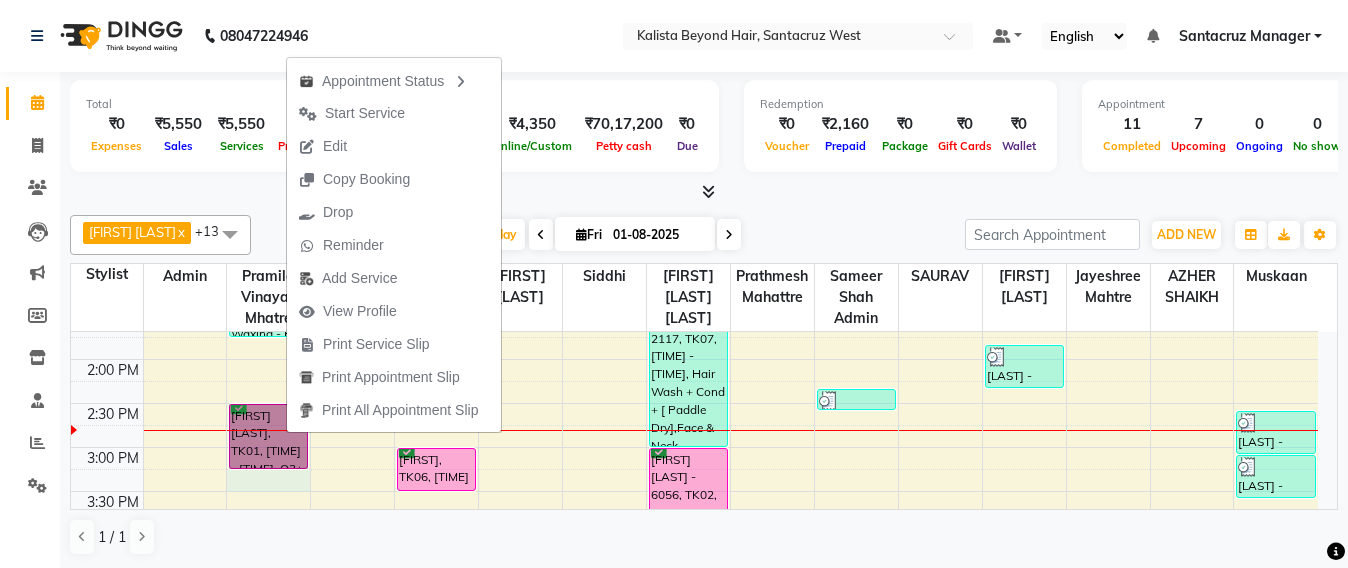 click on "[TIME] [TIME] [TIME] [TIME] [TIME] [TIME] [TIME] [TIME] [TIME] [TIME] [TIME] [TIME] [TIME] [TIME] [TIME] [TIME] [TIME] [TIME] [TIME] [TIME] [TIME] [TIME] [TIME] [TIME] [TIME] [TIME]     [FIRST], TK09, [TIME] - [TIME], Full Waxing - P [Fa + Ua + Fl] Waxing [Premium],Eyebrows Threading,Upper Lips Threading     [FIRST] [LAST], TK01, [TIME] - [TIME], O3+ Whitening Facial     [FIRST] [LAST] - 2117, TK07, [TIME] - [TIME], Reg Hand Polish     [FIRST] [LAST] - 0507, TK04, [TIME] - [TIME], Classic Pedicure     [FIRST] [LAST] - 5550, TK08, [TIME] - [TIME], Full Waxing - P [Fa + Ua + Fl] Waxing [Premium],Eyebrows Threading     [FIRST], TK06, [TIME] - [TIME], Full Arms Waxing [Premium]     [FIRST] [LAST] - 0507, TK04, [TIME] - [TIME], Full Waxing - P [Fa + Ua + Fl] Waxing [Premium]     [FIRST] [LAST] - 0507, TK04, [TIME] - [TIME], Manicure Avl         [FIRST] [LAST] - 6056, TK02, [TIME] - [TIME], Root Touch Up - Inoa" at bounding box center [694, 403] 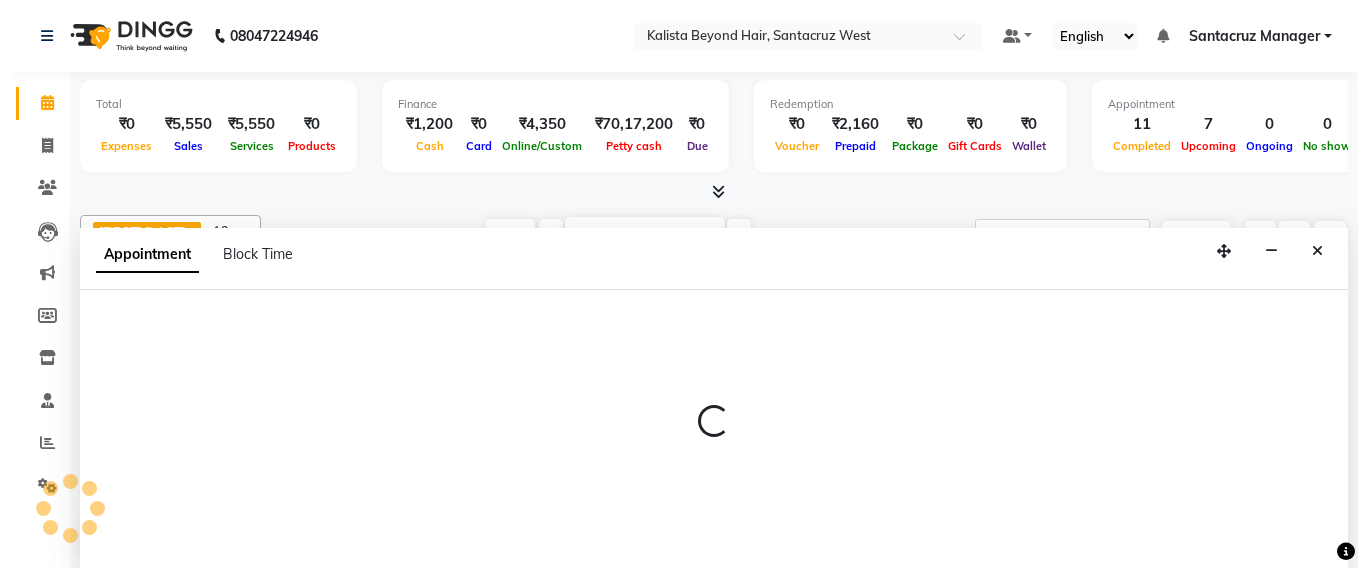 scroll, scrollTop: 1, scrollLeft: 0, axis: vertical 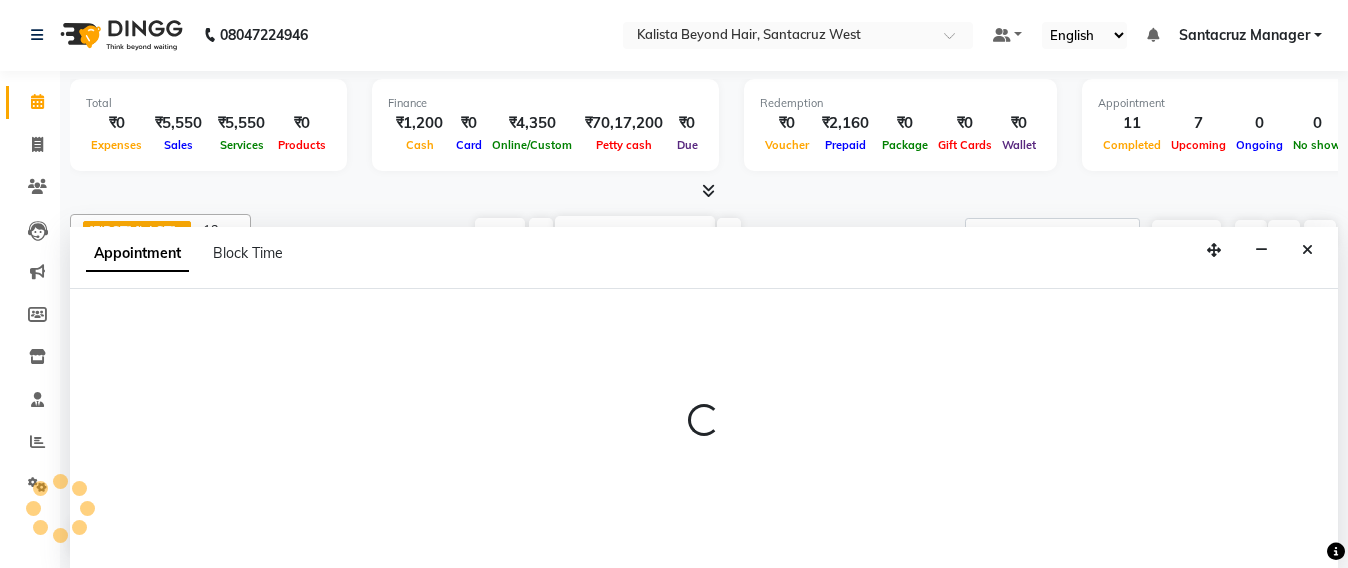 select on "47842" 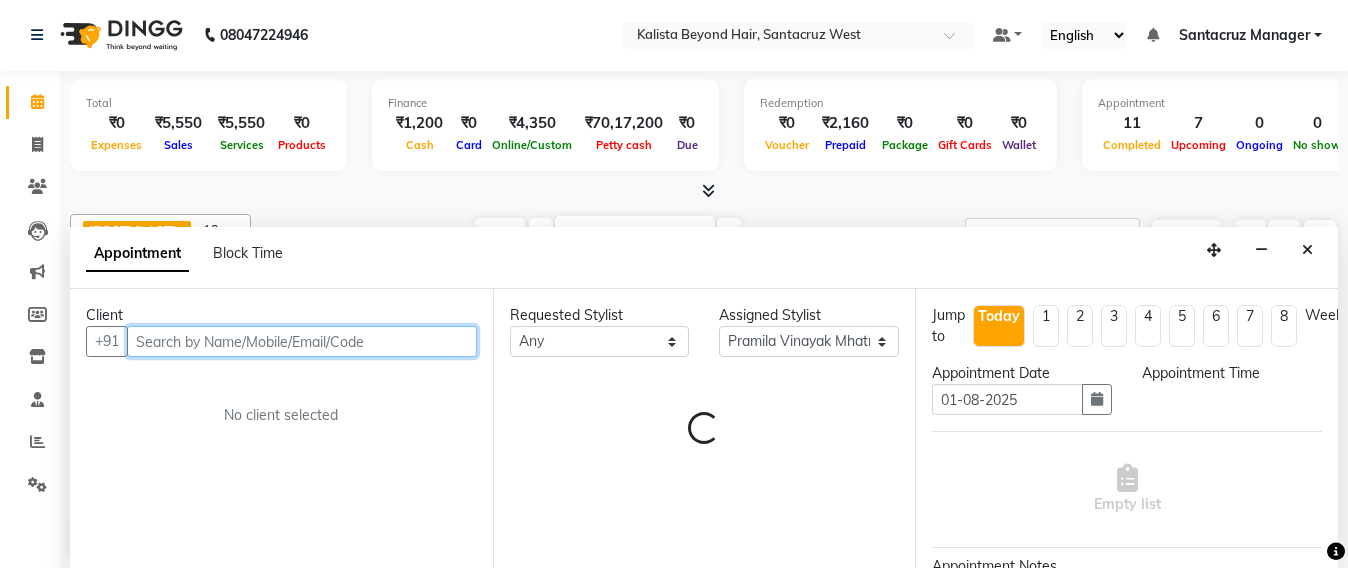 select on "915" 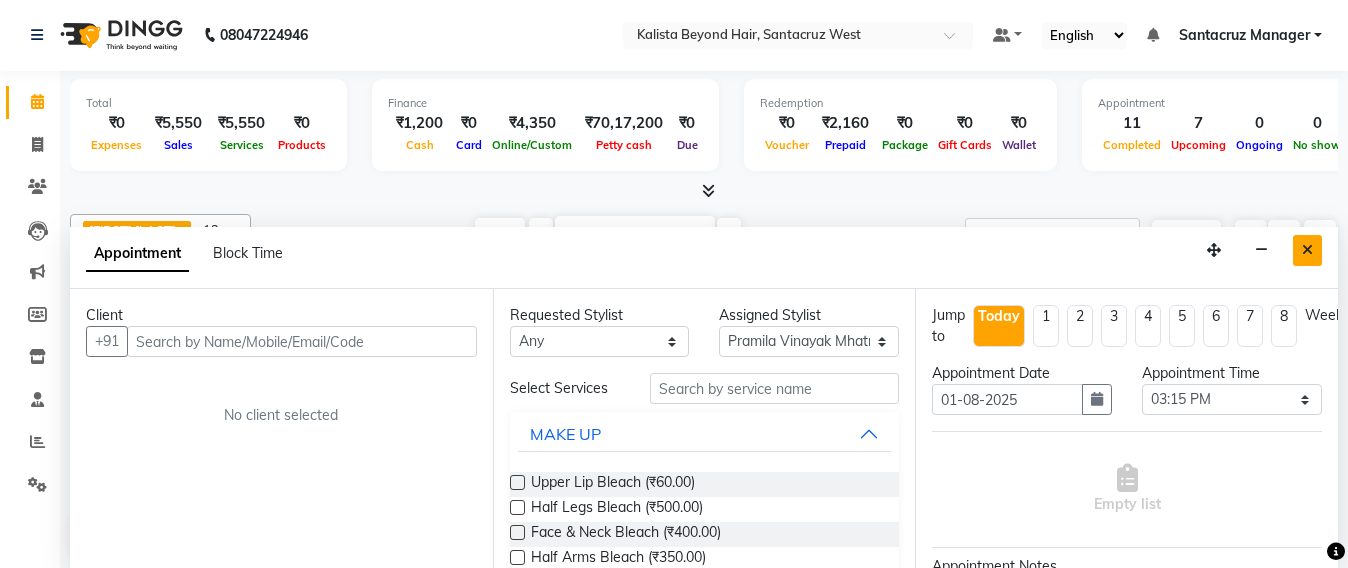 click at bounding box center (1307, 250) 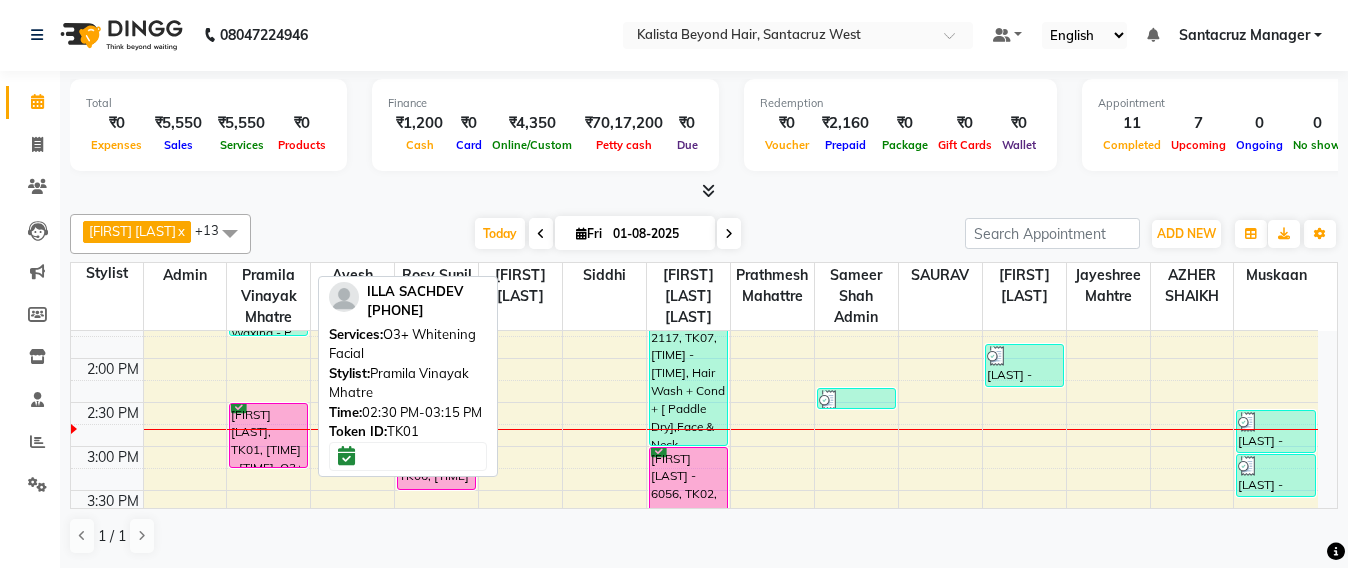 click on "[FIRST] [LAST], TK01, [TIME] - [TIME], O3+ Whitening Facial" at bounding box center (268, 435) 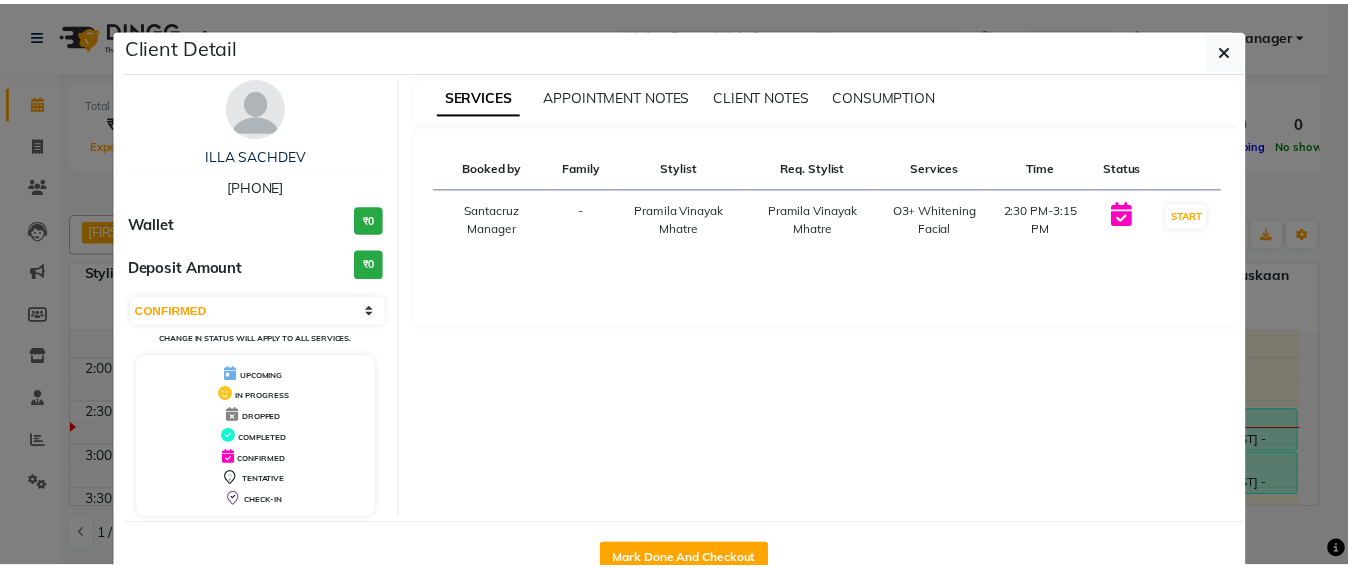scroll, scrollTop: 58, scrollLeft: 0, axis: vertical 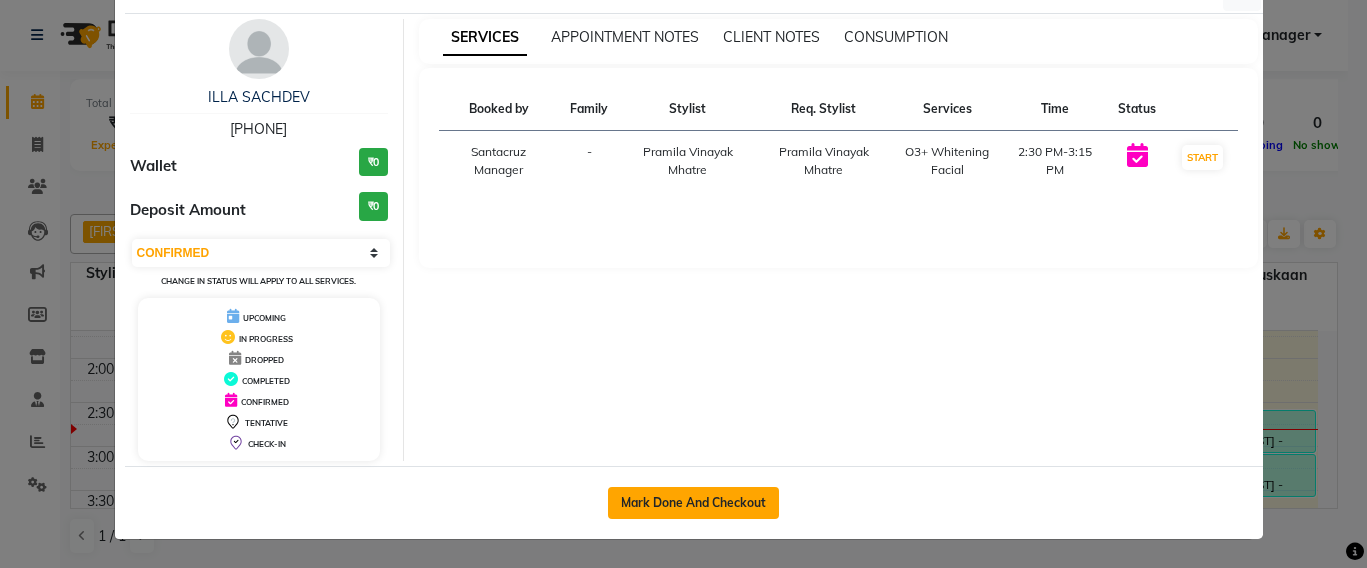click on "Mark Done And Checkout" 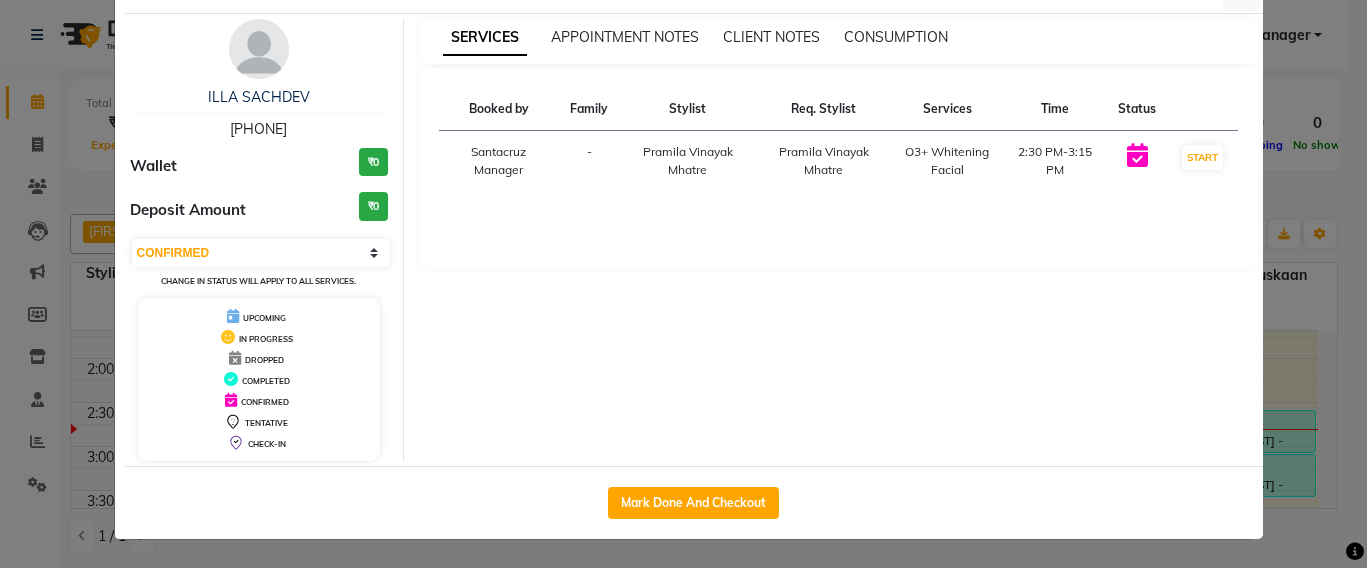select on "service" 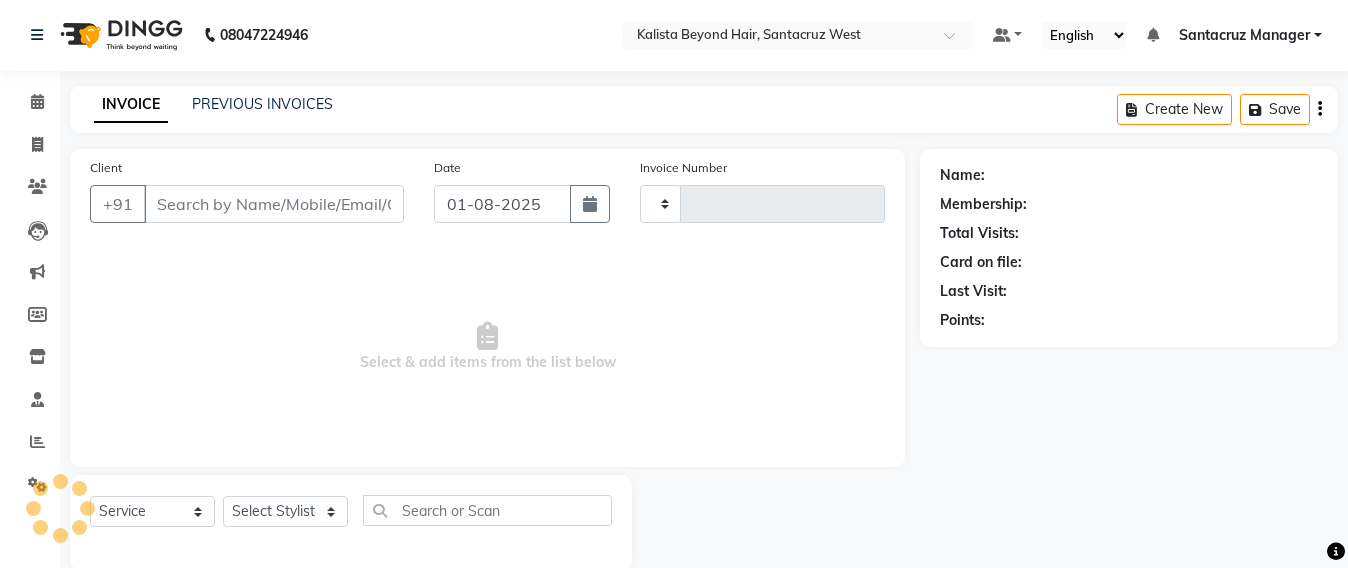 type on "5524" 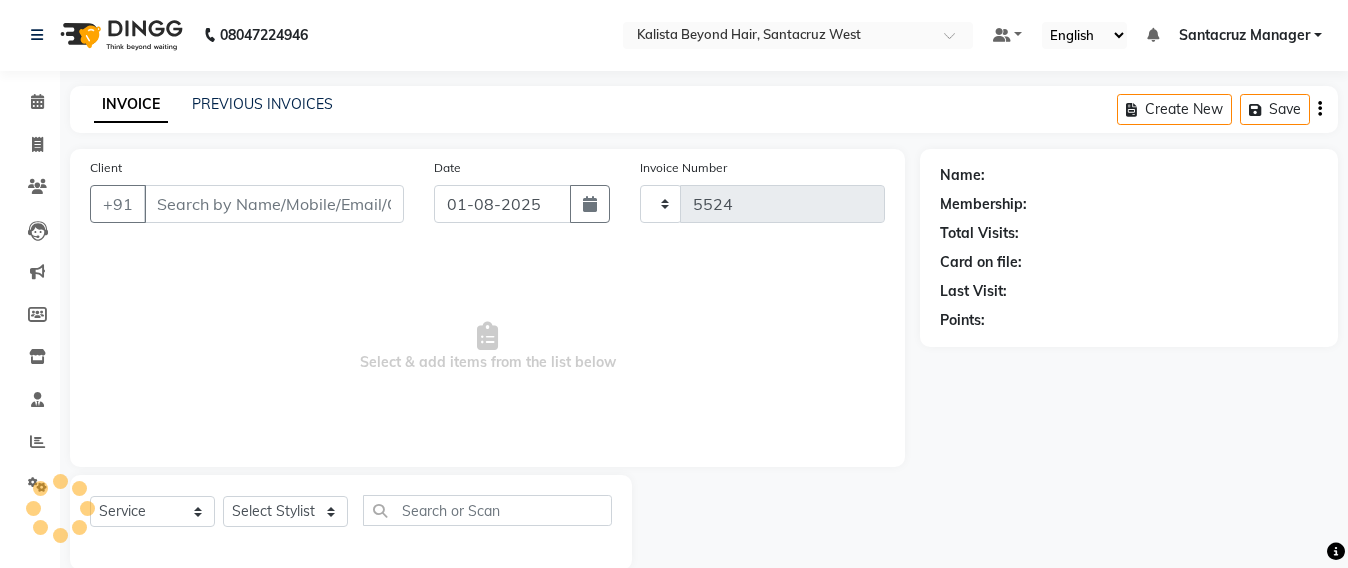 select on "6357" 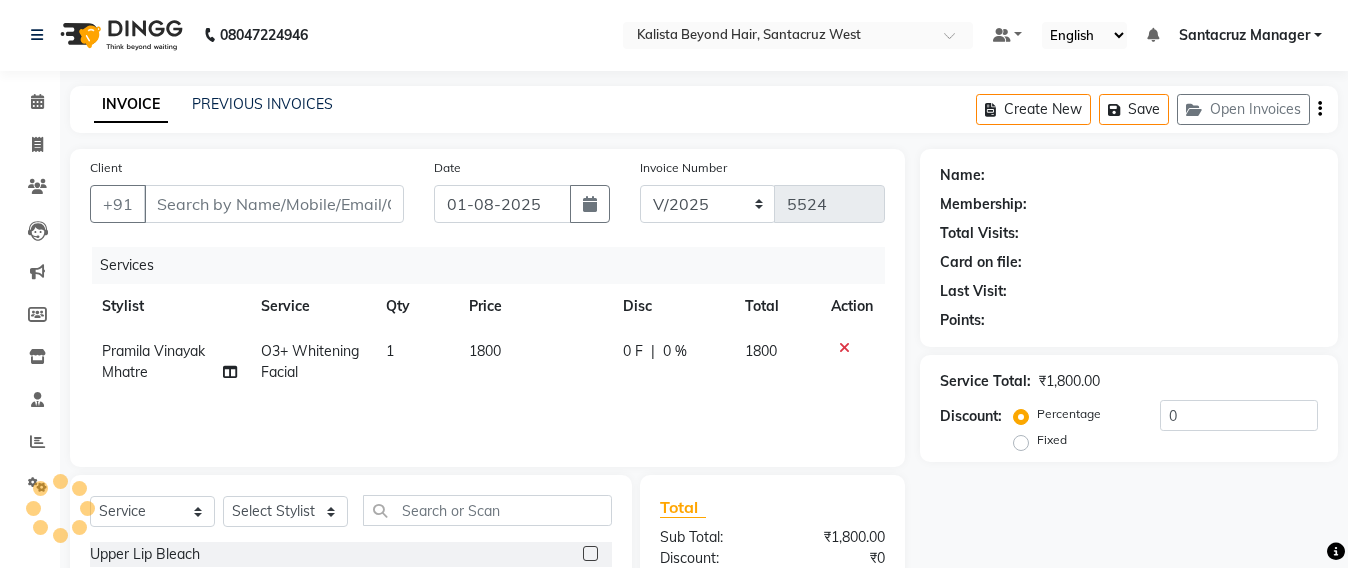 type on "[PHONE]" 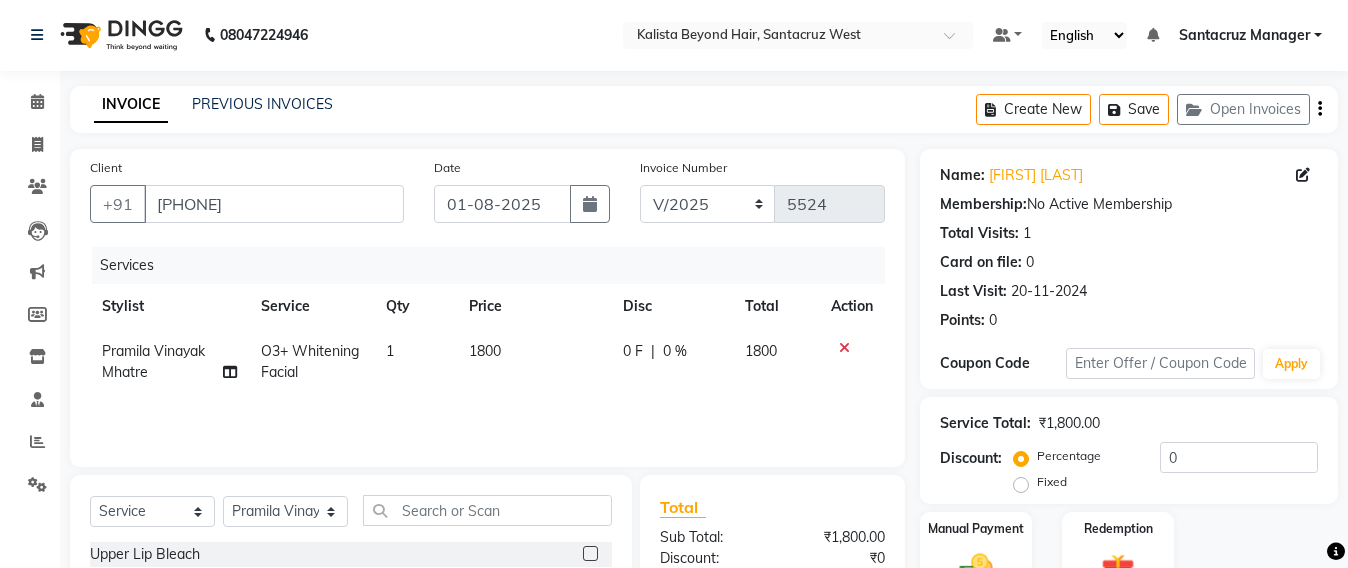 click 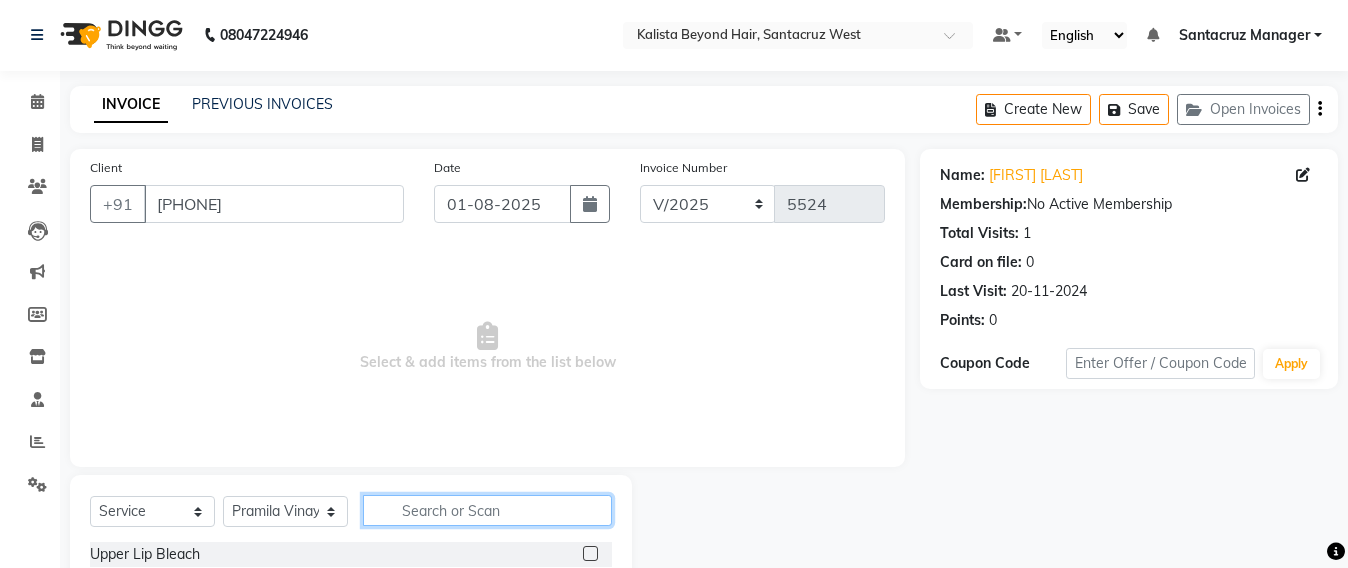 click 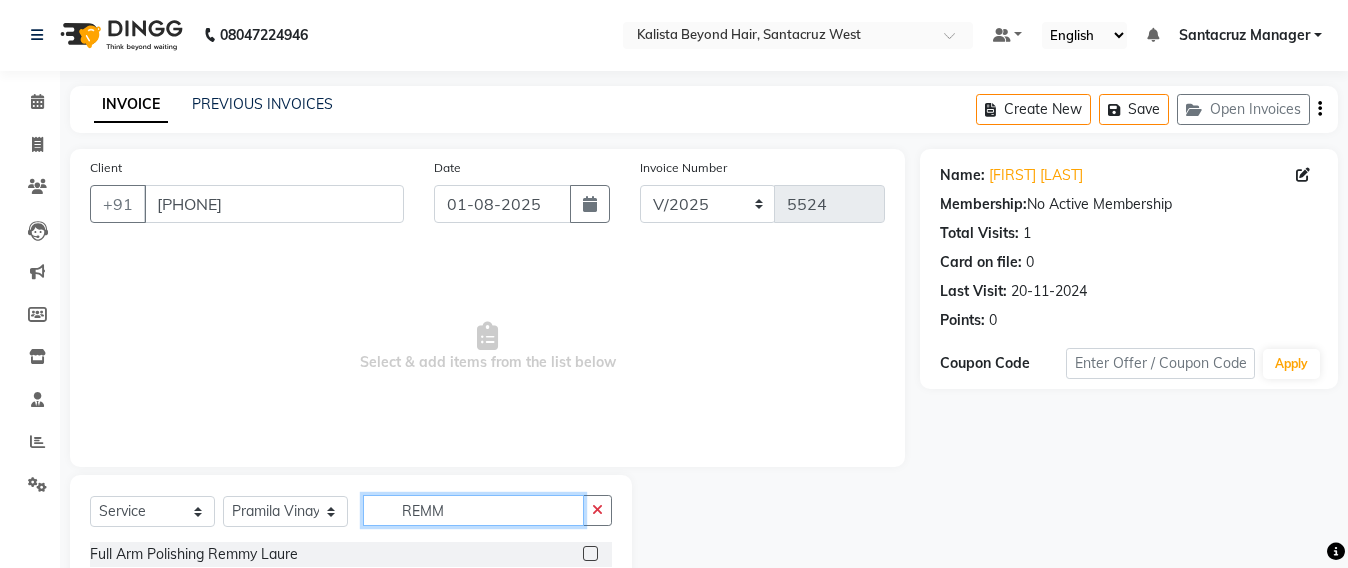 scroll, scrollTop: 62, scrollLeft: 0, axis: vertical 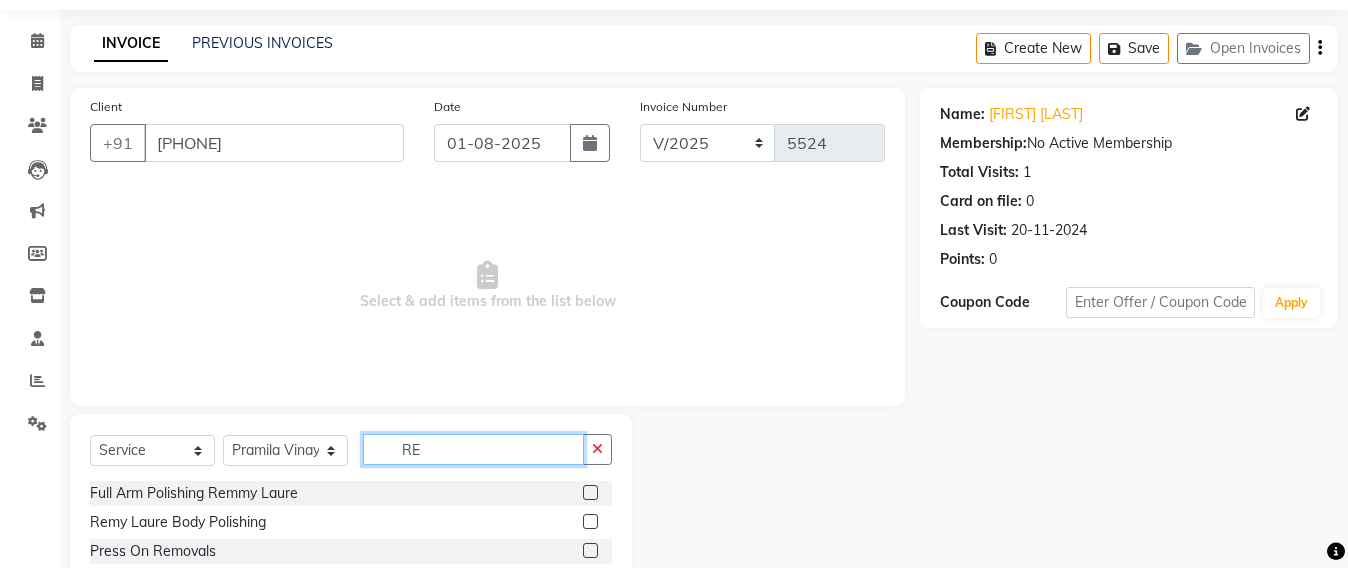 type on "R" 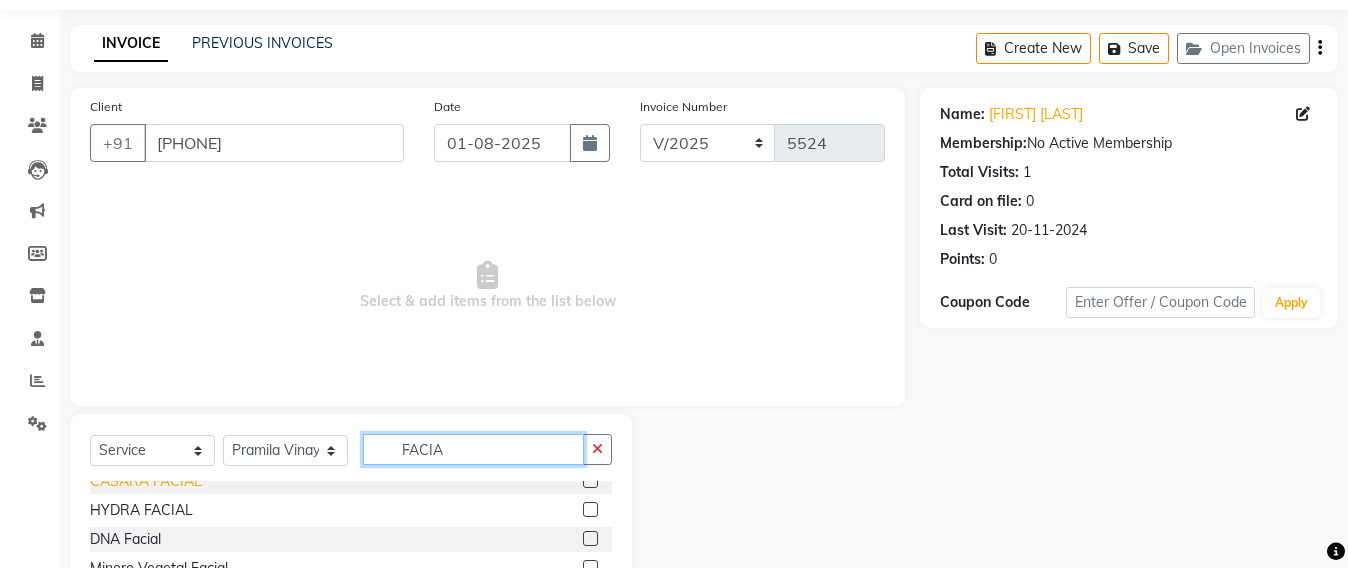 scroll, scrollTop: 235, scrollLeft: 0, axis: vertical 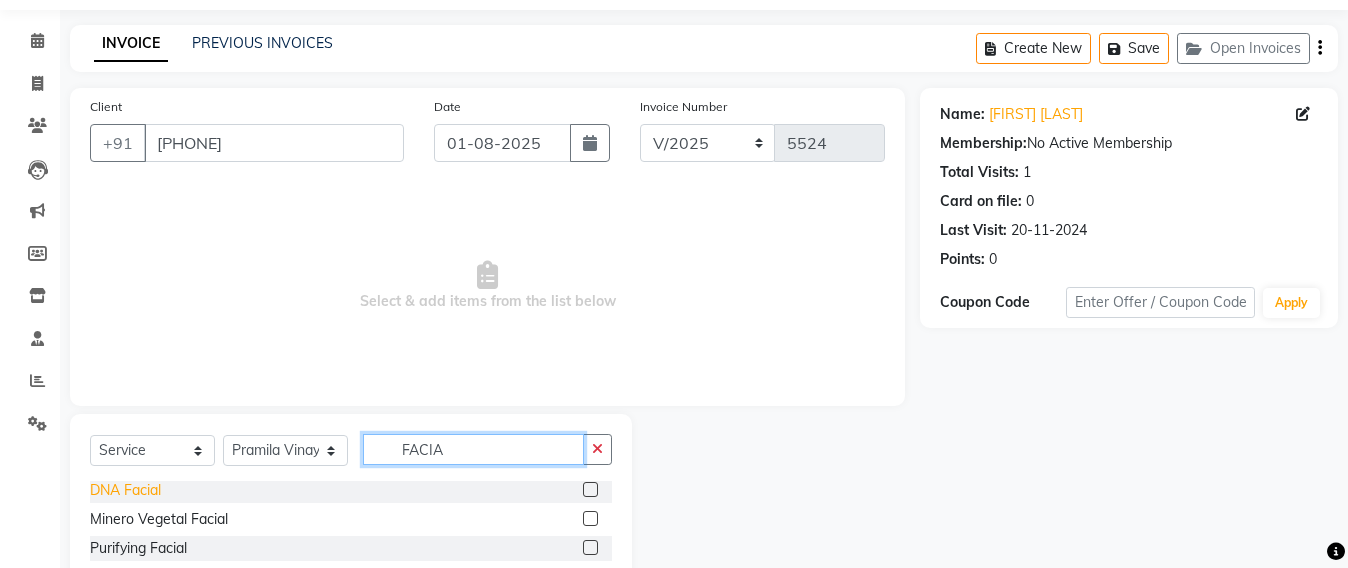type on "FACIA" 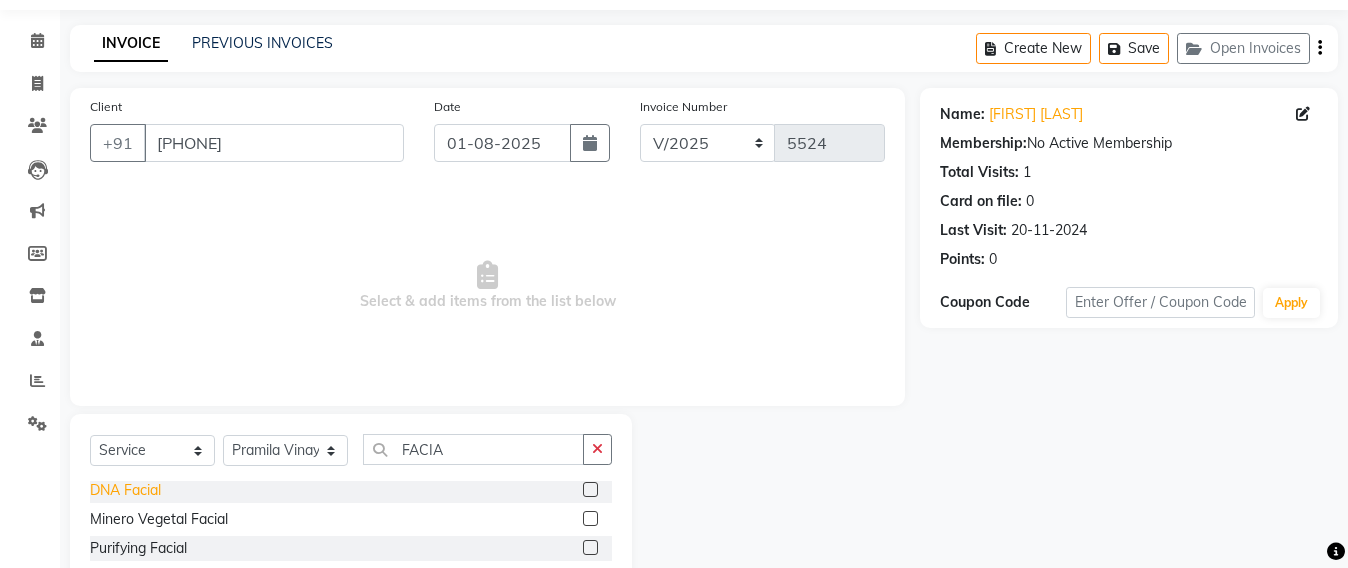 click on "DNA Facial" 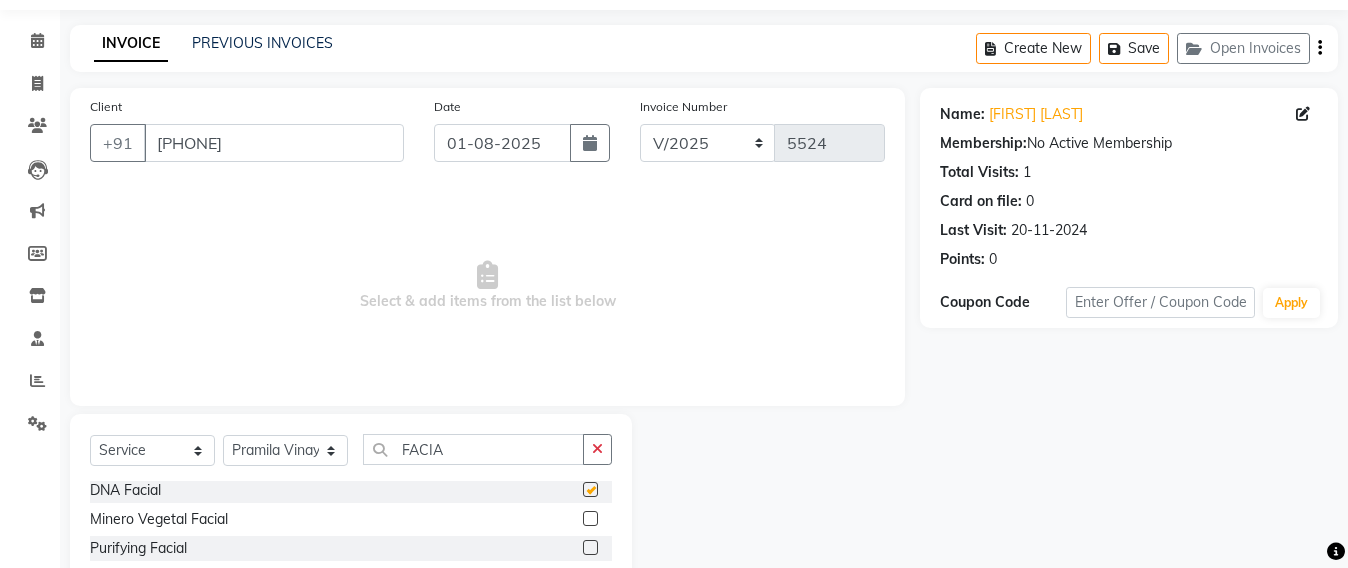 checkbox on "false" 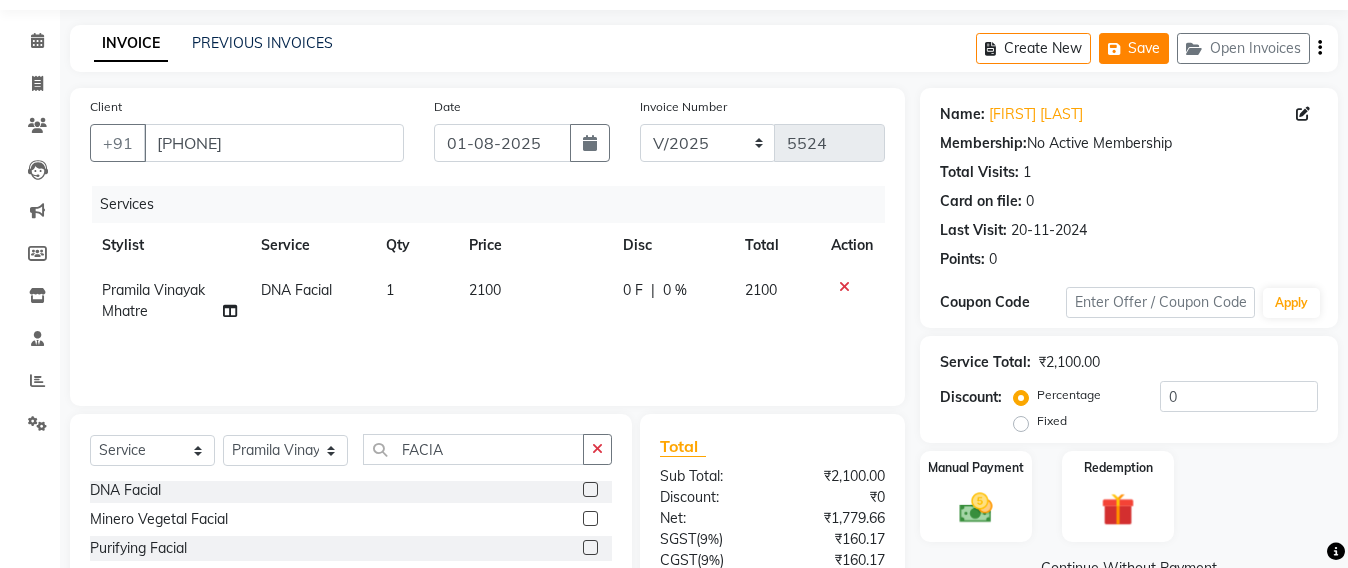 click on "Save" 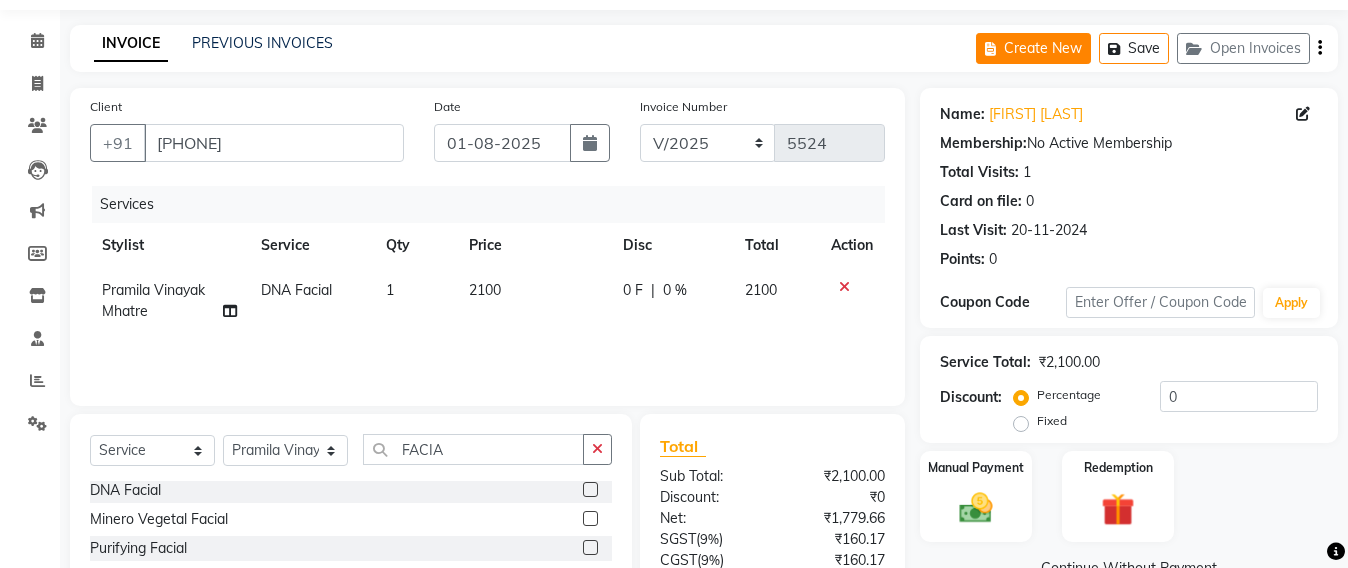 click on "Create New" 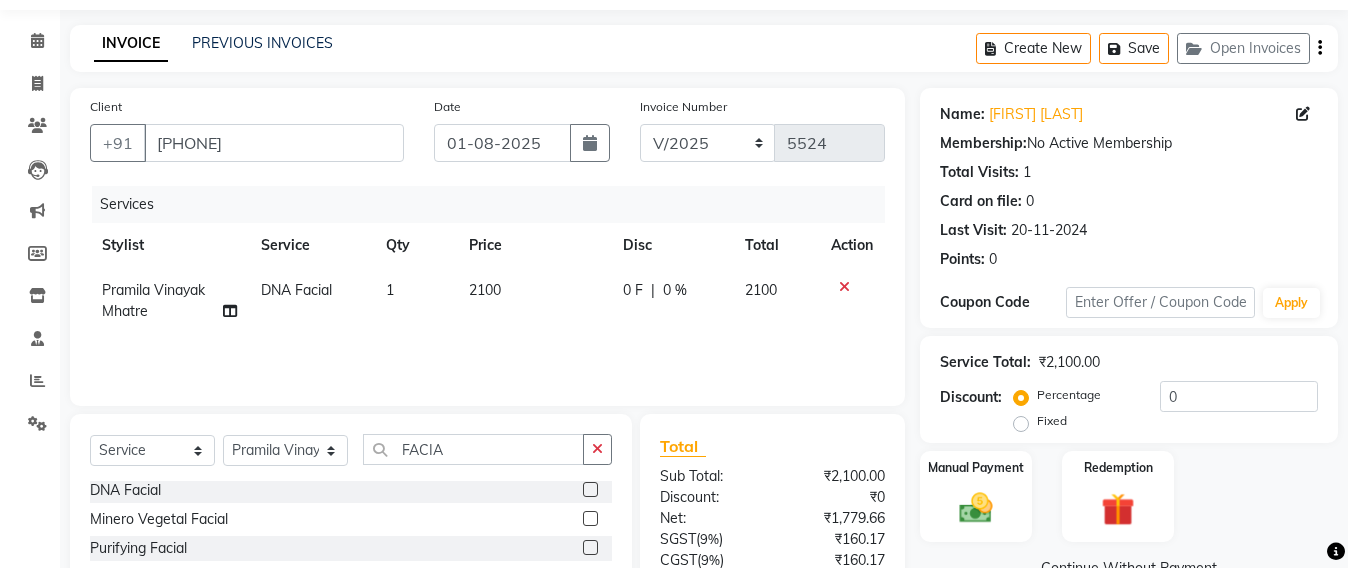 select on "service" 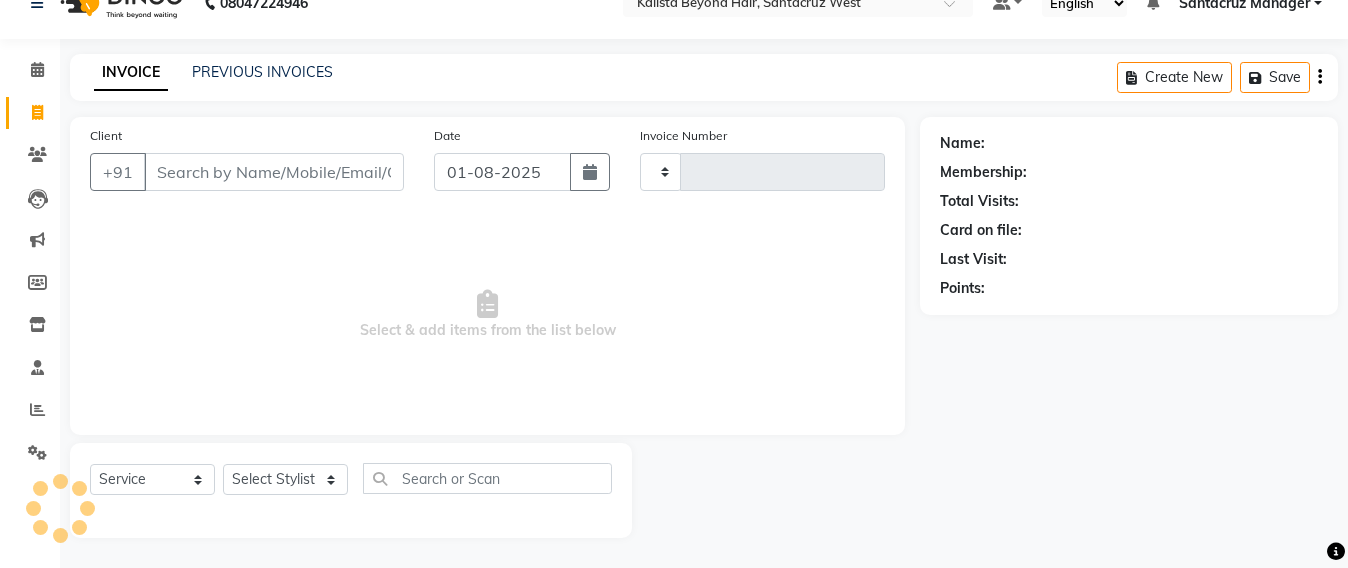 scroll, scrollTop: 33, scrollLeft: 0, axis: vertical 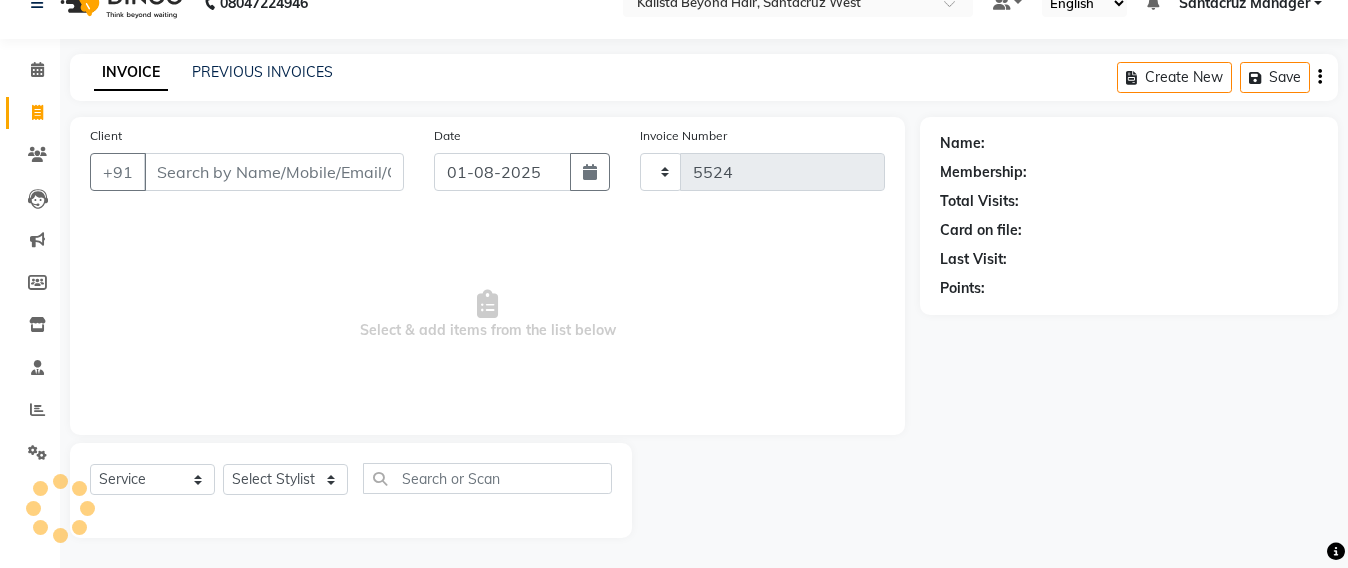 select on "6357" 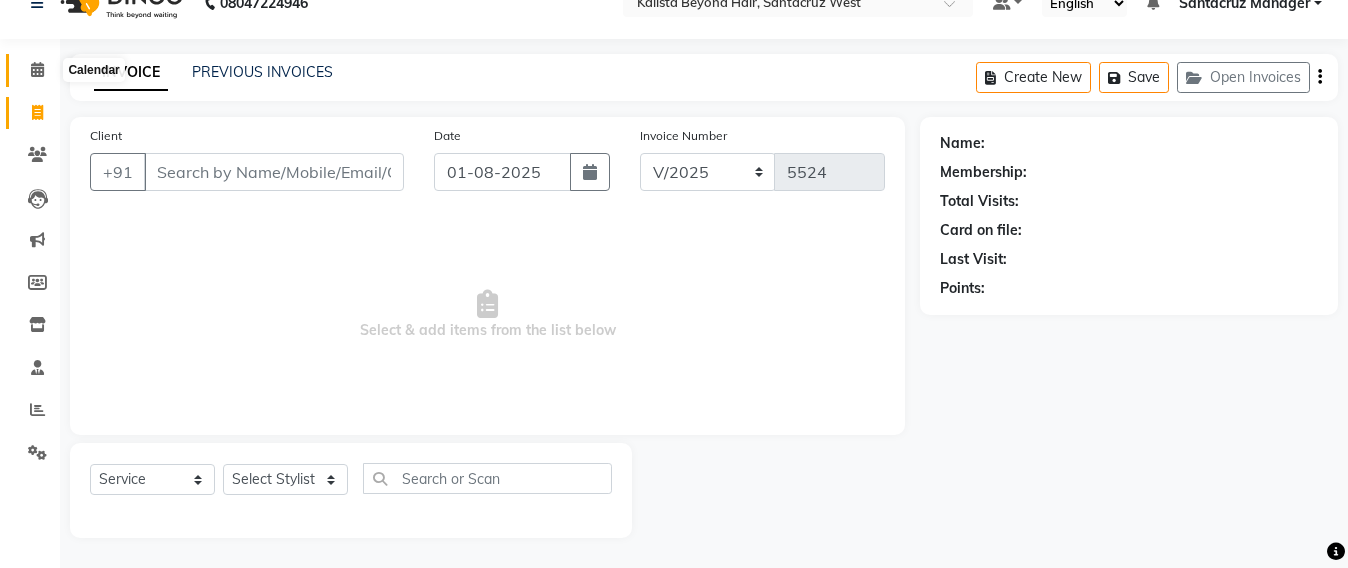 click 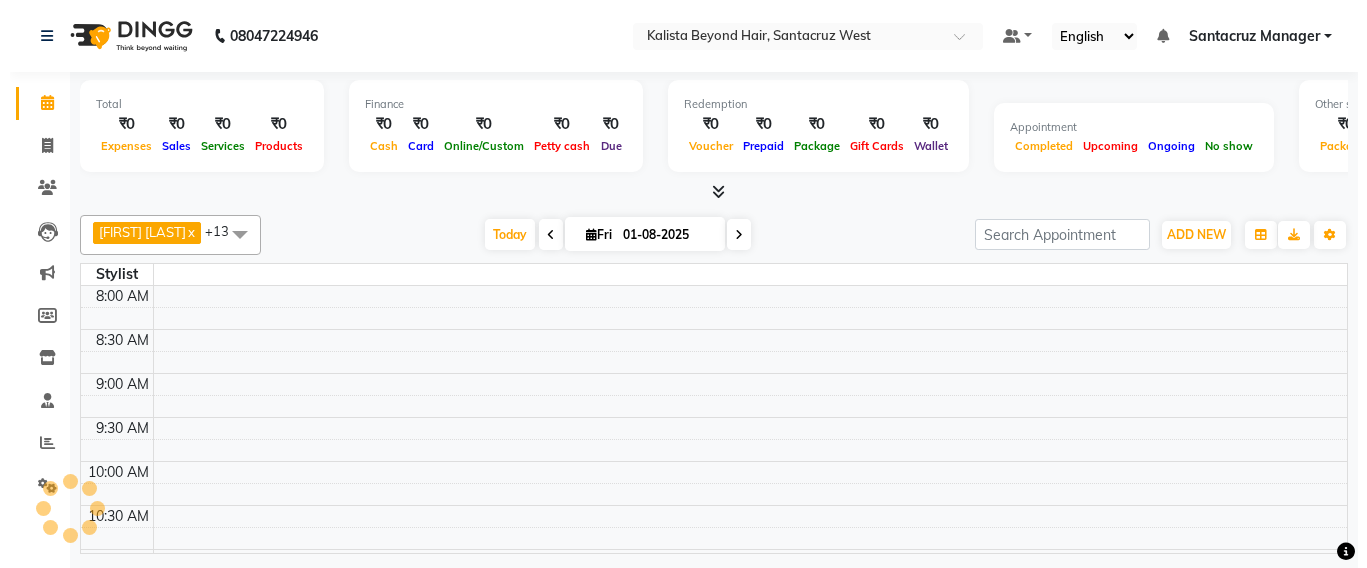 scroll, scrollTop: 0, scrollLeft: 0, axis: both 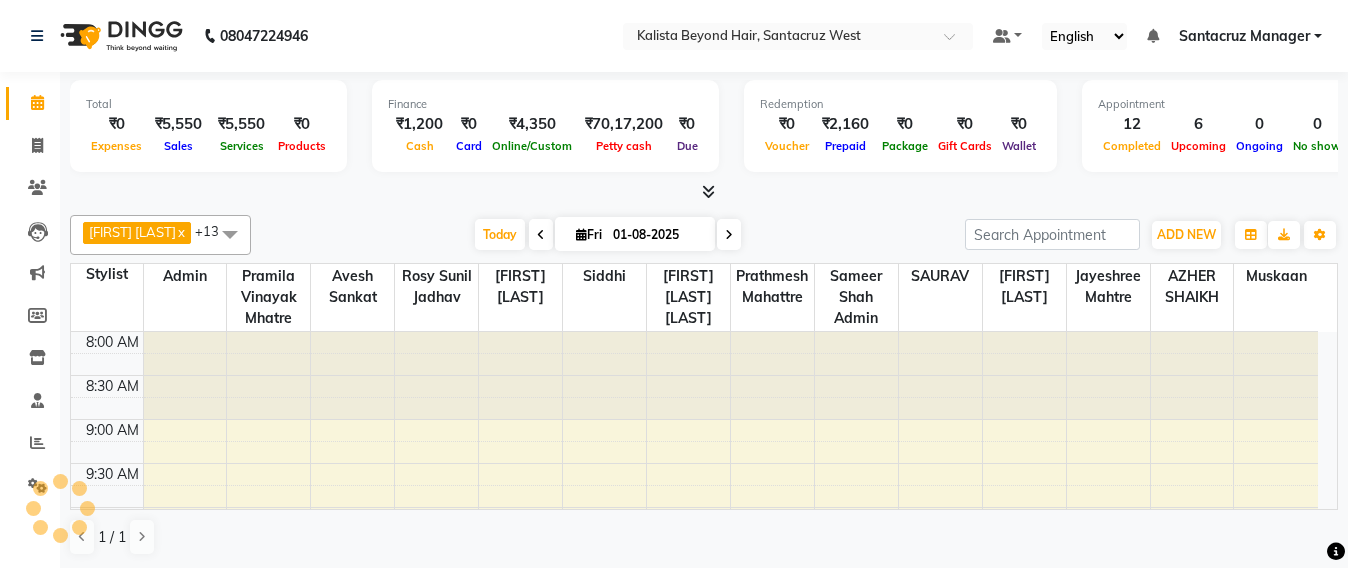 click at bounding box center (436, 376) 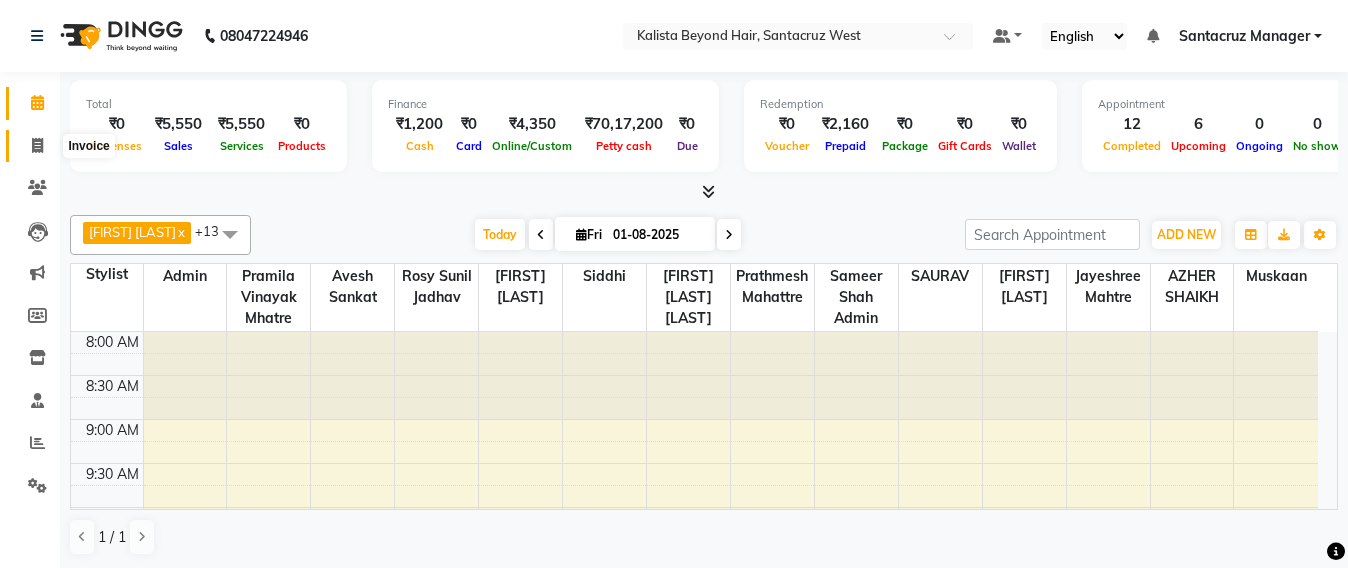 click 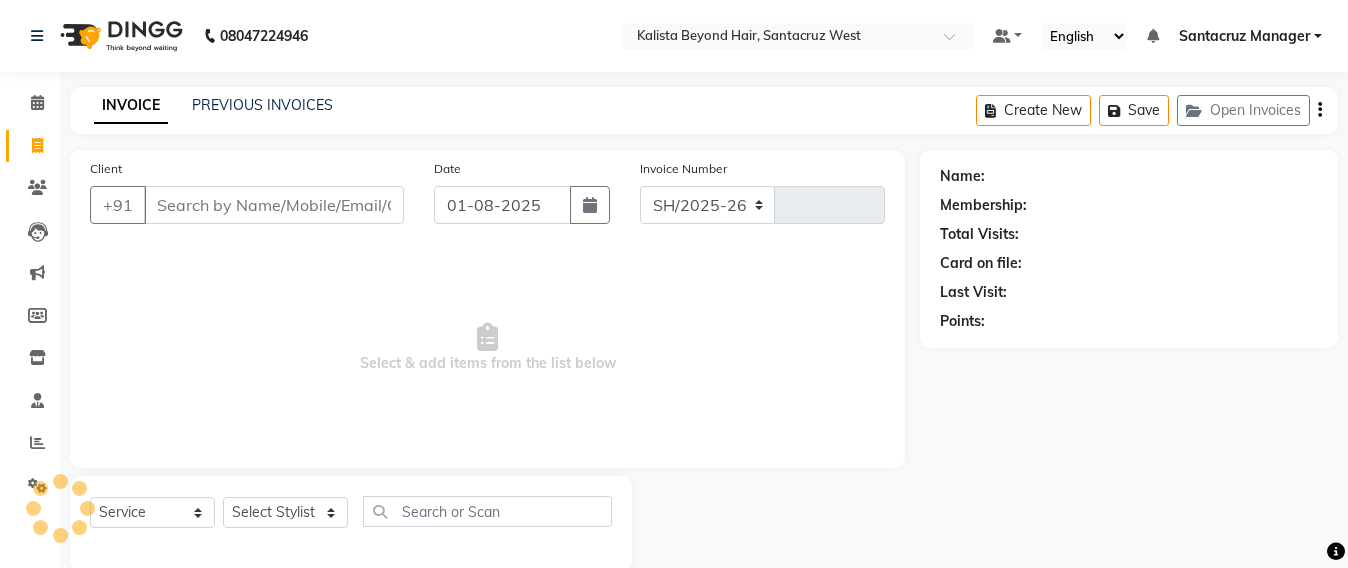 select on "6357" 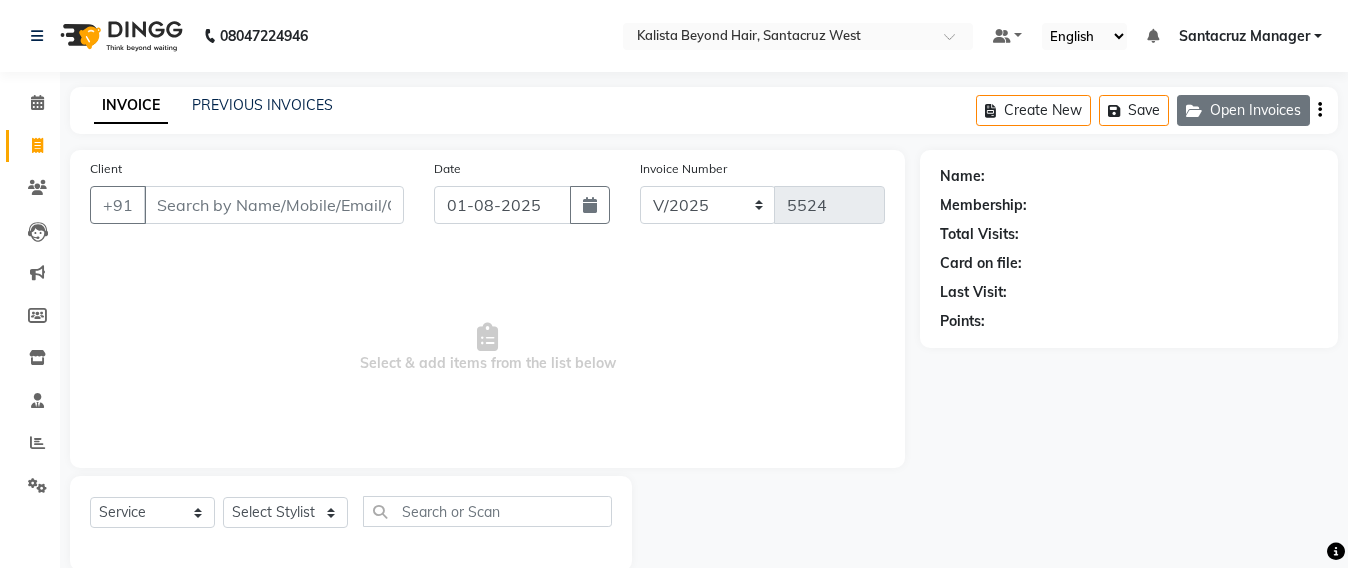 click on "Open Invoices" 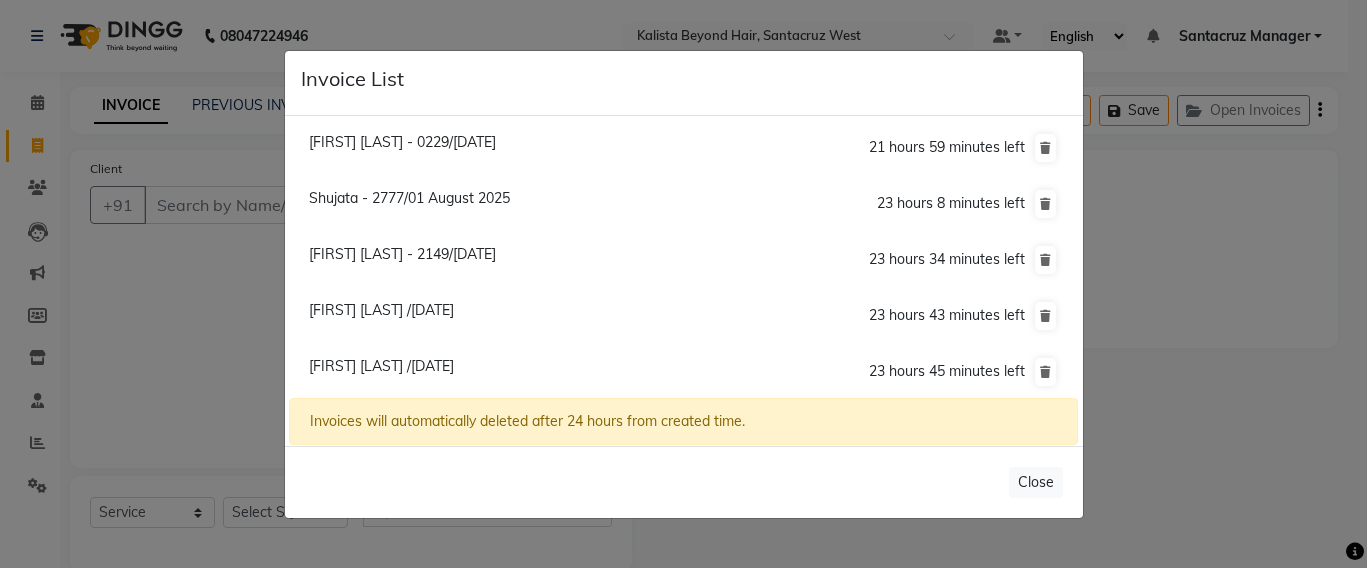 click on "Invoice List  [FIRST] [LAST] - 0229/[DATE]  [NUMBER] hours [NUMBER] minutes left  [FIRST] - 2777/[DATE]  [NUMBER] hours [NUMBER] minutes left  [FIRST] [LAST] - 2149/[DATE]  [NUMBER] hours [NUMBER] minutes left  [FIRST] [LAST] /[DATE]  [NUMBER] hours [NUMBER] minutes left  [FIRST] [LAST] /[DATE]  [NUMBER] hours [NUMBER] minutes left  Invoices will automatically deleted after 24 hours from created time.   Close" 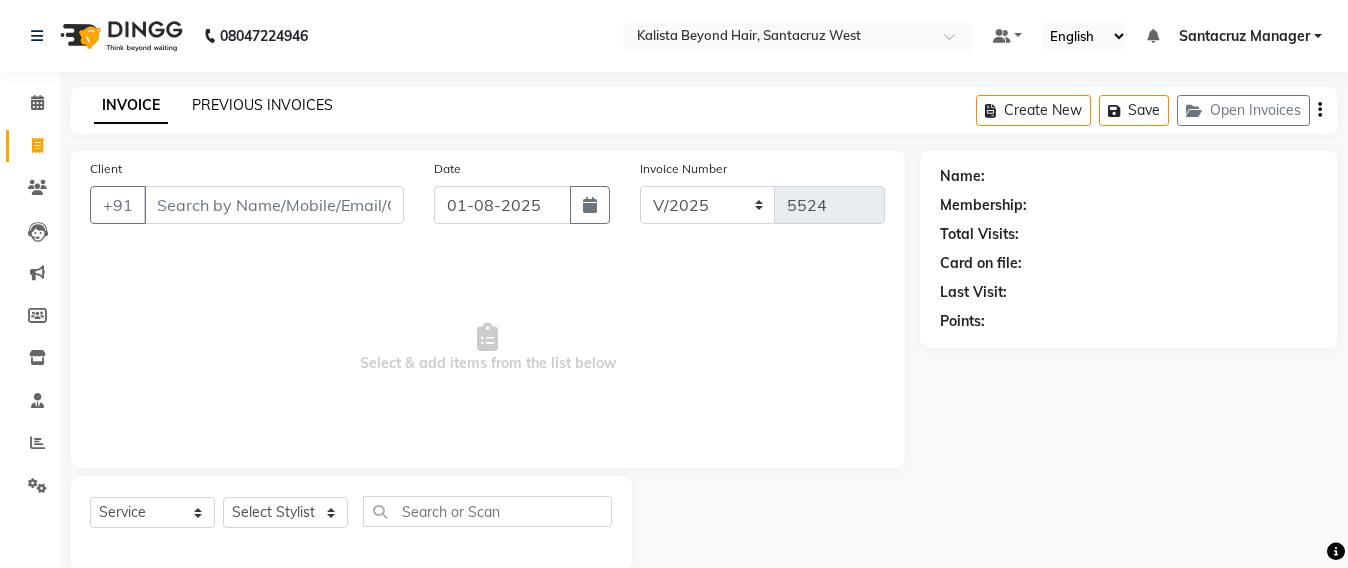 click on "PREVIOUS INVOICES" 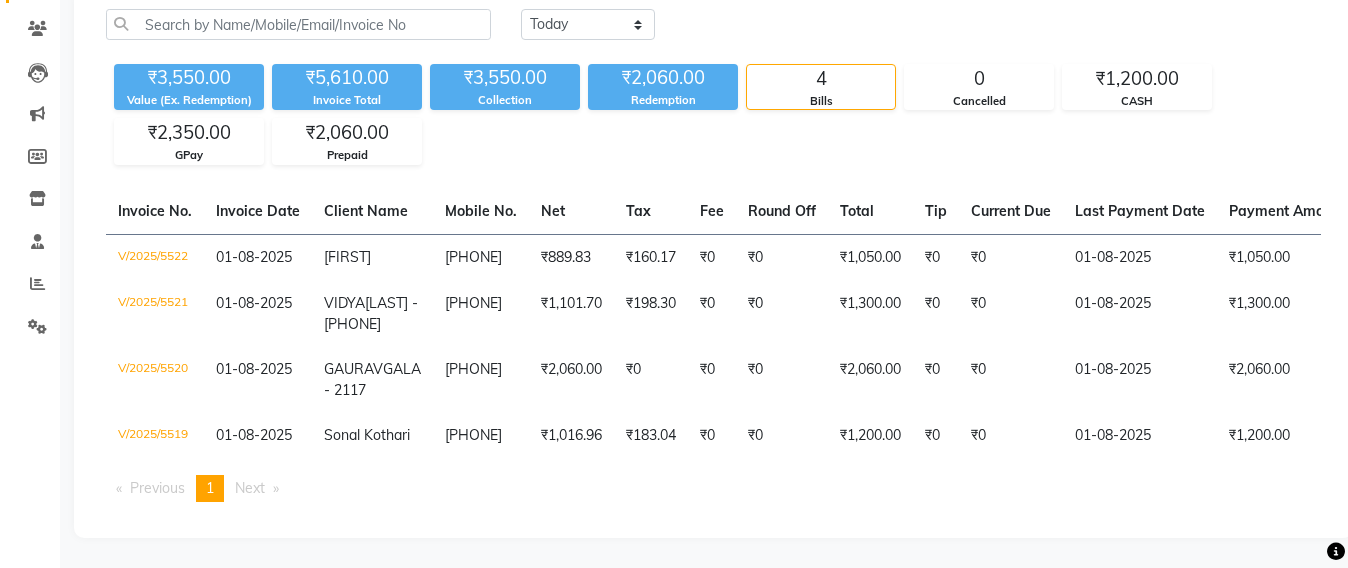 scroll, scrollTop: 240, scrollLeft: 0, axis: vertical 